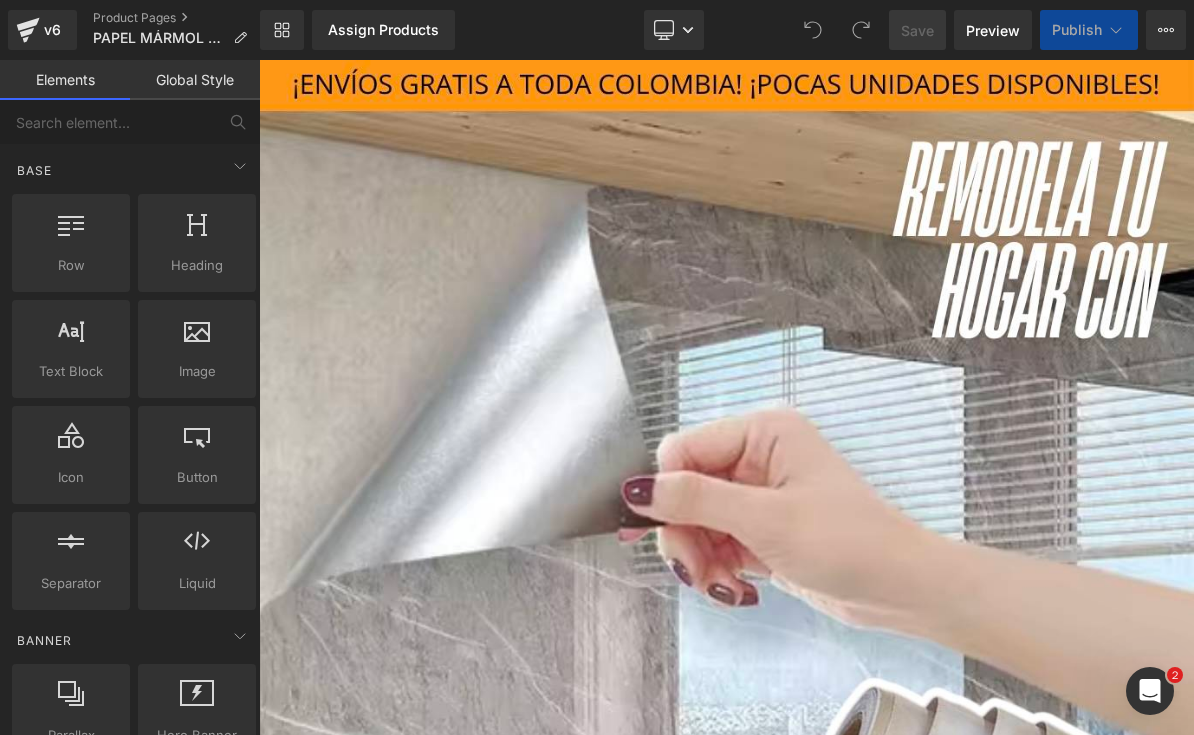 scroll, scrollTop: 0, scrollLeft: 0, axis: both 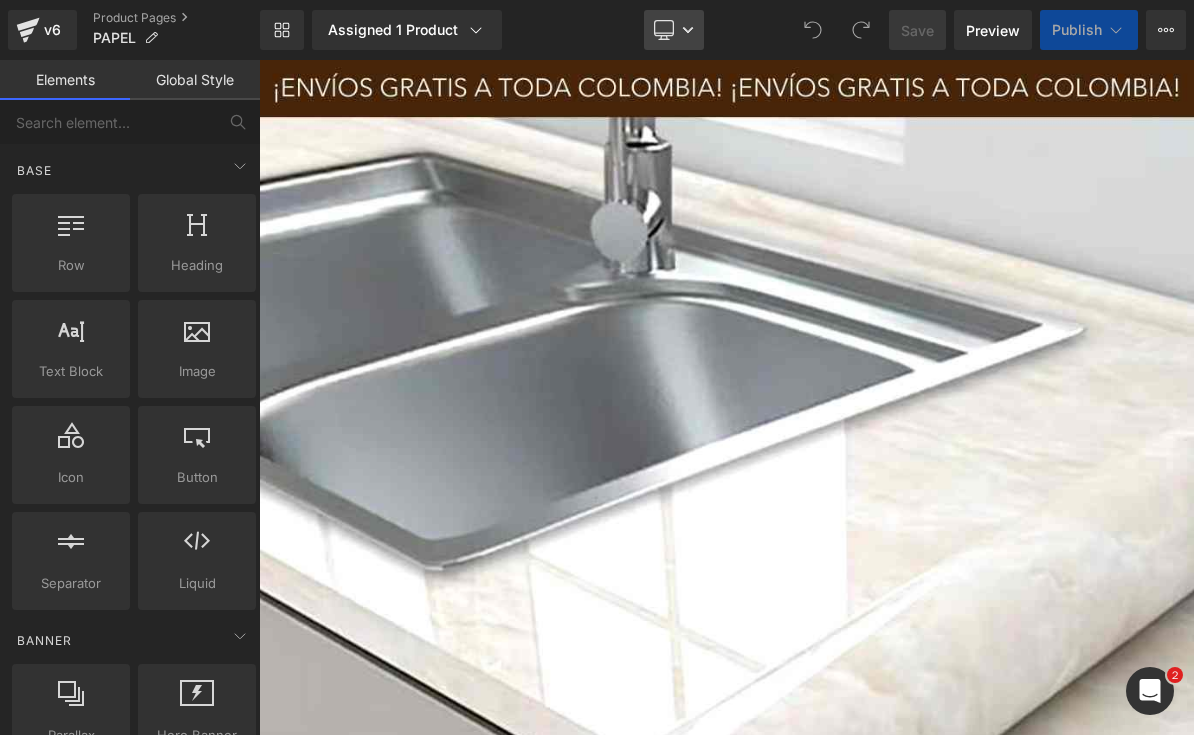 click on "Desktop" at bounding box center [674, 30] 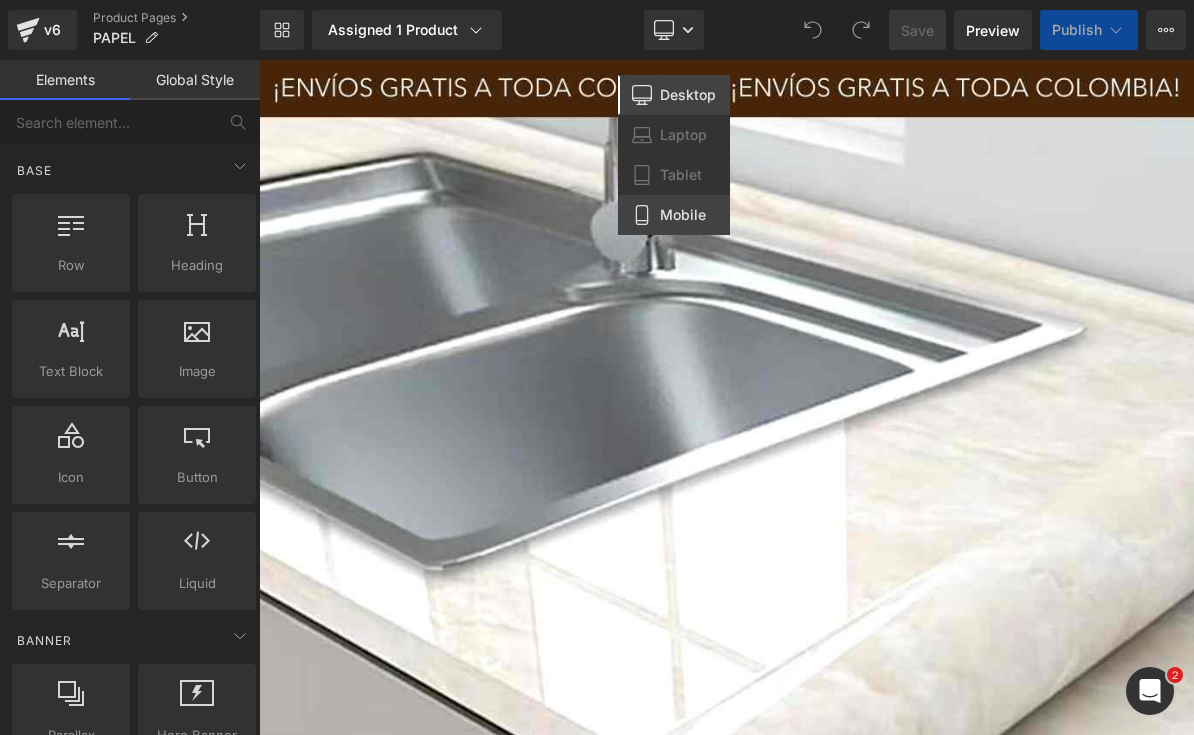 click on "Mobile" at bounding box center [674, 215] 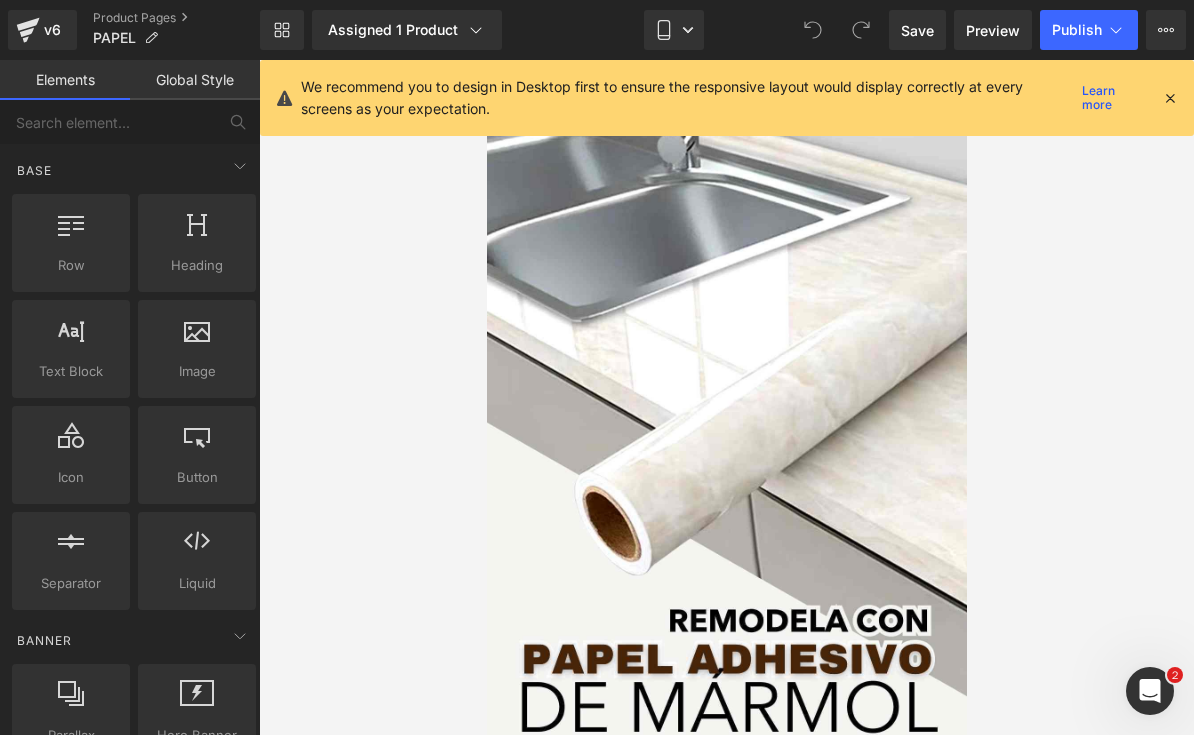 click at bounding box center [1170, 98] 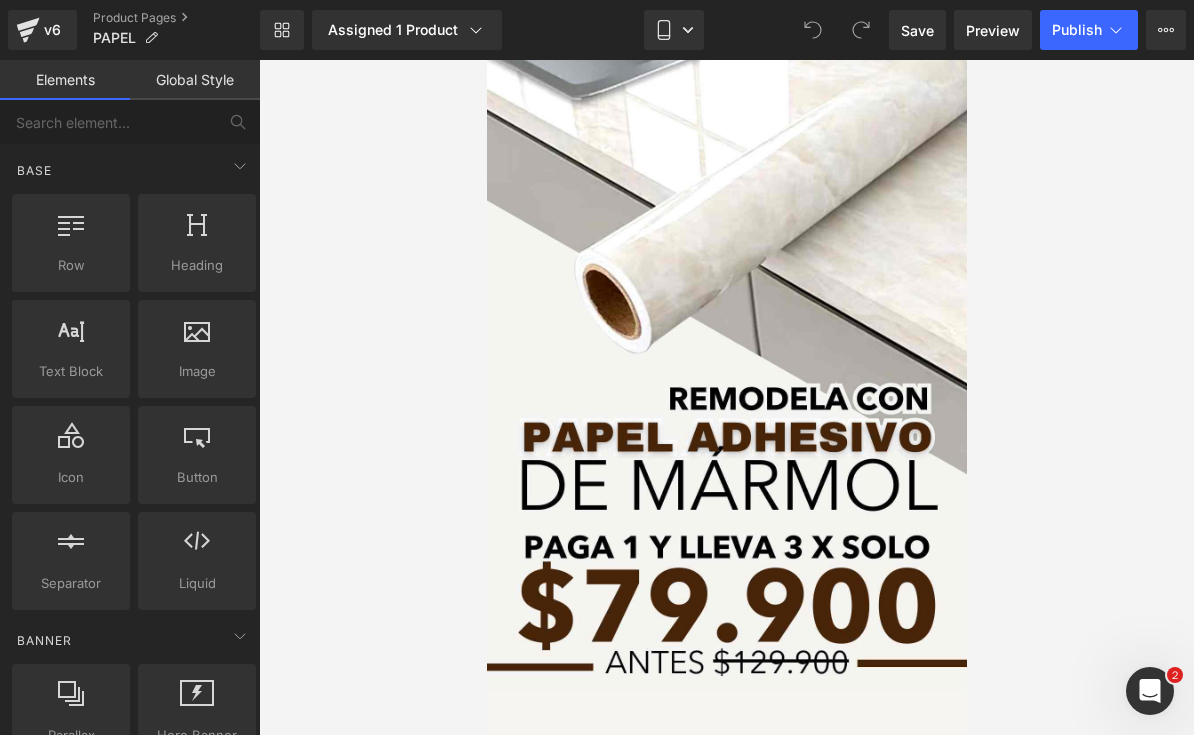 scroll, scrollTop: 224, scrollLeft: 0, axis: vertical 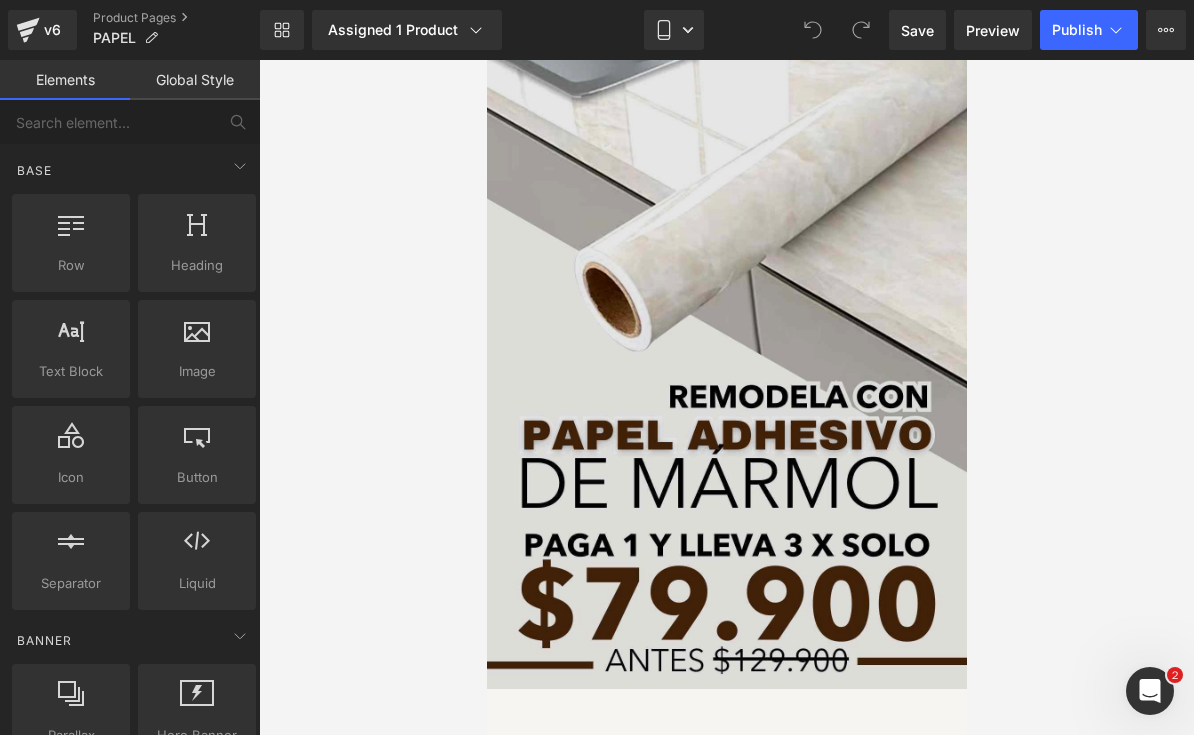 click at bounding box center (726, 262) 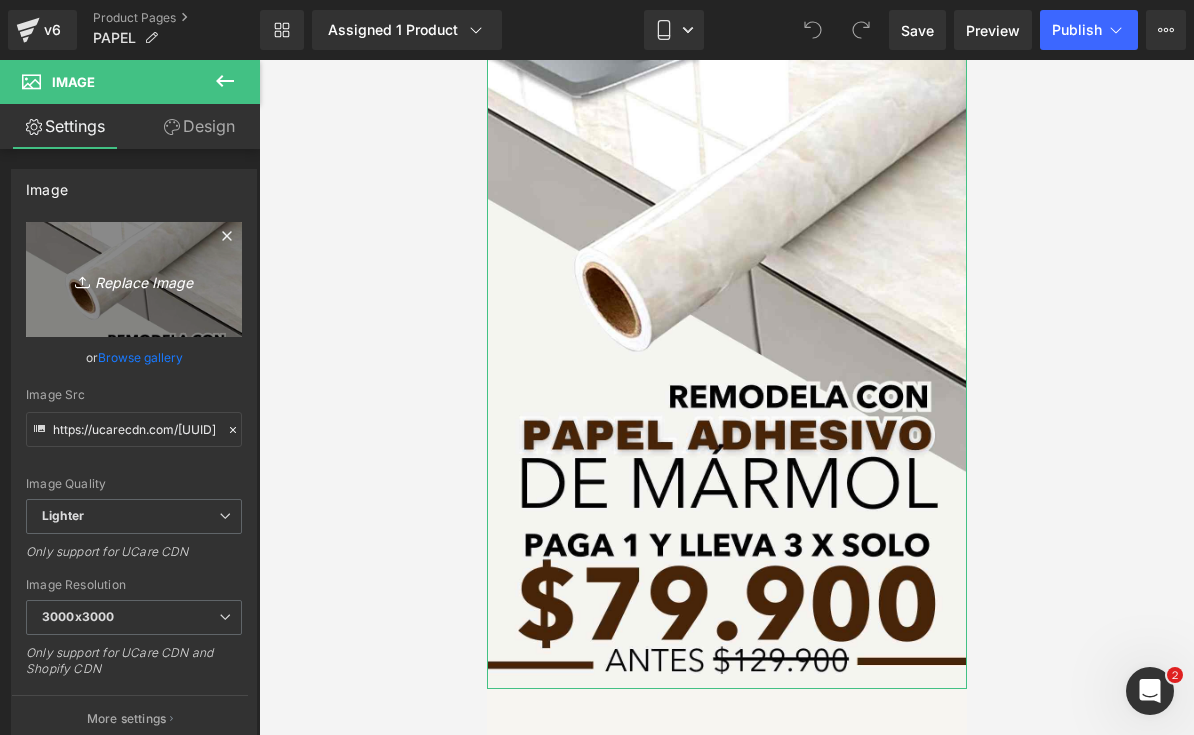 click on "Replace Image" at bounding box center (134, 279) 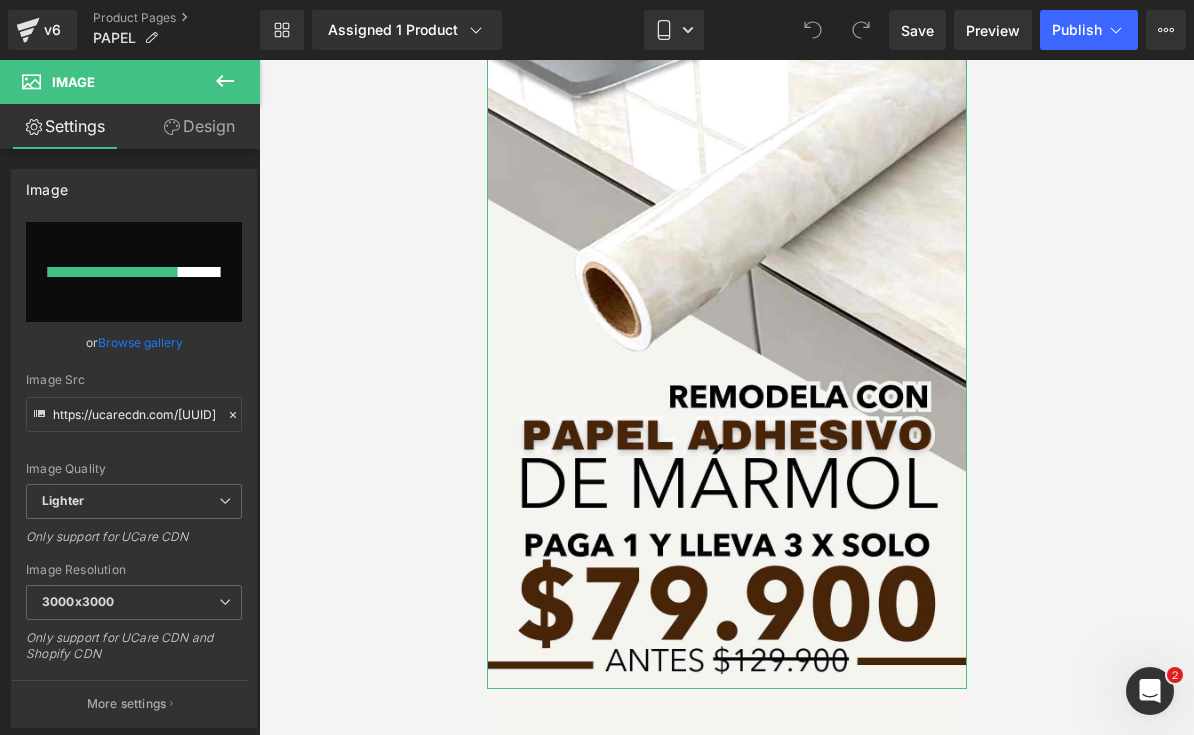 type 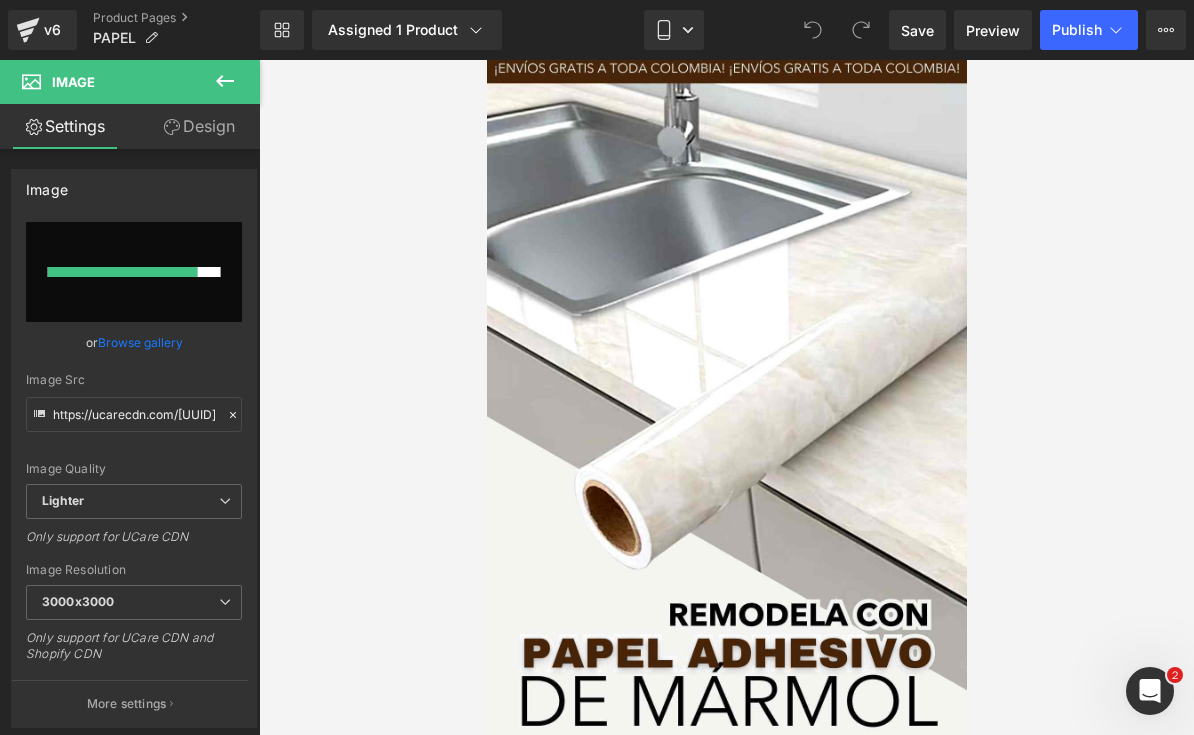 click at bounding box center (726, 397) 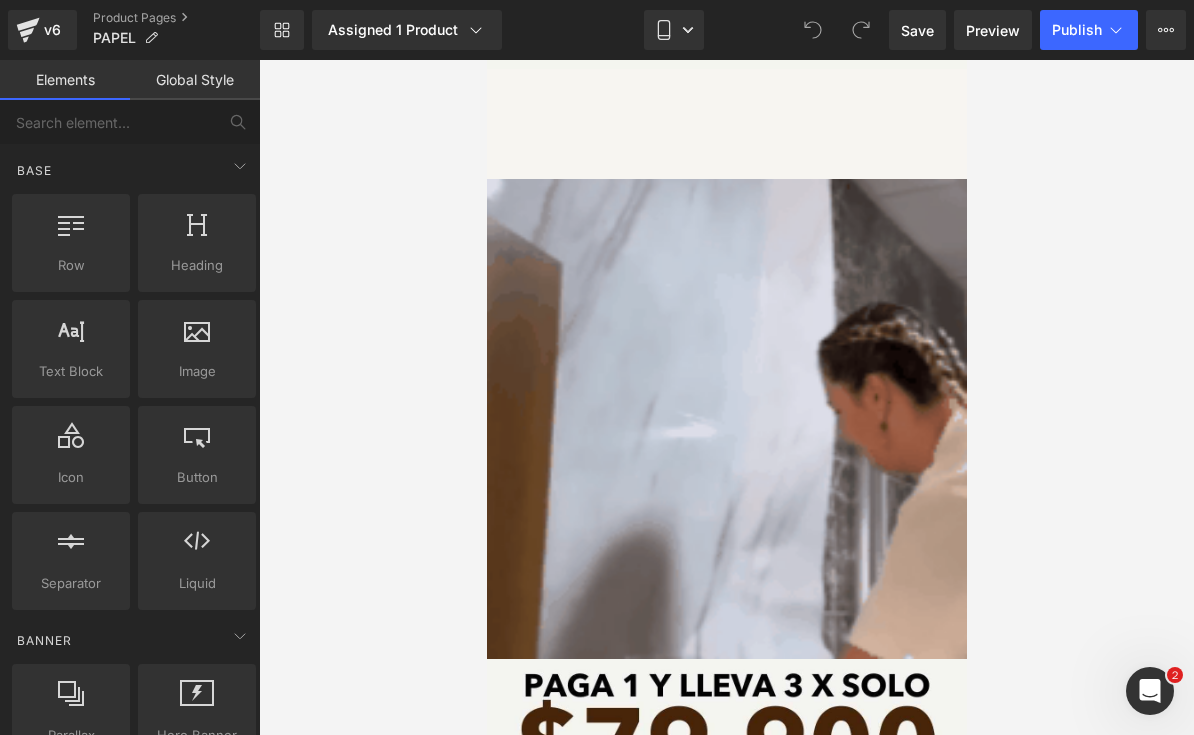 scroll, scrollTop: 854, scrollLeft: 0, axis: vertical 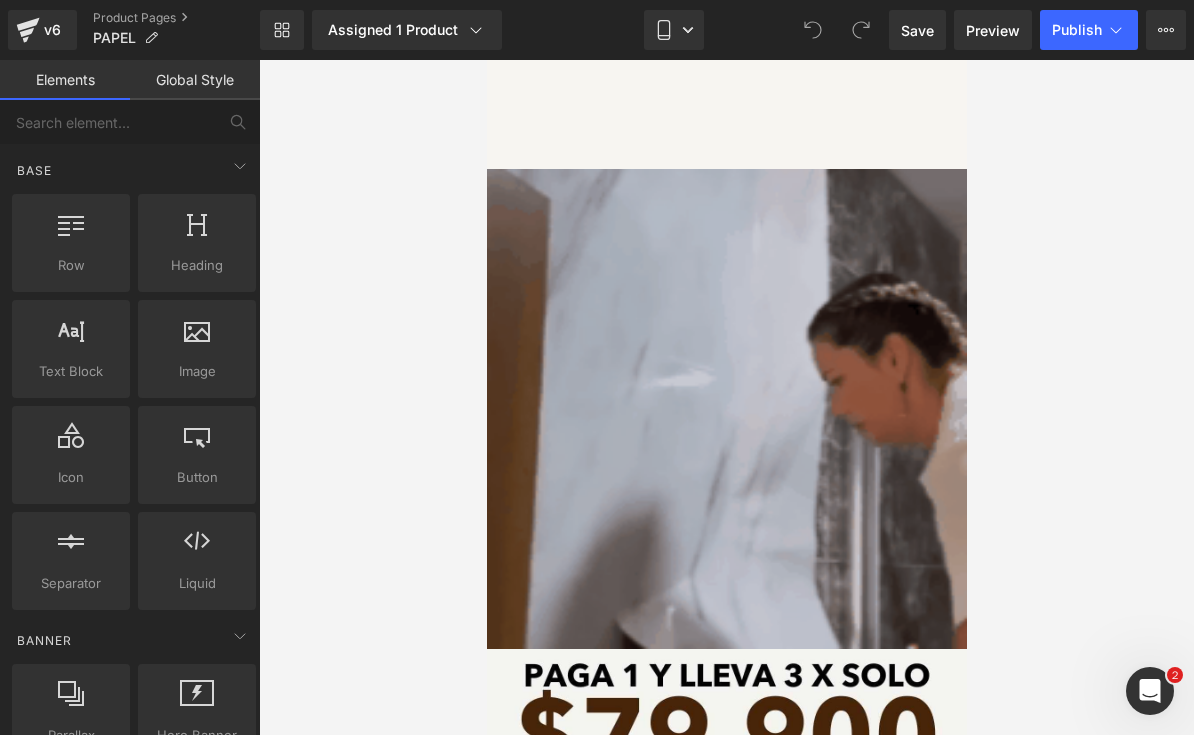 click at bounding box center [726, 409] 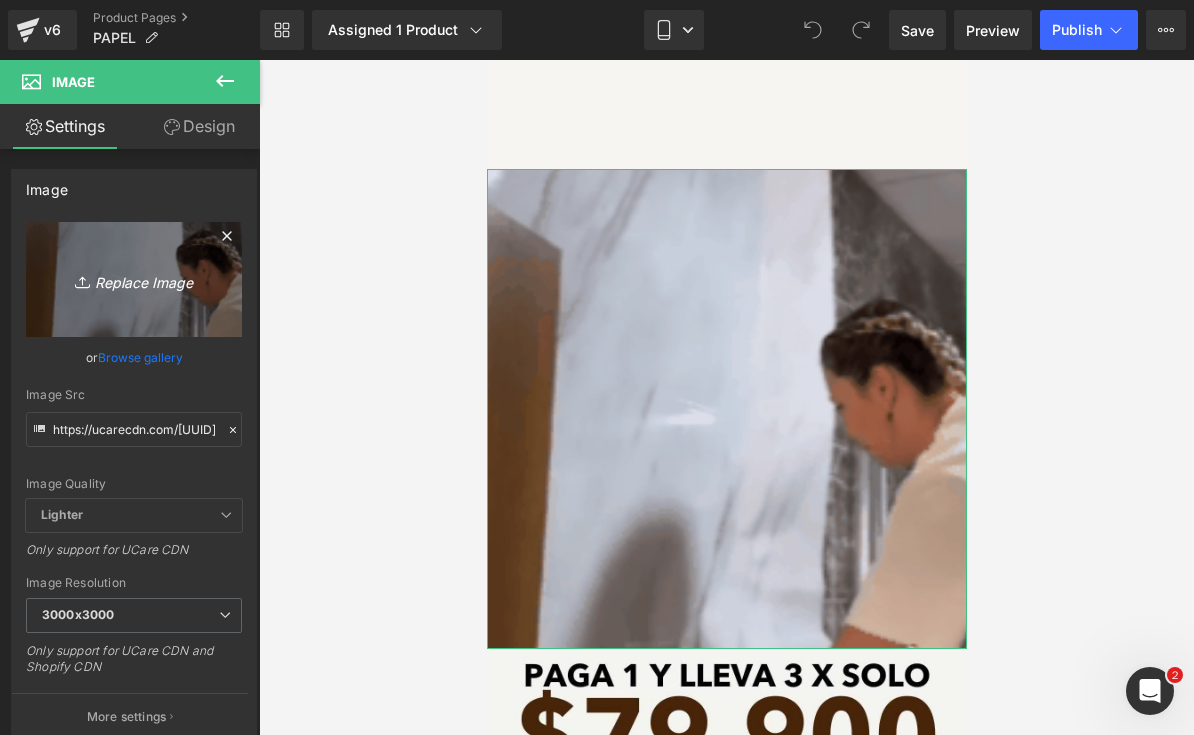 click on "Replace Image" at bounding box center [134, 279] 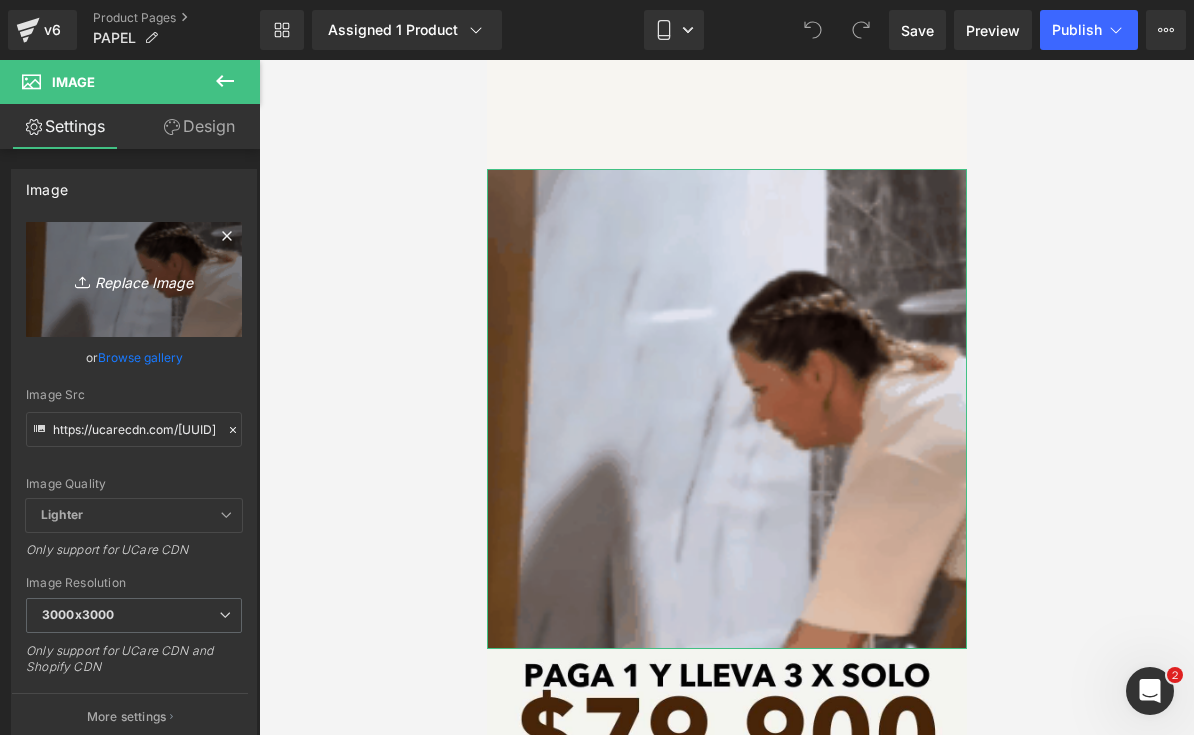 type on "C:\fakepath\GIF LANDING.gif" 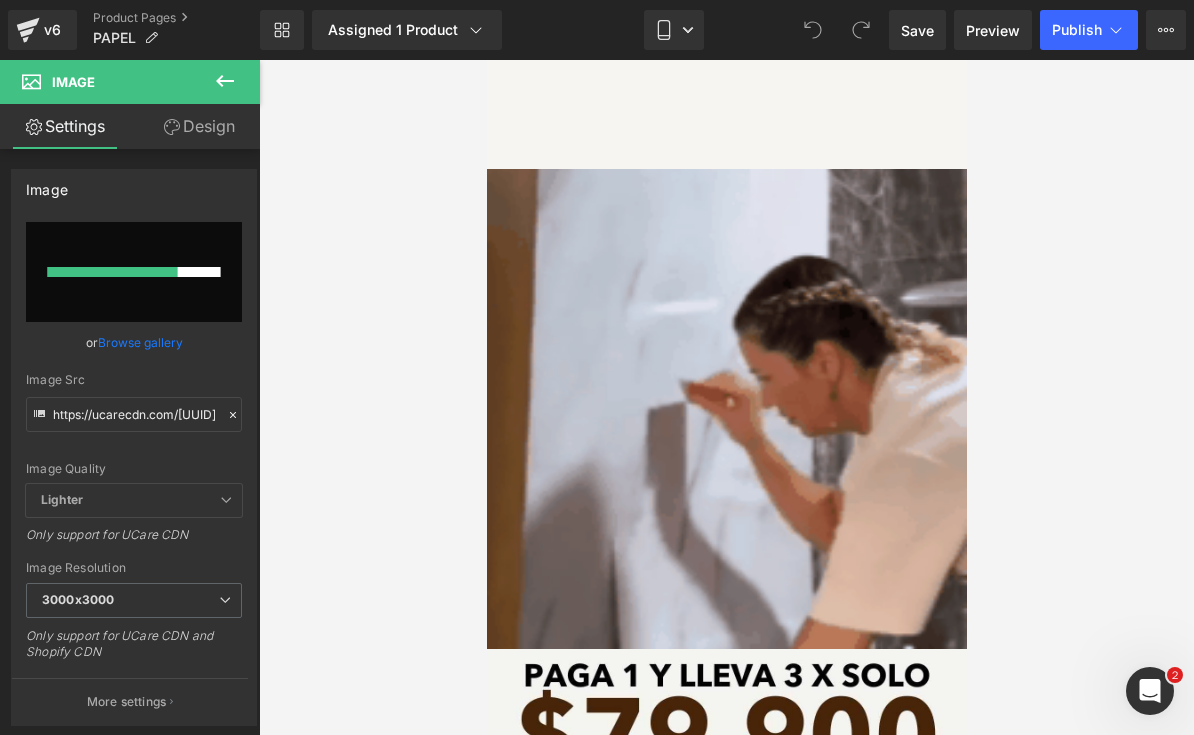 click at bounding box center (726, 397) 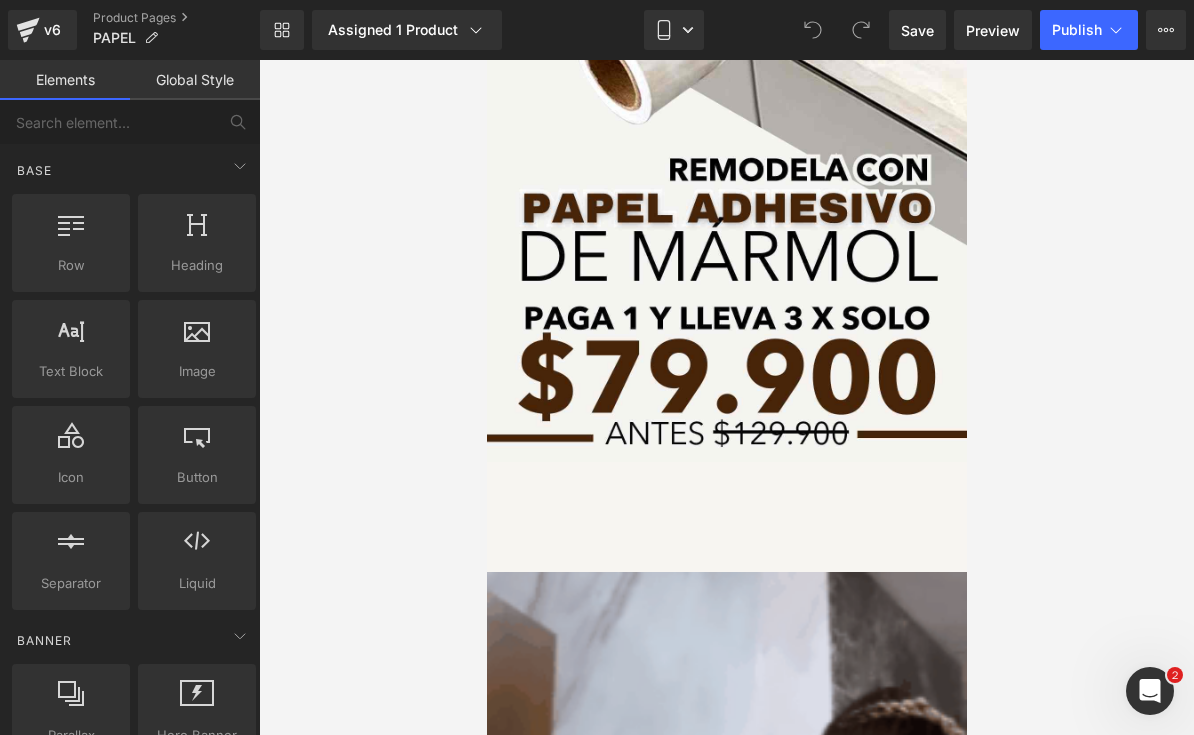 scroll, scrollTop: 445, scrollLeft: 0, axis: vertical 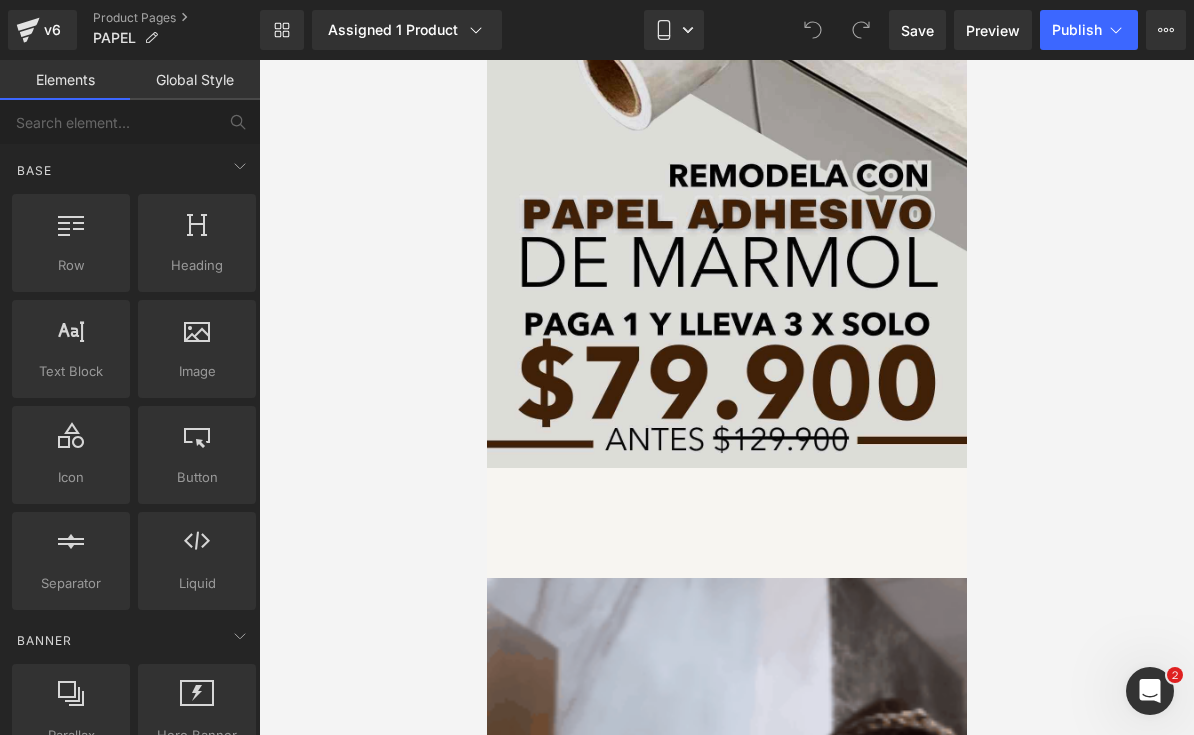 click at bounding box center (726, 41) 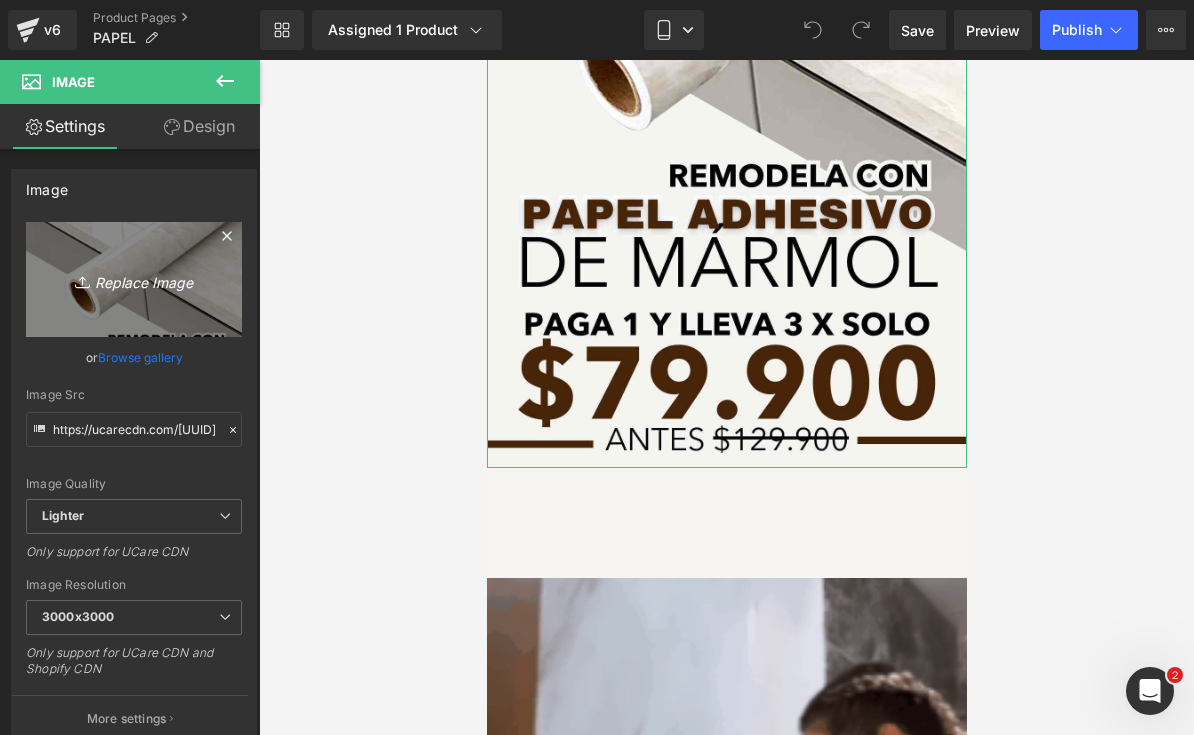 click on "Replace Image" at bounding box center (134, 279) 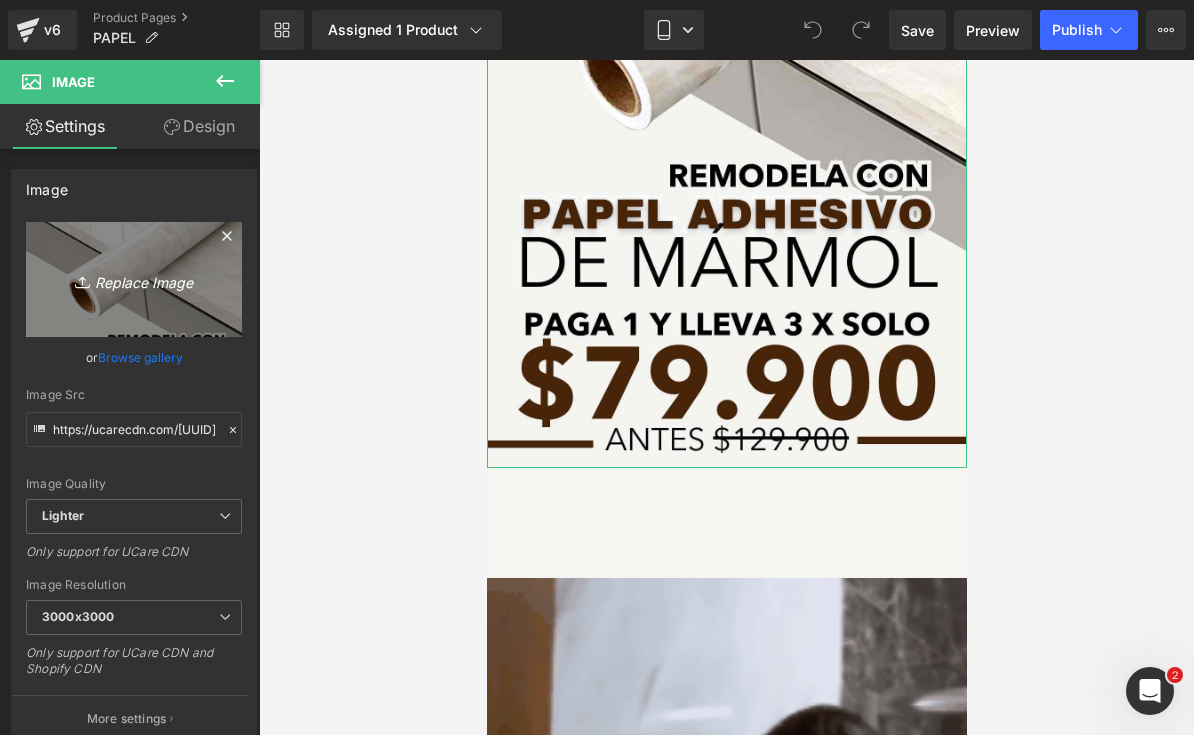 type on "C:\fakepath\[FILENAME] - 1.png" 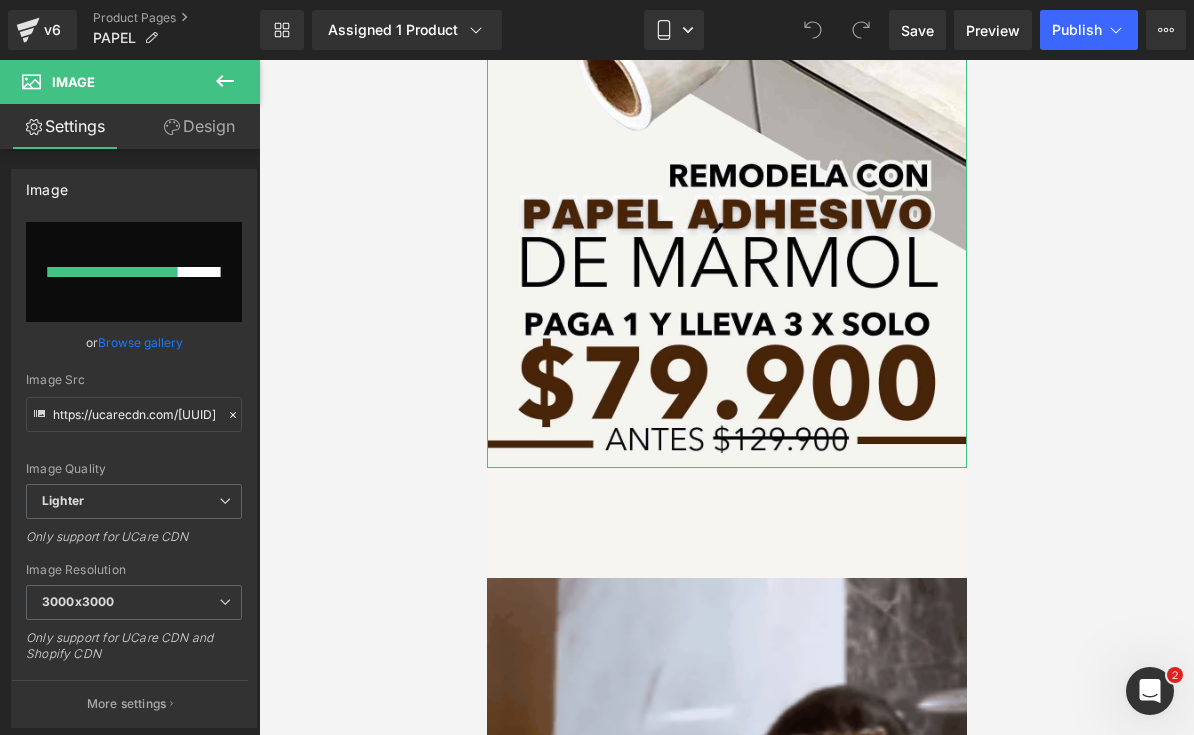 type 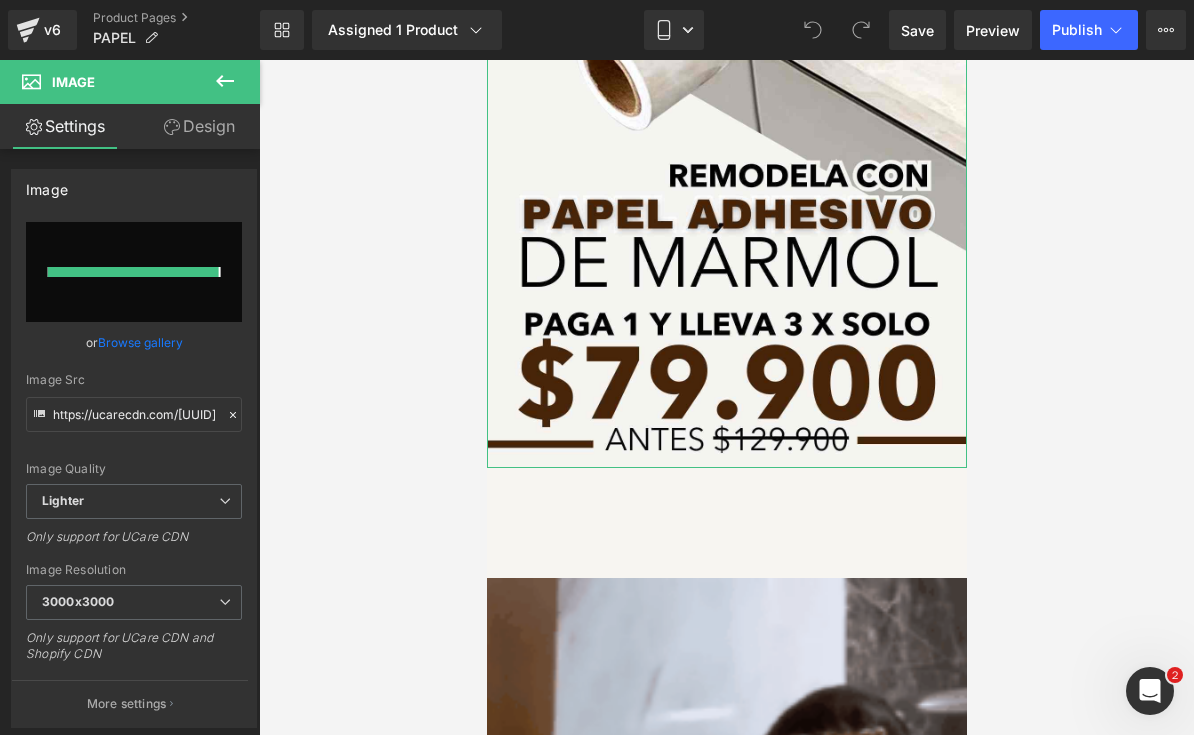 type on "https://ucarecdn.com/[UUID]/[FILENAME].zip - 1.png" 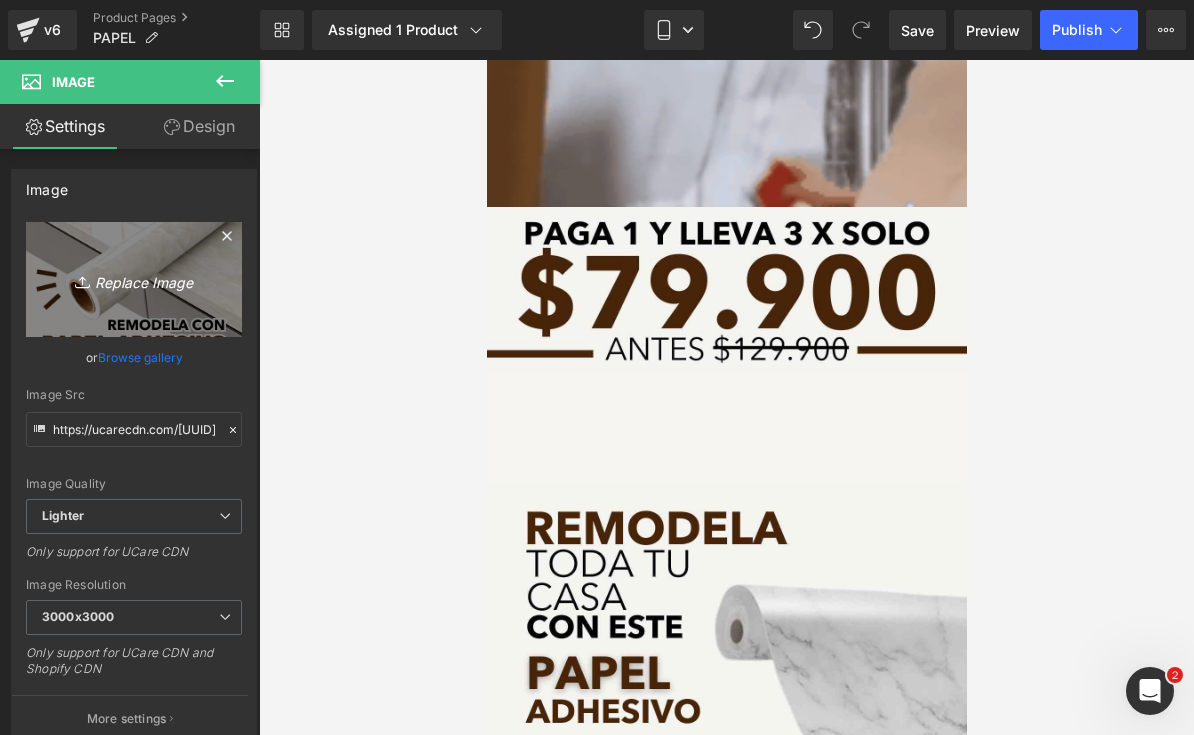 scroll, scrollTop: 1301, scrollLeft: 0, axis: vertical 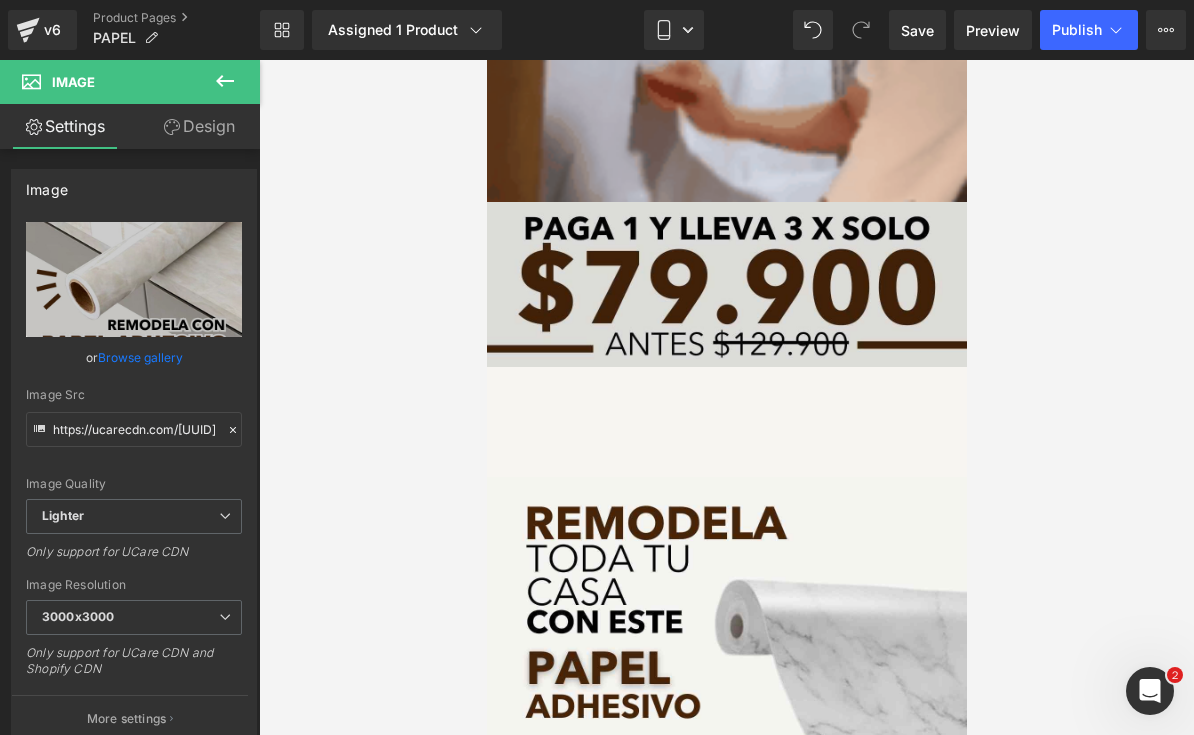 click at bounding box center [726, 284] 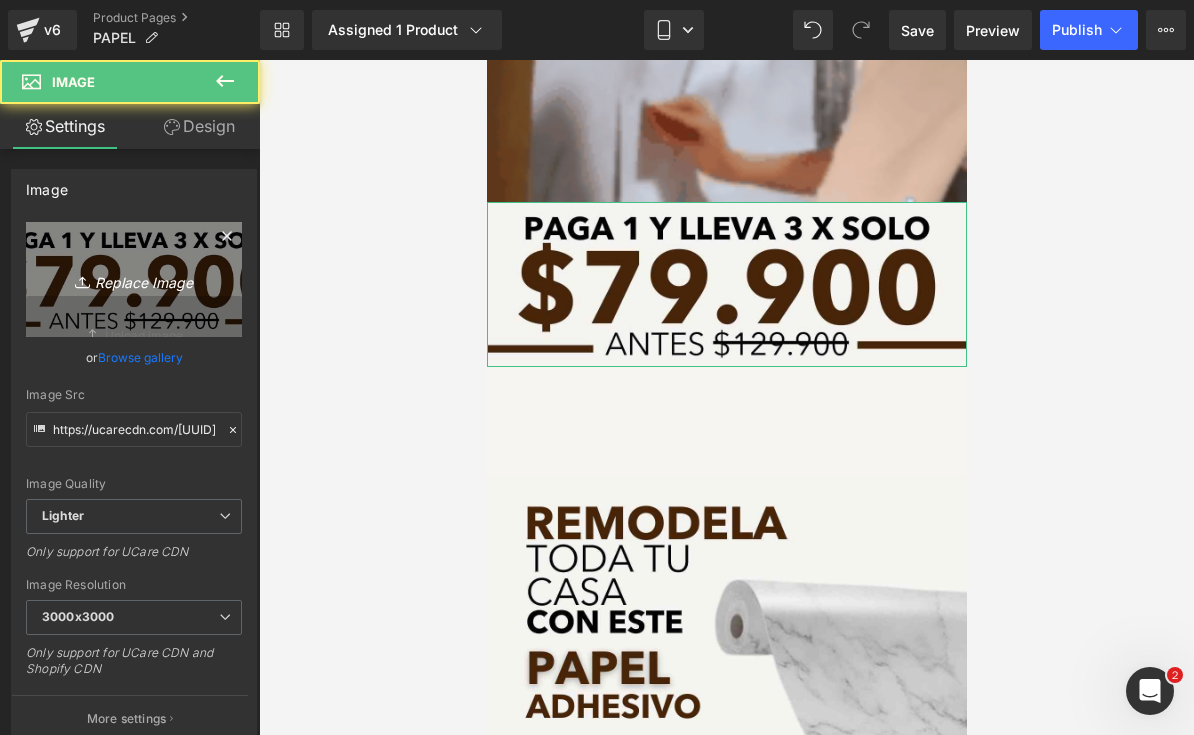 click on "Replace Image" at bounding box center (134, 279) 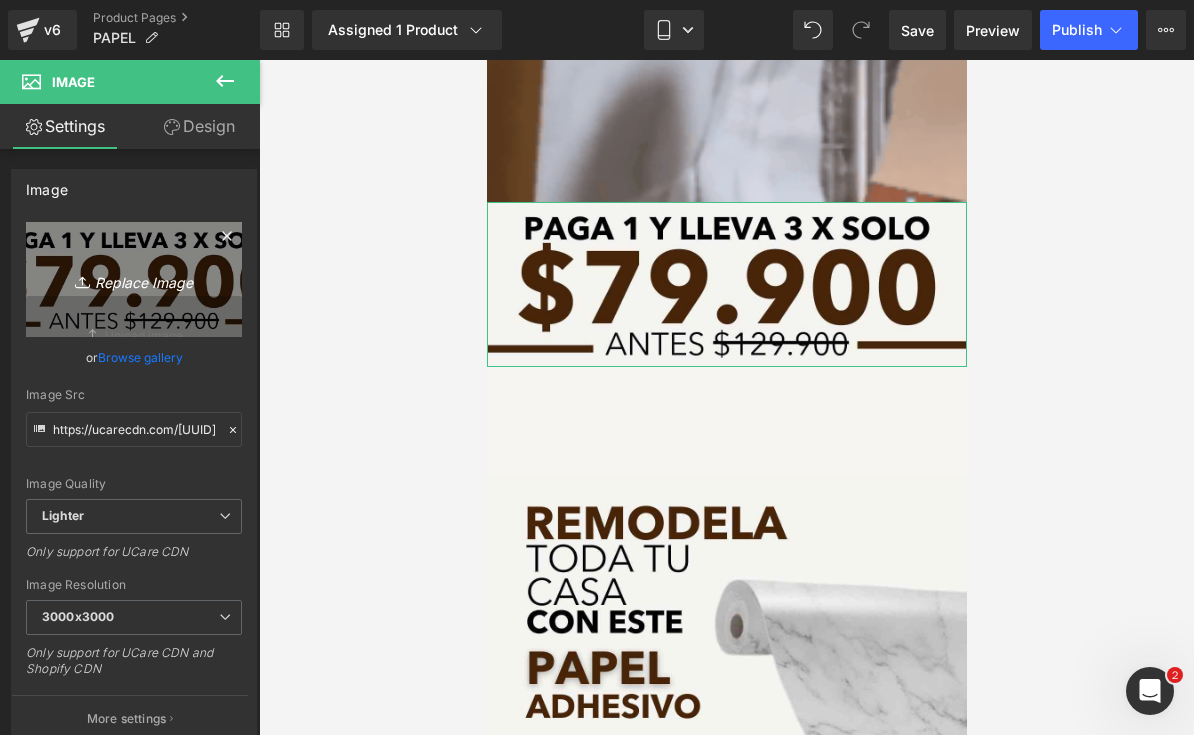 type on "C:\fakepath\[FILENAME] - 2.jpeg" 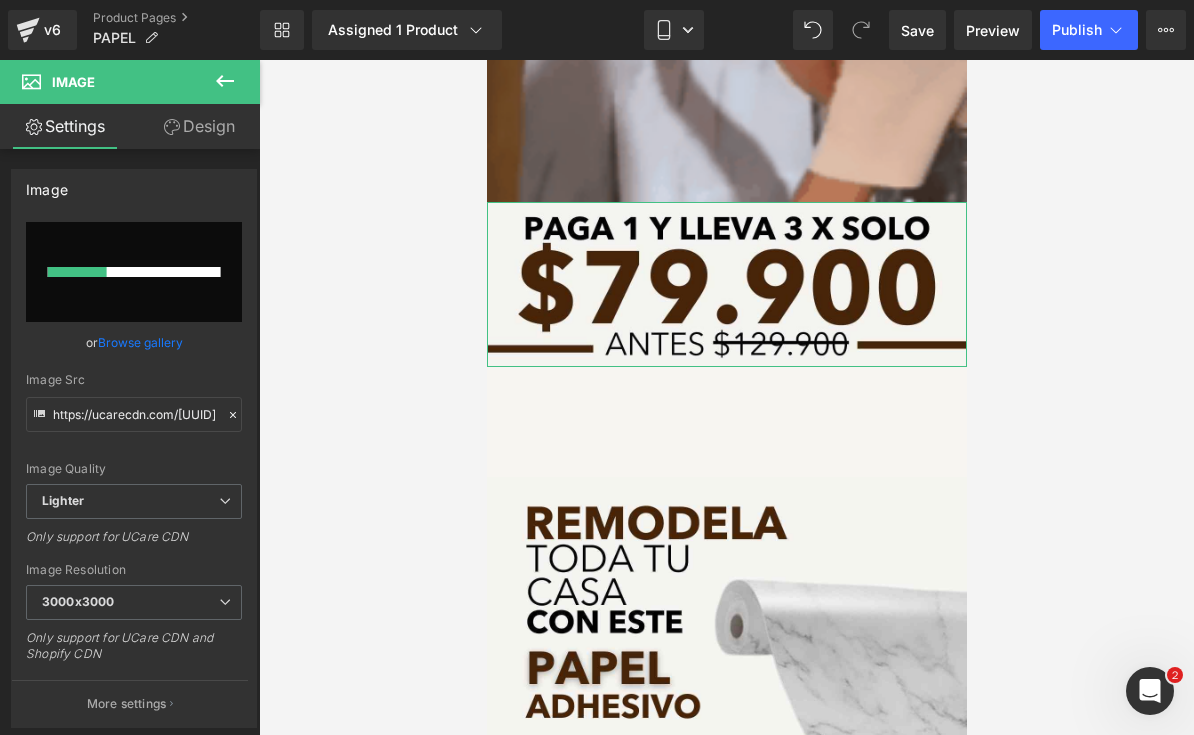 type 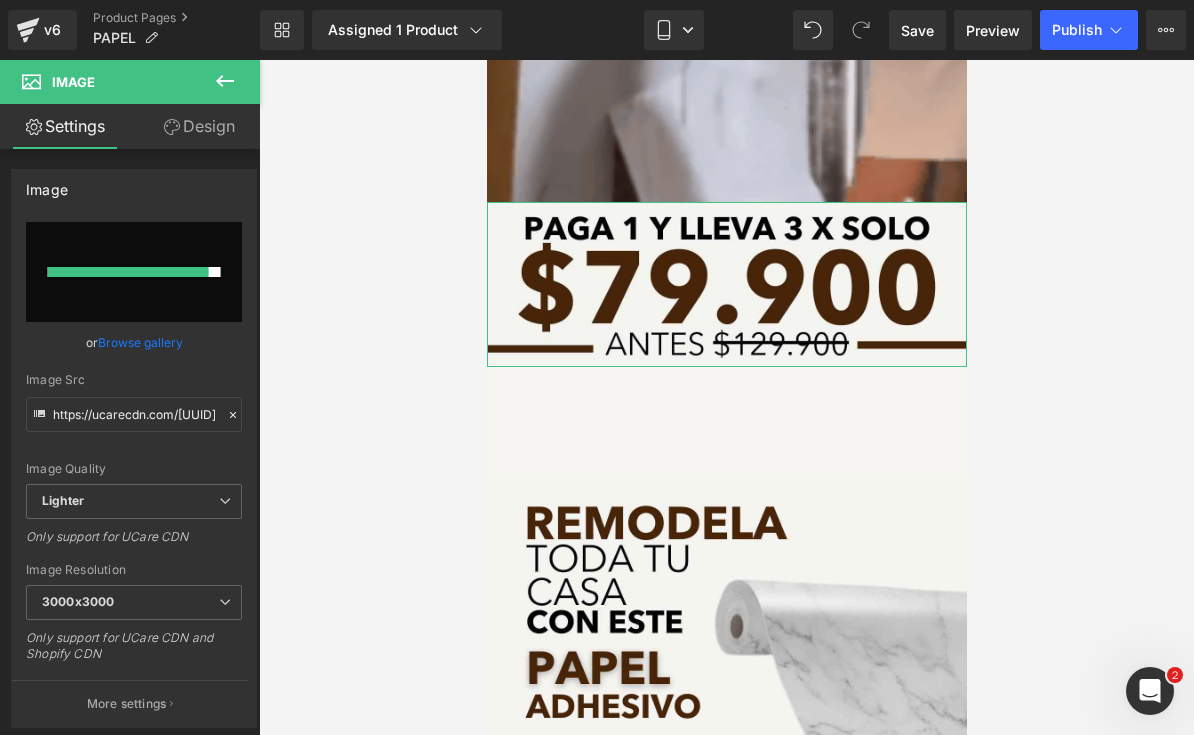 type on "https://ucarecdn.com/[UUID]/[FILENAME].zip - 2.jpeg" 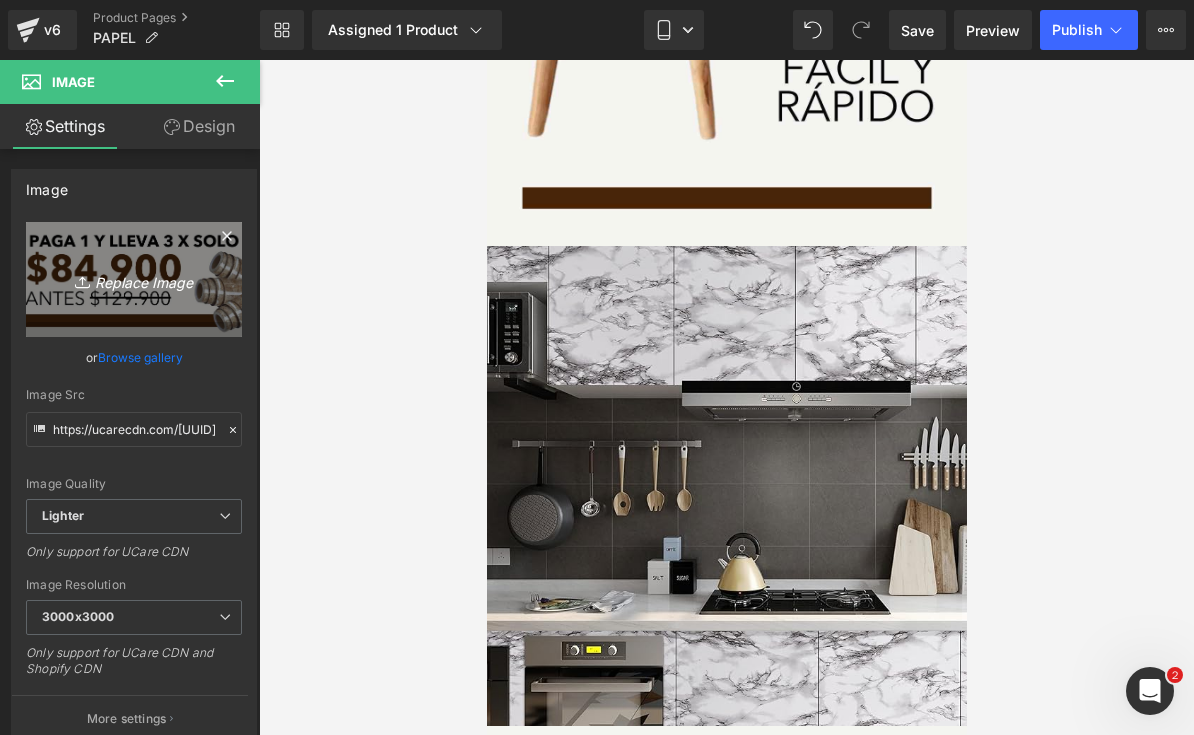 scroll, scrollTop: 2415, scrollLeft: 0, axis: vertical 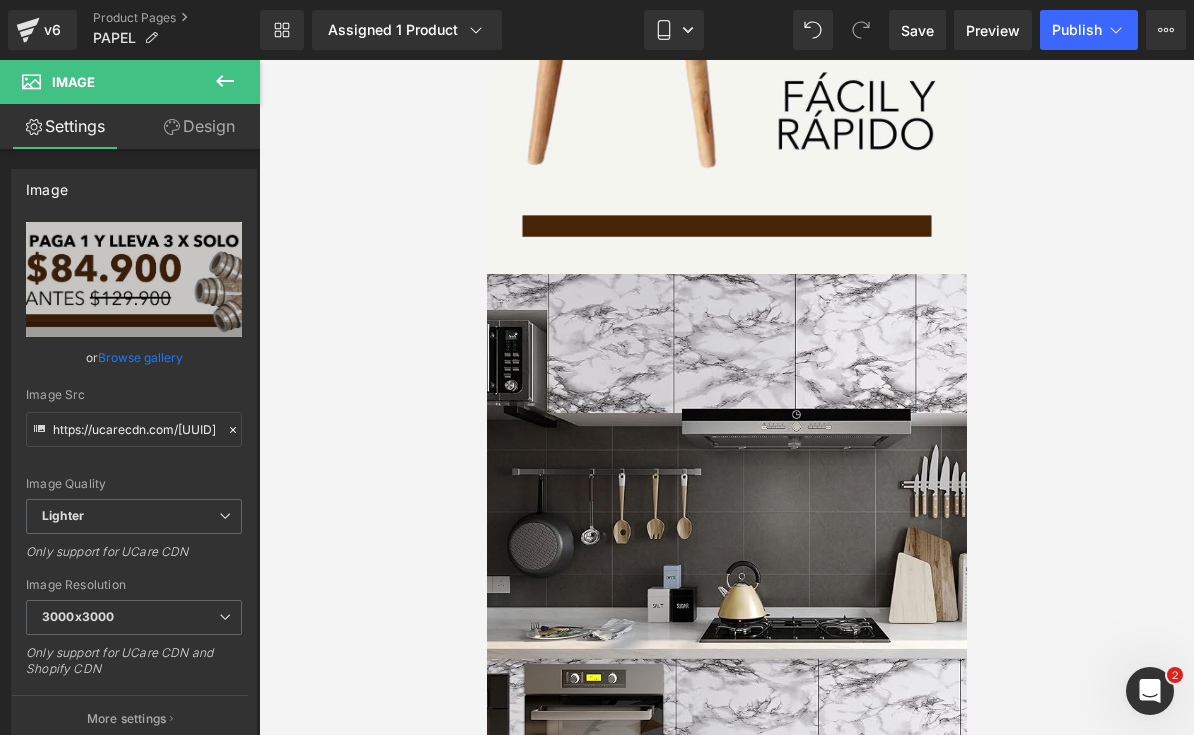 click 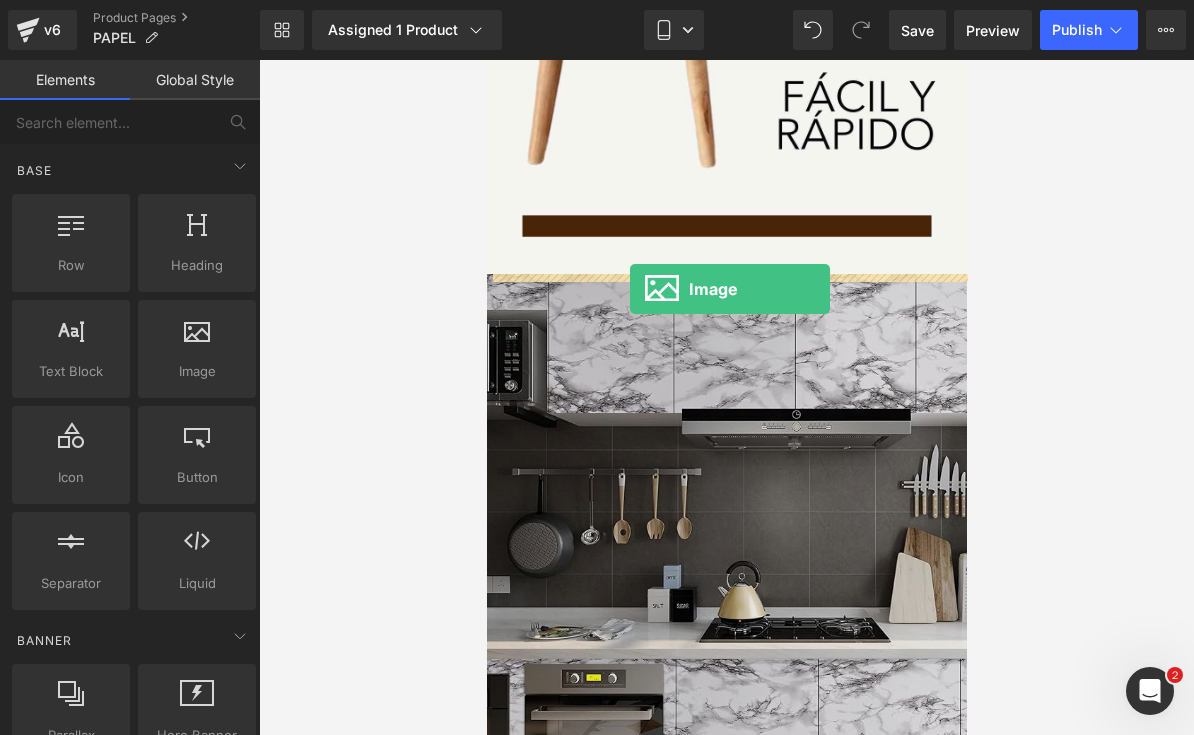 drag, startPoint x: 687, startPoint y: 399, endPoint x: 629, endPoint y: 288, distance: 125.23977 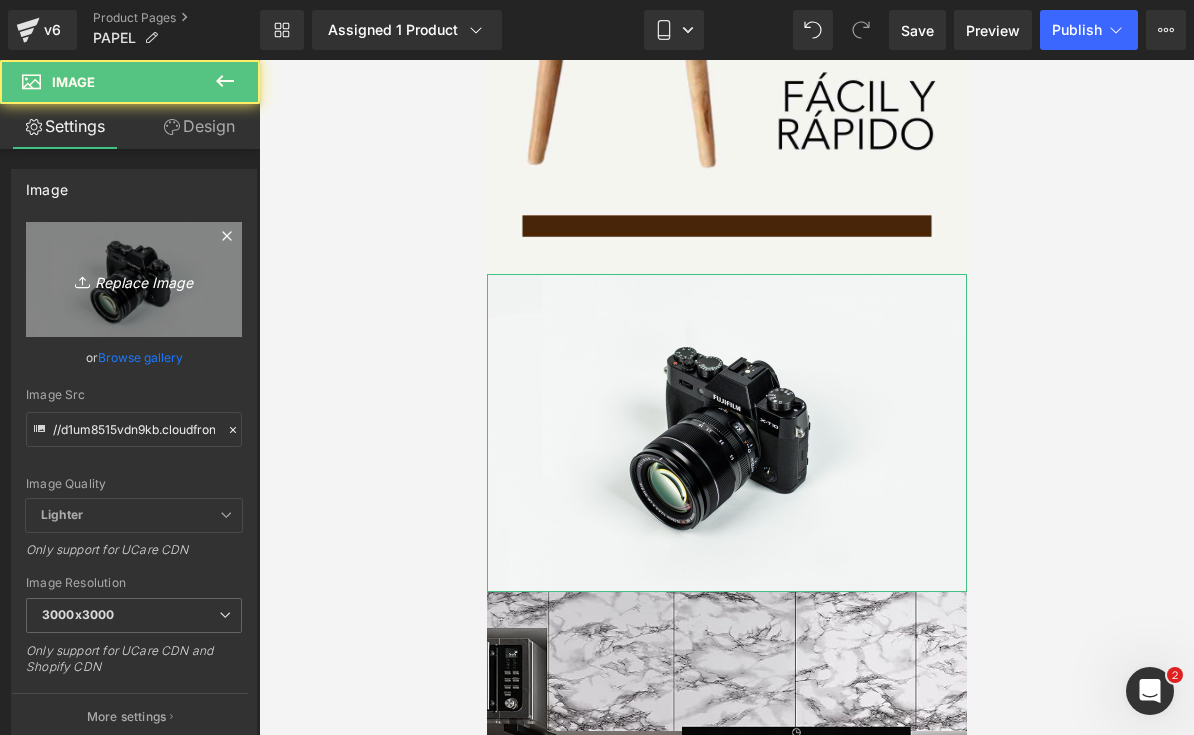 click on "Replace Image" at bounding box center [134, 279] 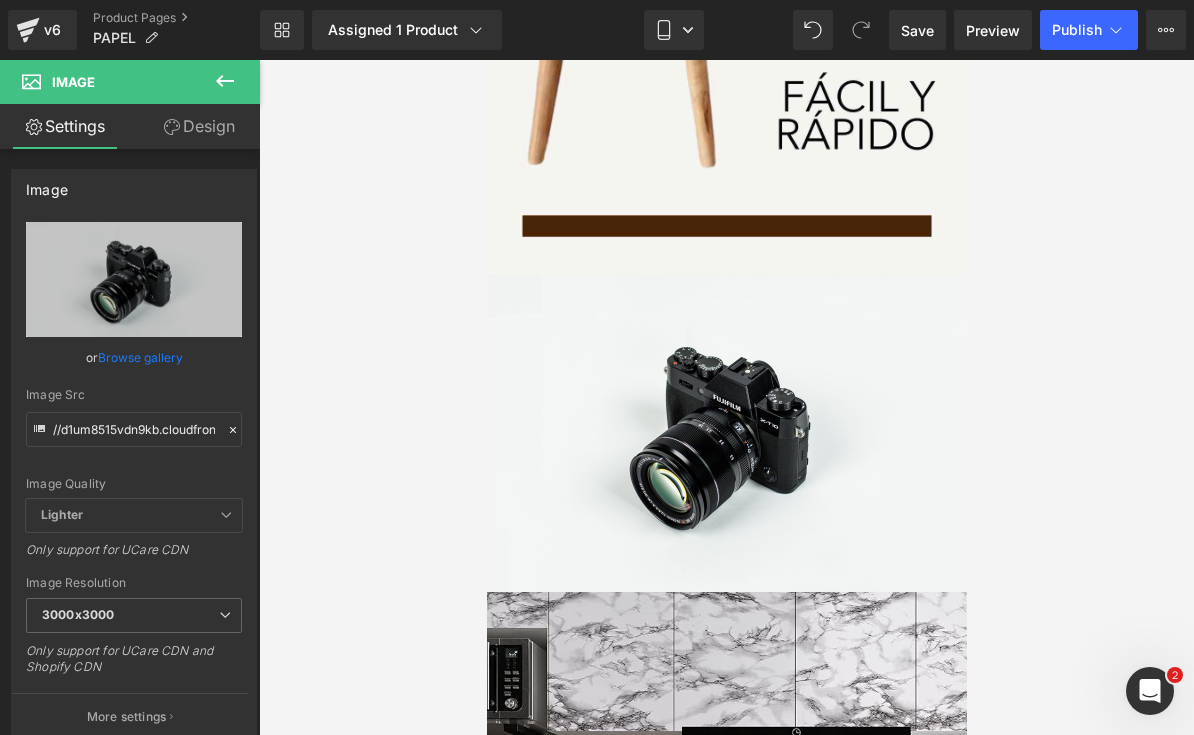 type on "C:\fakepath\[FILENAME] - 3.jpeg" 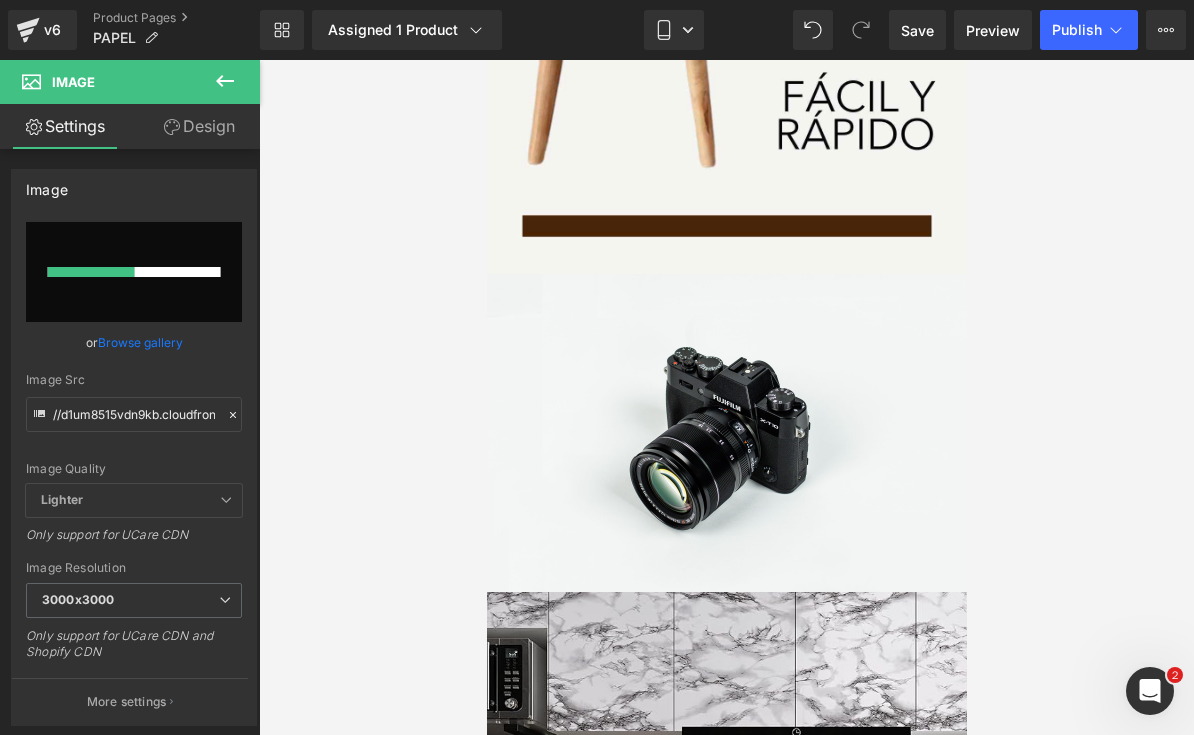type 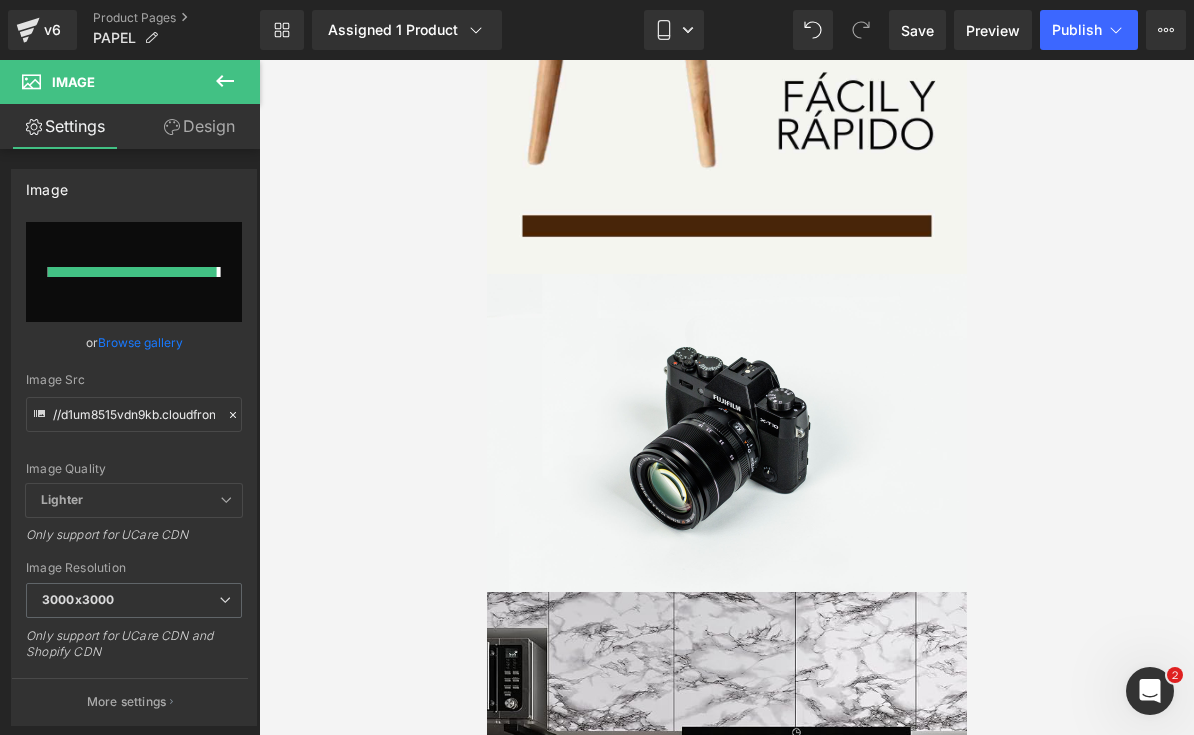 type on "https://ucarecdn.com/[UUID]/[FILENAME].zip - 3.jpeg" 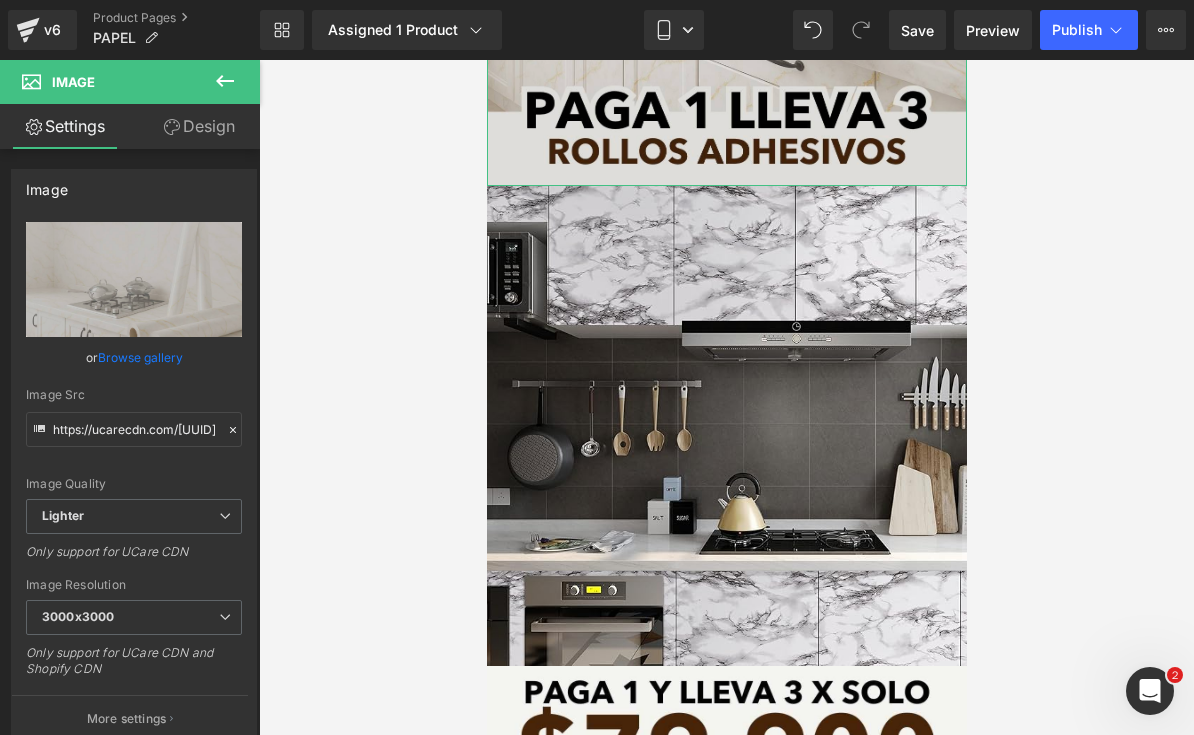 scroll, scrollTop: 3124, scrollLeft: 0, axis: vertical 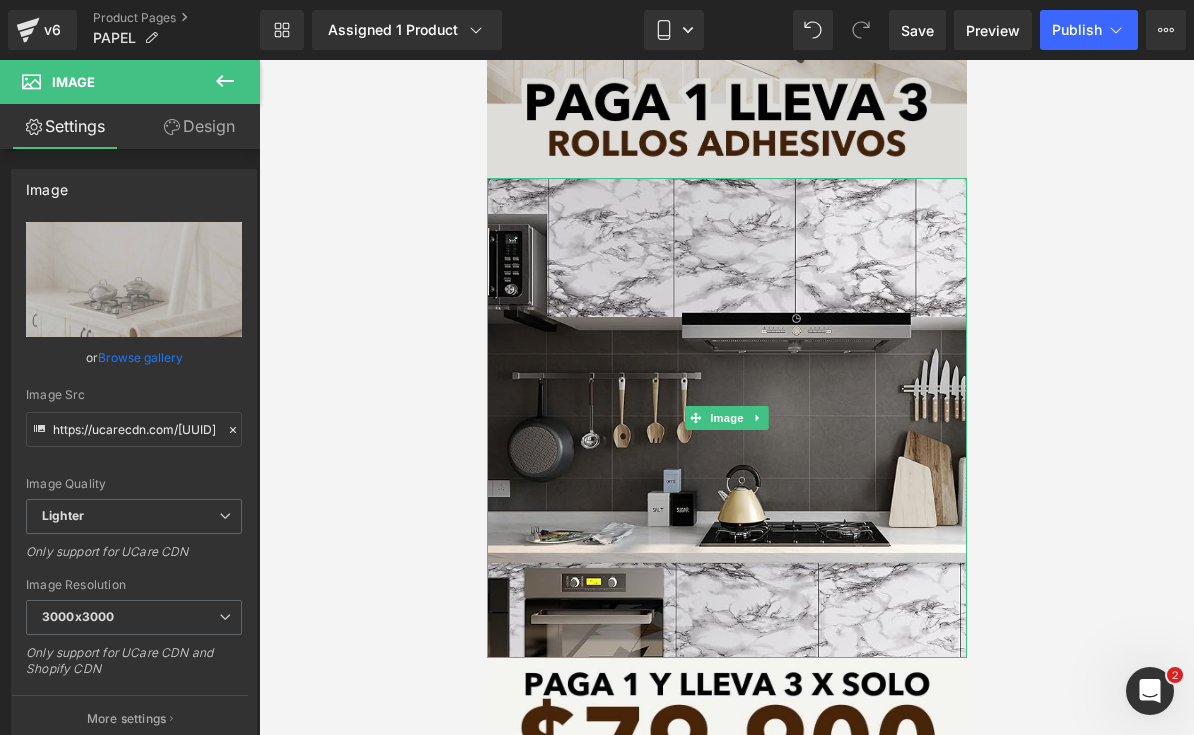 click at bounding box center [726, 418] 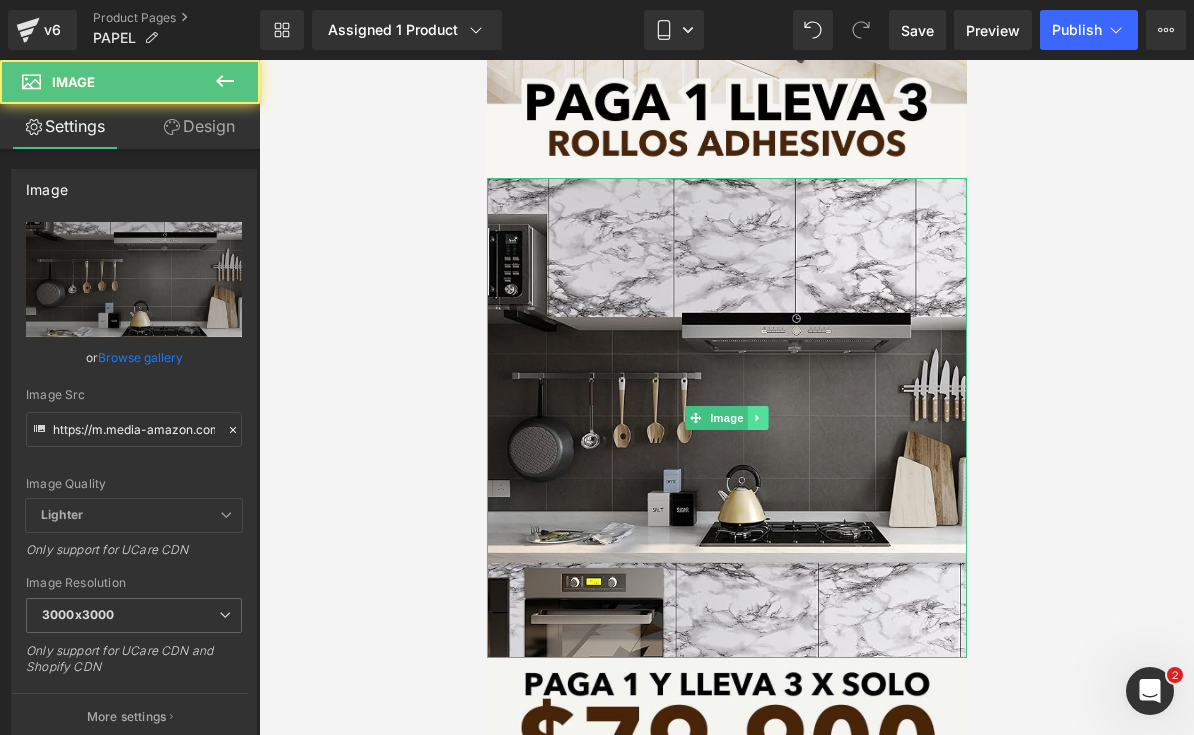 click 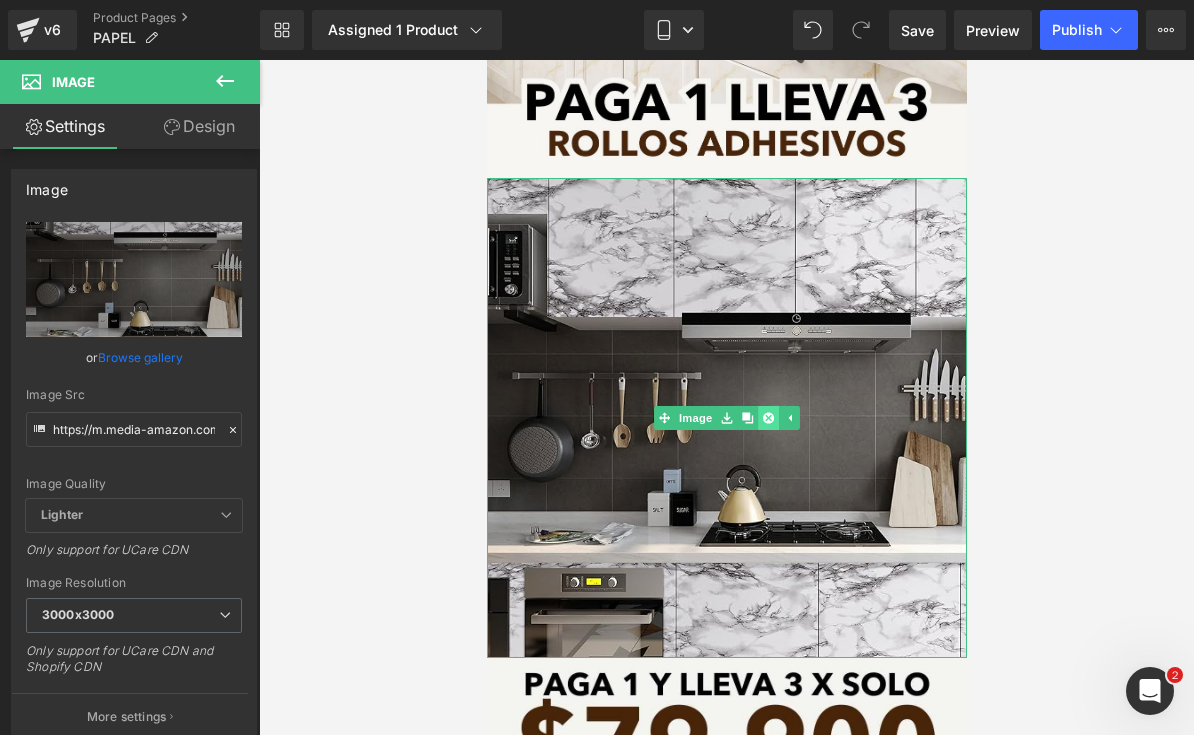click at bounding box center [767, 418] 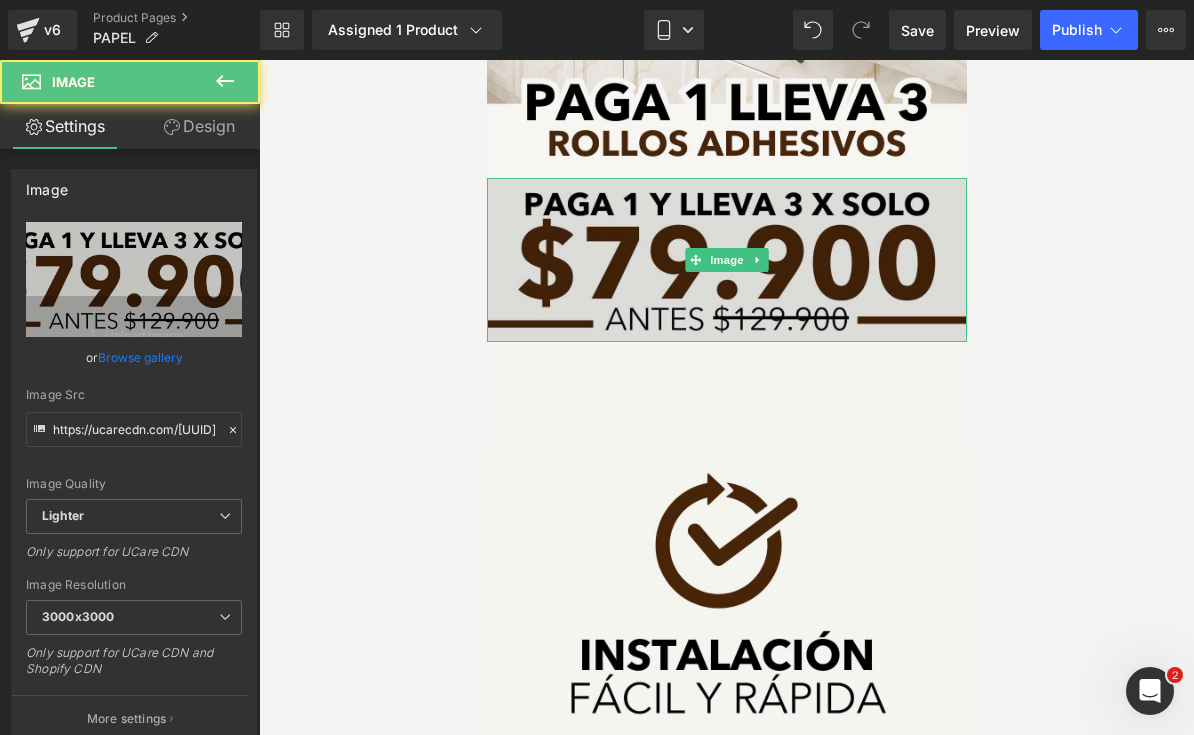 click at bounding box center (726, 260) 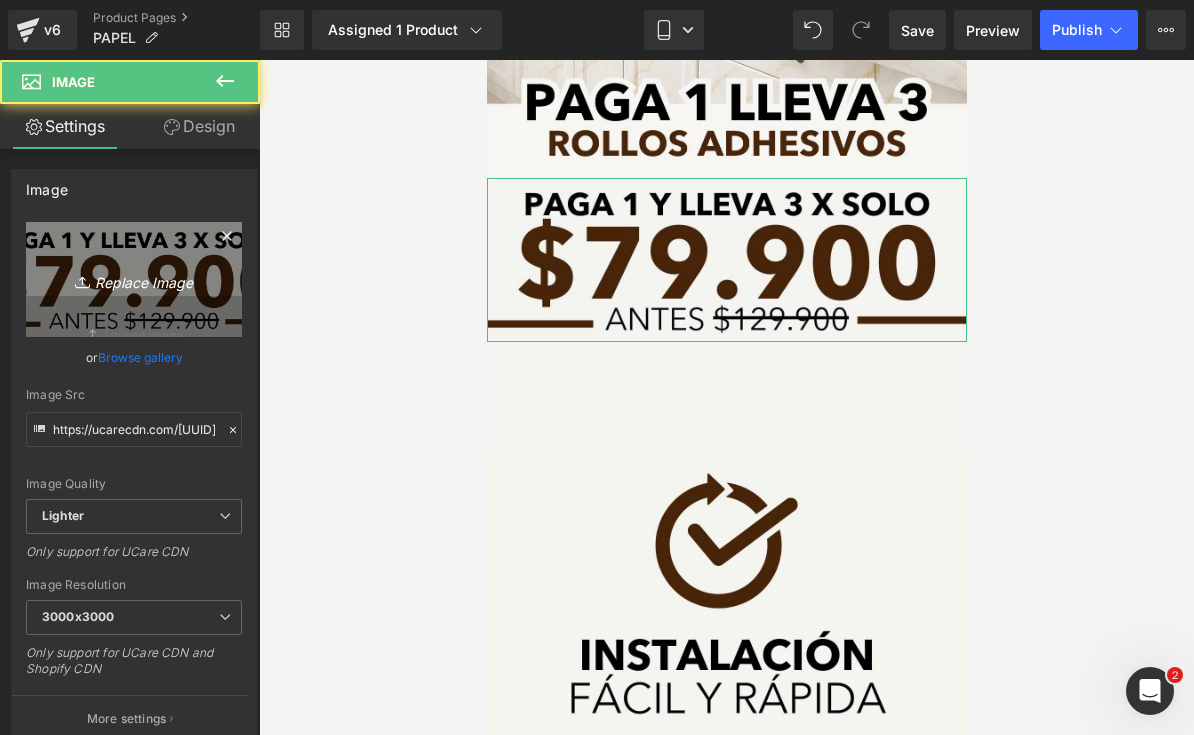 click on "Replace Image" at bounding box center (134, 279) 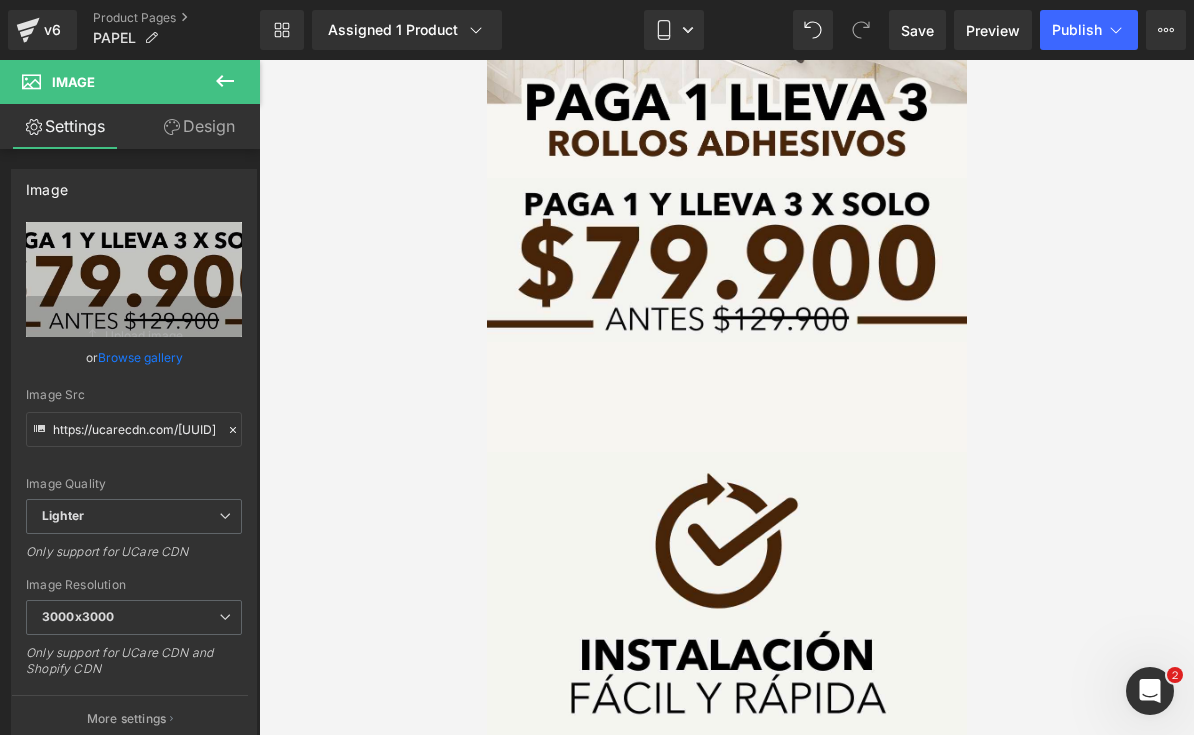 type on "C:\fakepath\[FILENAME] - 2.jpeg" 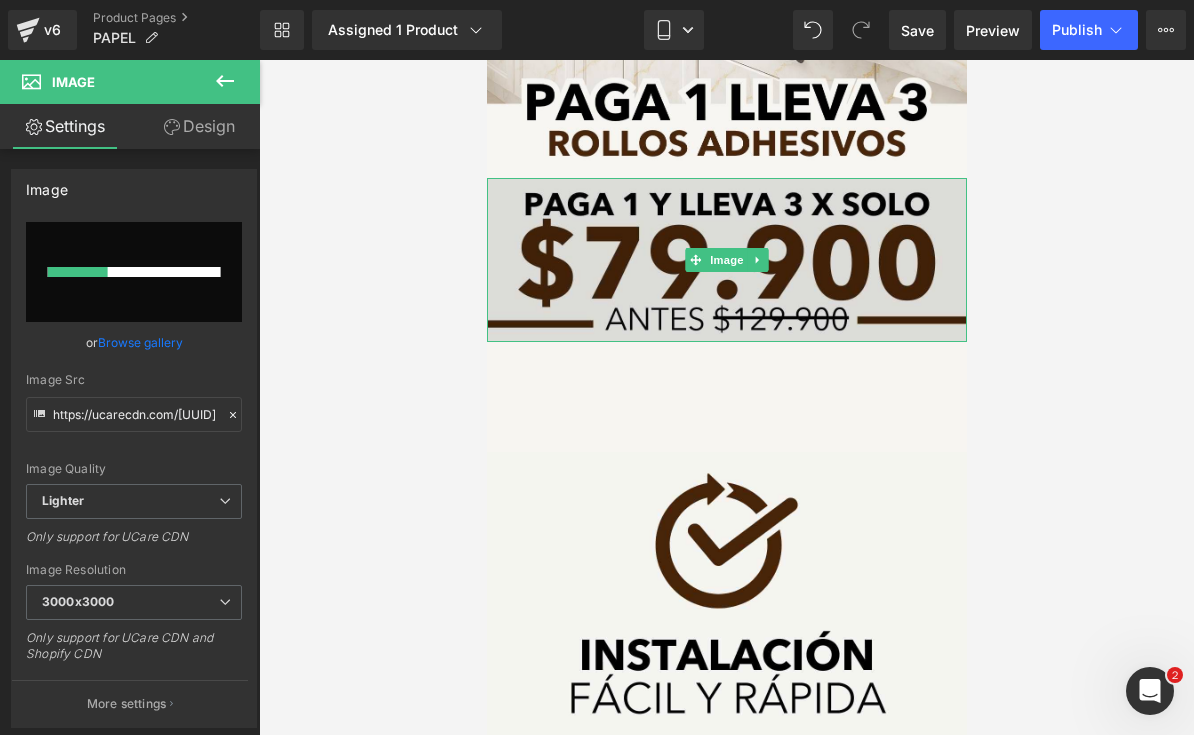 type 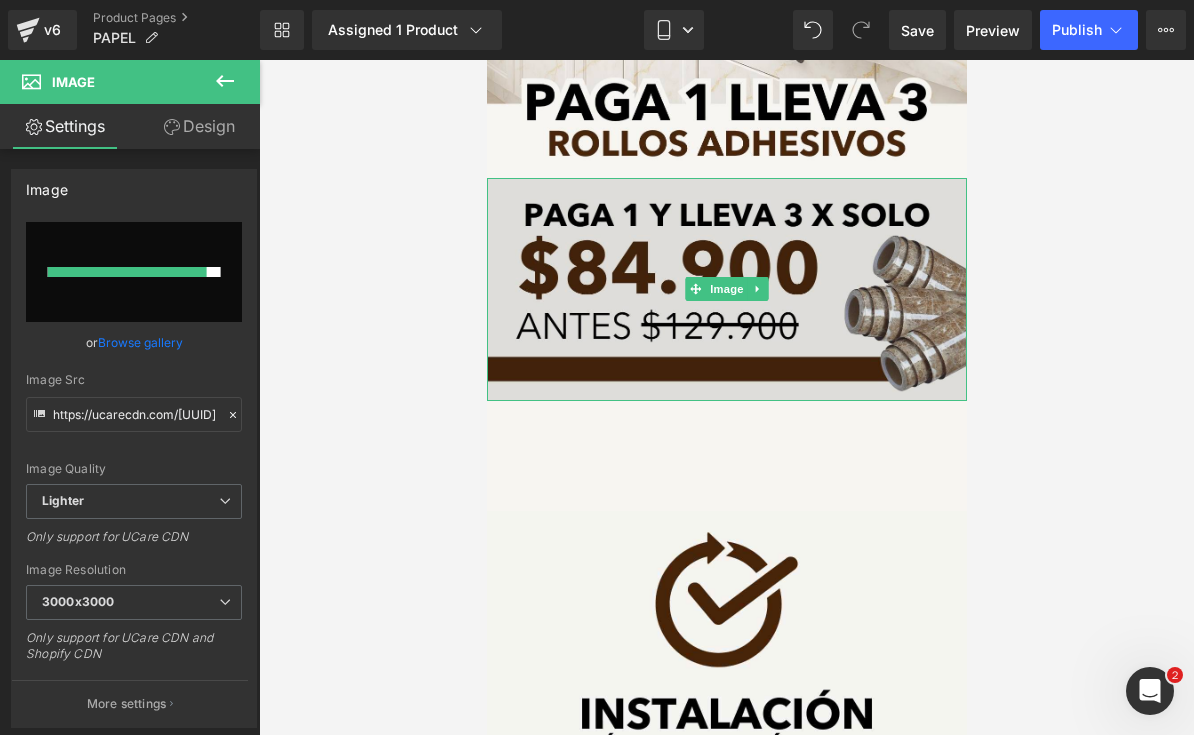 type on "https://ucarecdn.com/[UUID]/[FILENAME].zip - 2.jpeg" 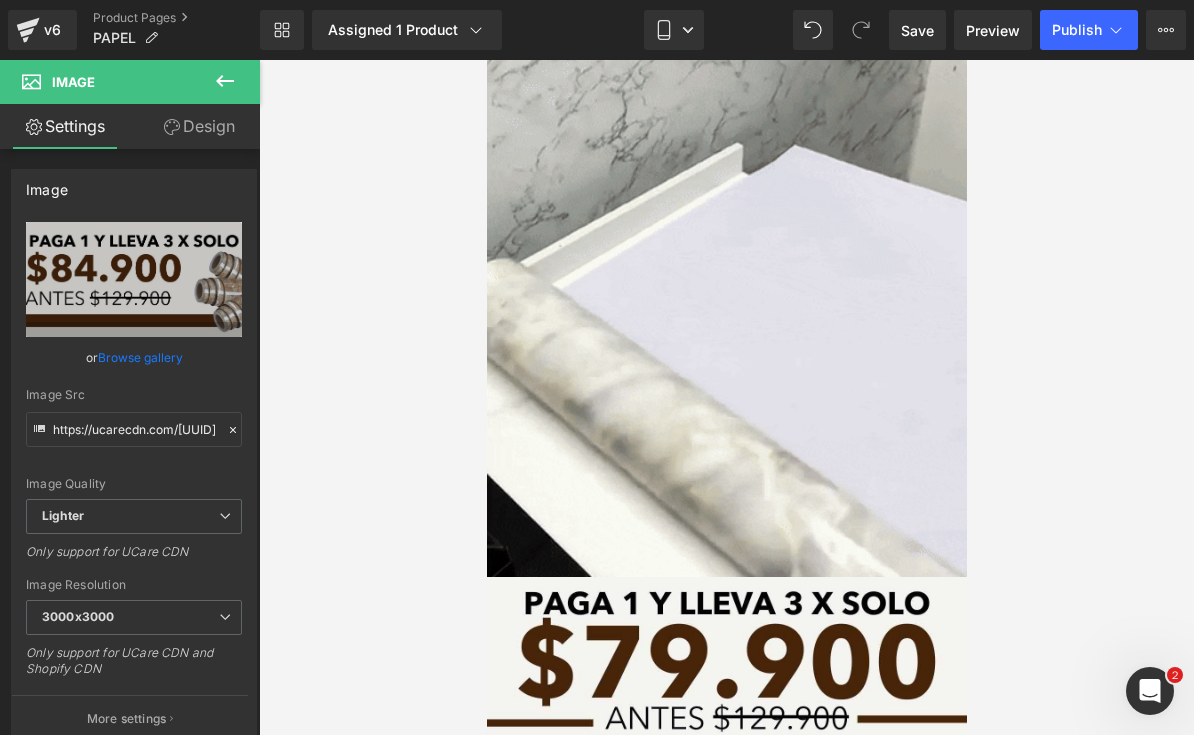 scroll, scrollTop: 4509, scrollLeft: 0, axis: vertical 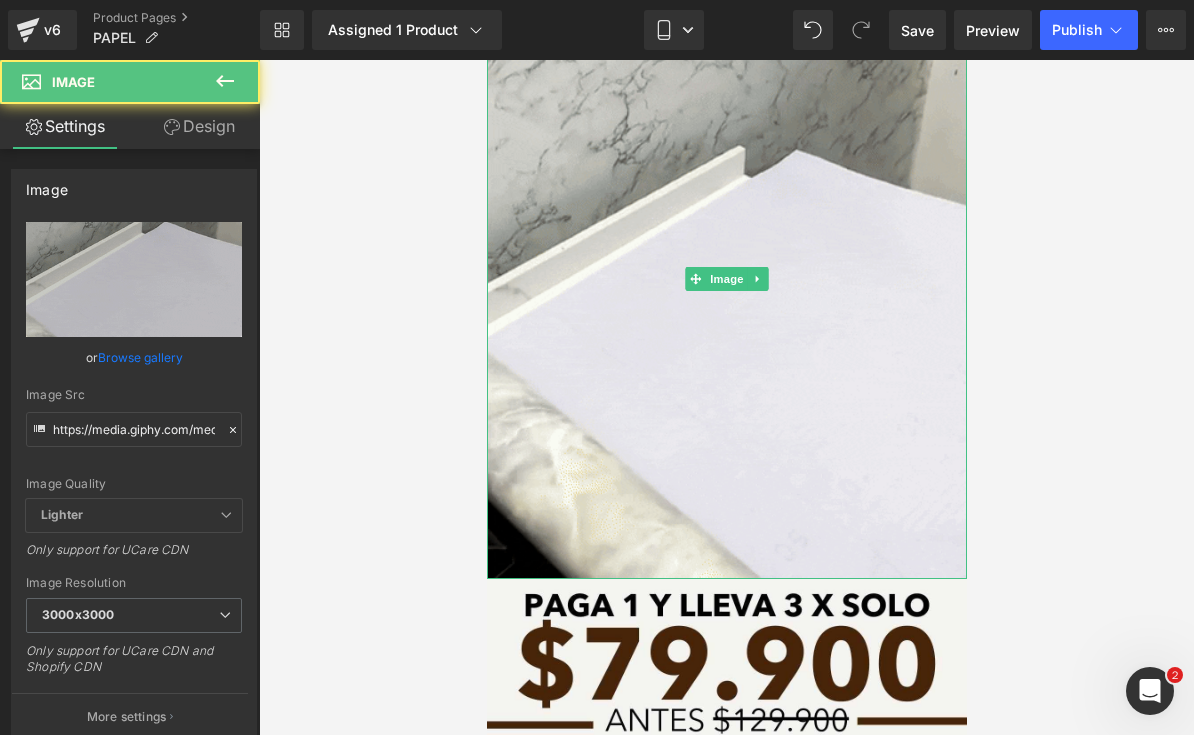 click at bounding box center [726, 279] 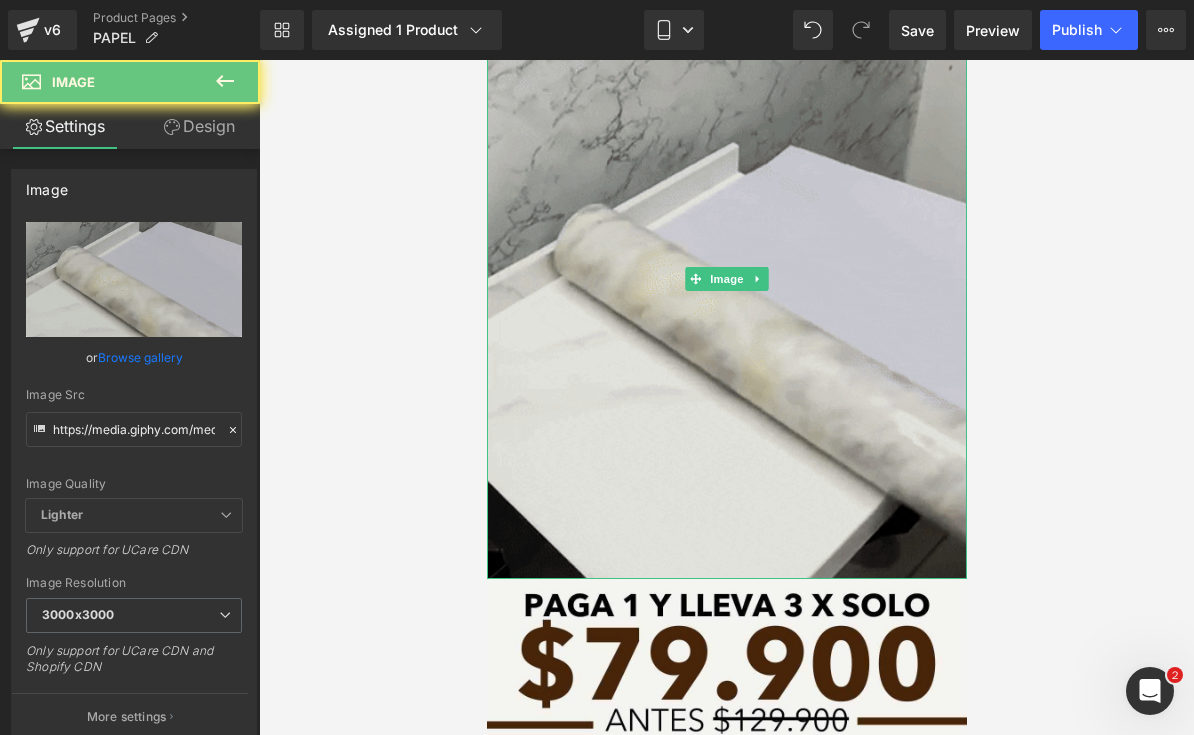 click at bounding box center (726, 279) 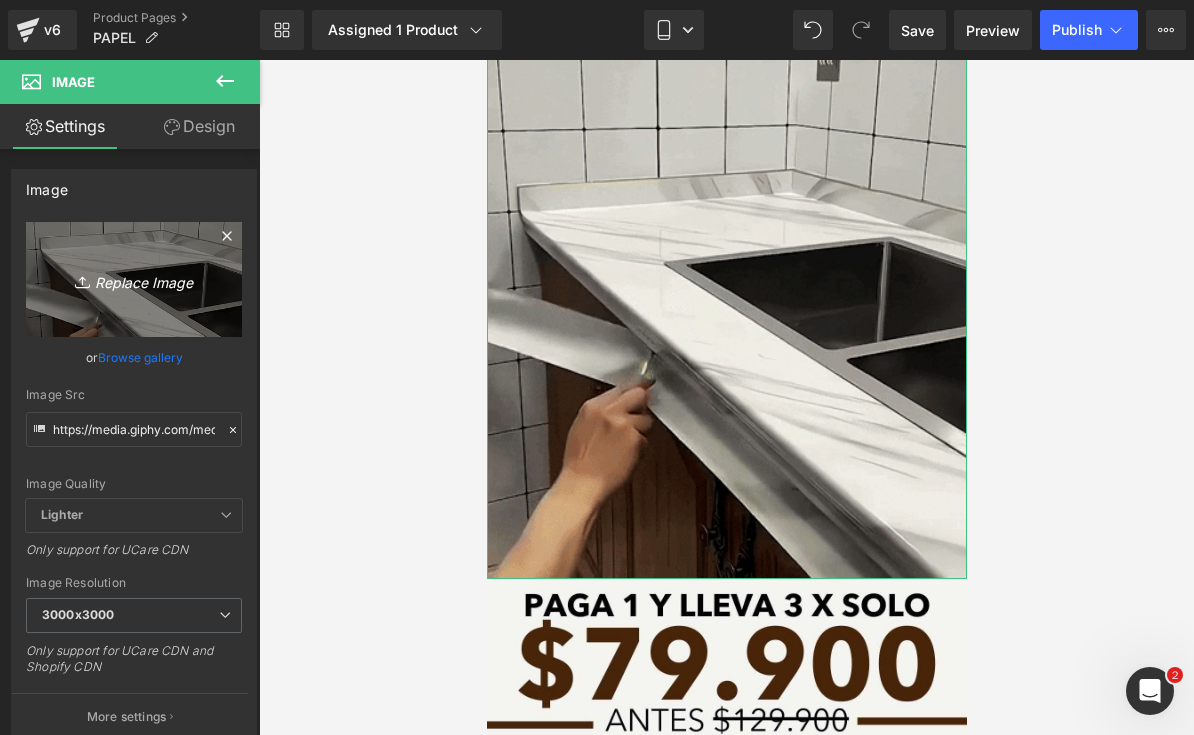 click on "Replace Image" at bounding box center (134, 279) 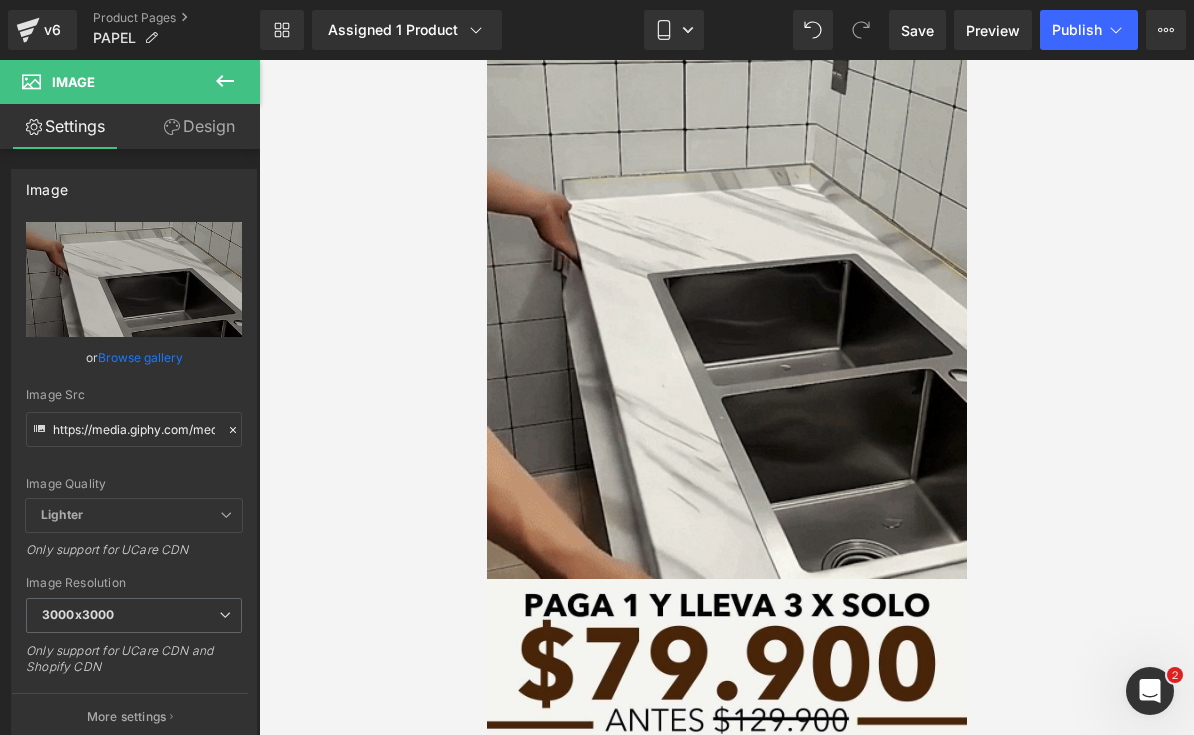 type on "C:\fakepath\GIF LANDING.gif" 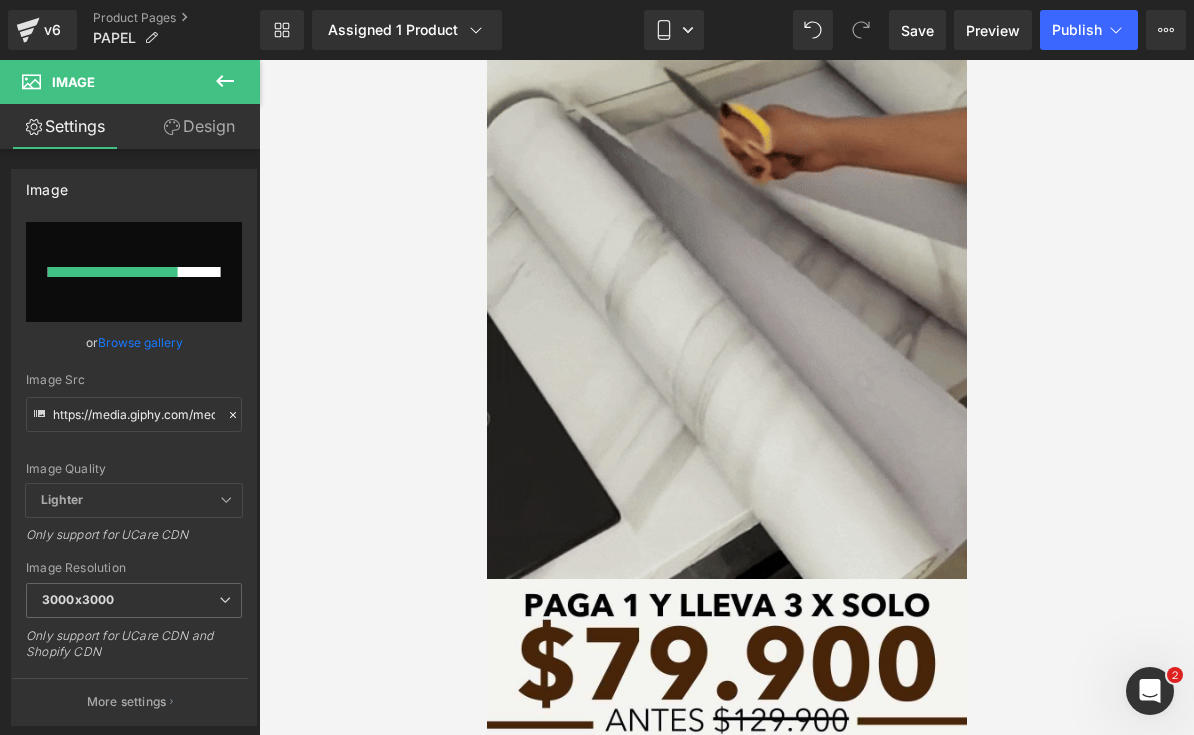 type 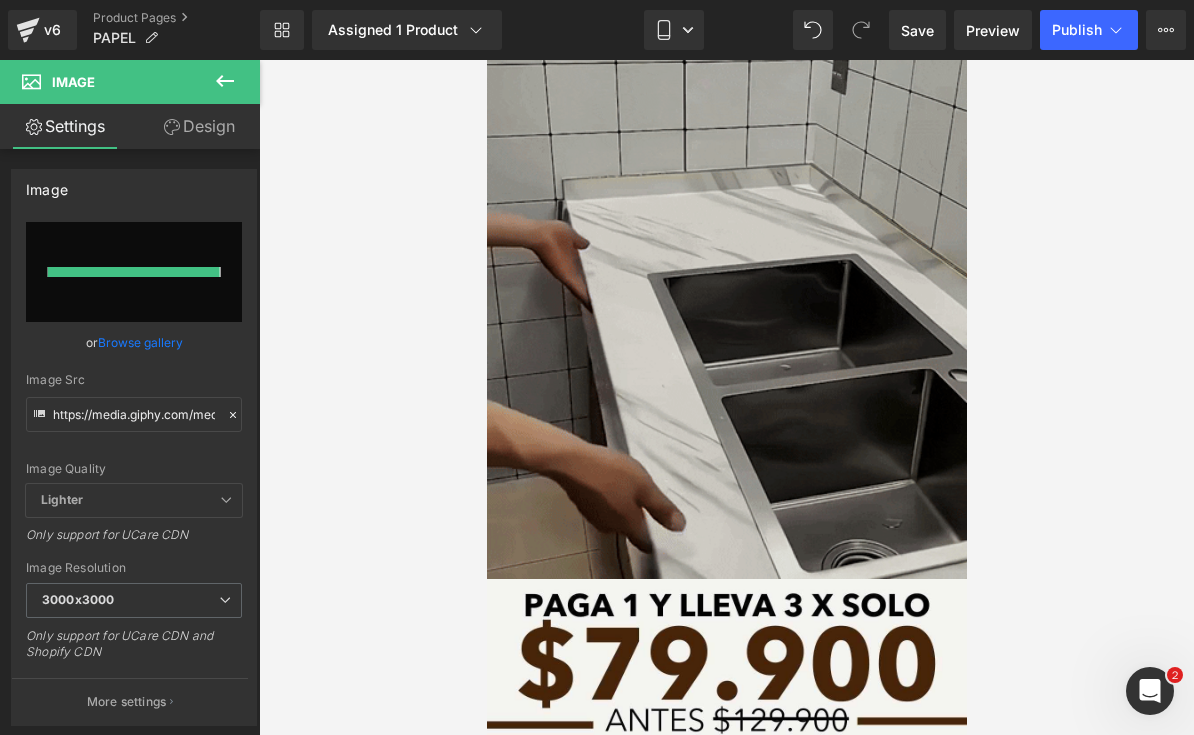 type on "https://ucarecdn.com/[UUID]/[FILENAME].gif" 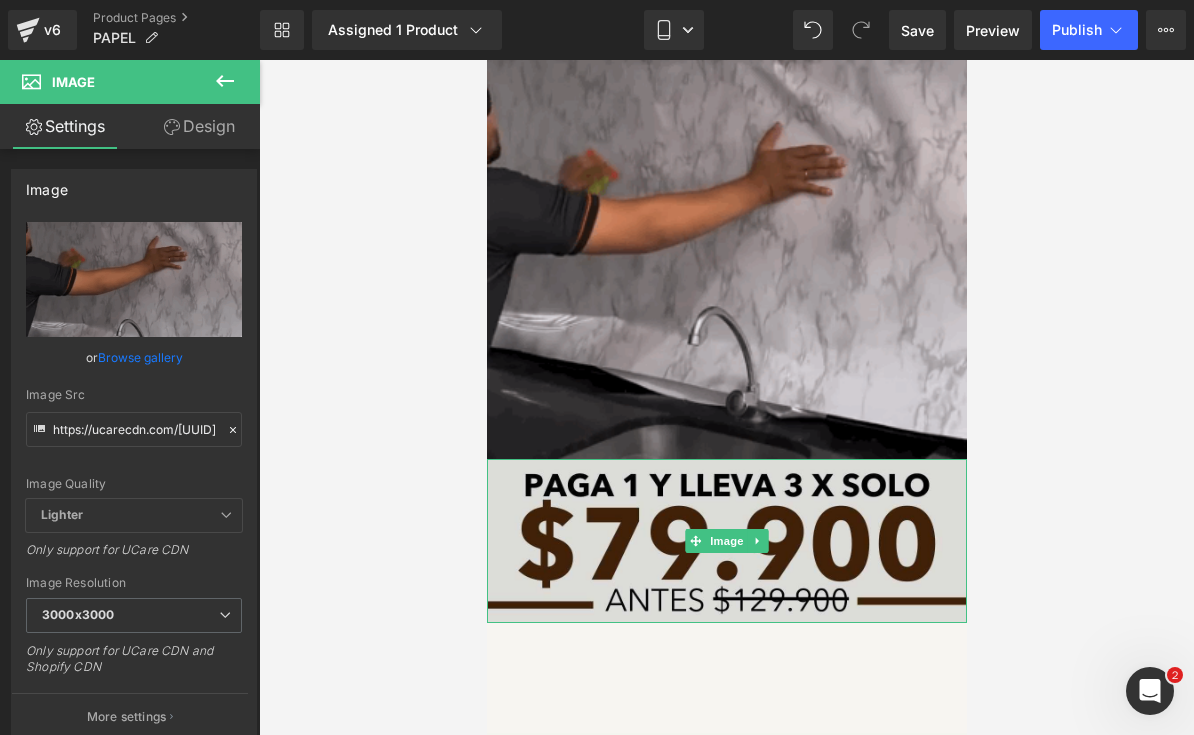 click at bounding box center [726, 541] 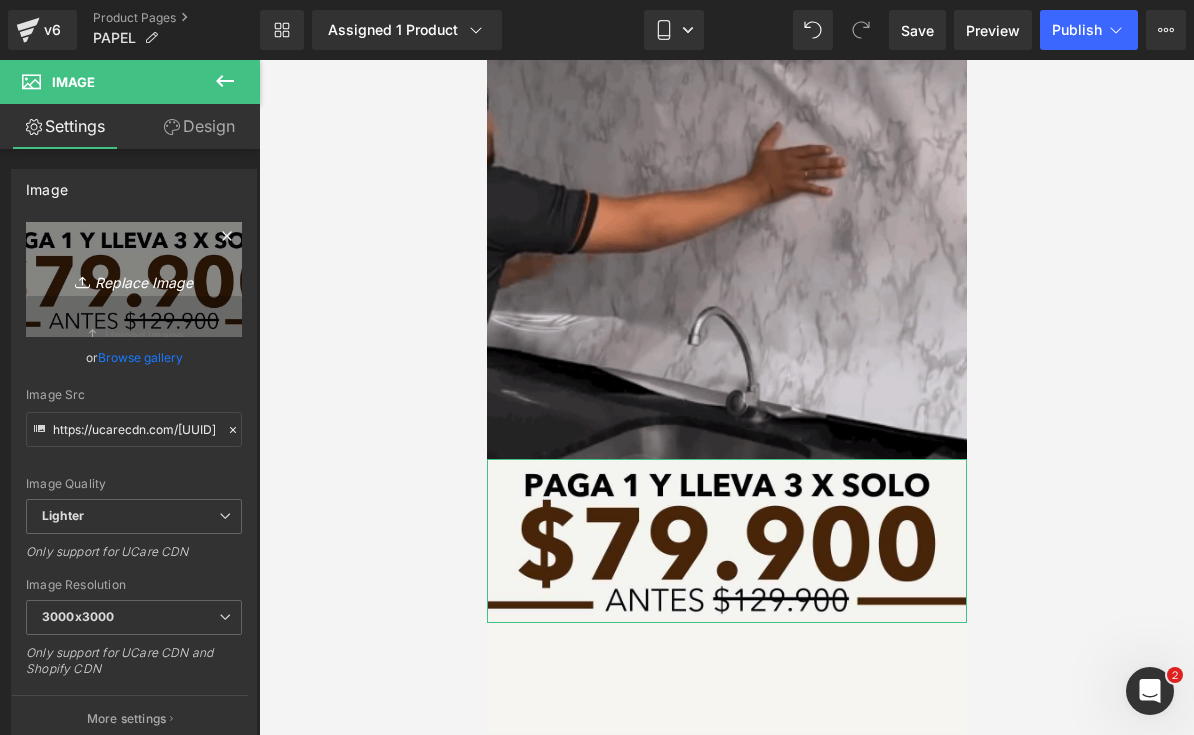 click on "Replace Image" at bounding box center (134, 279) 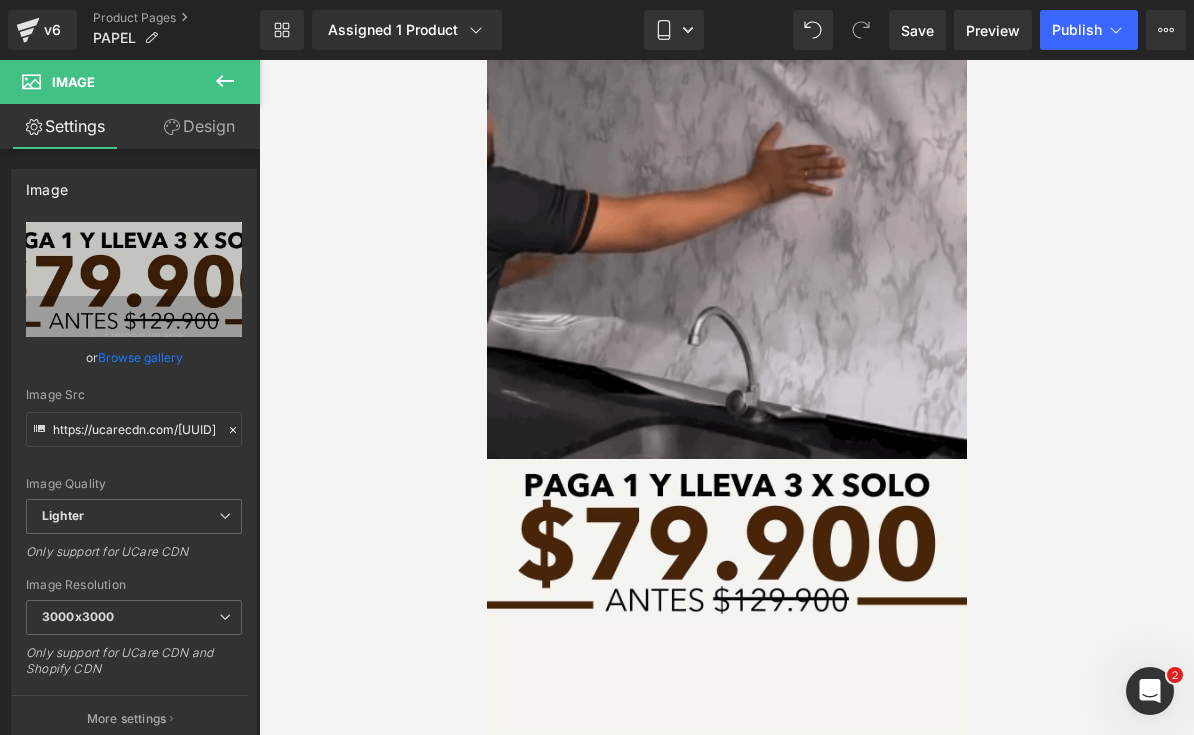type on "C:\fakepath\[FILENAME] - 2.jpeg" 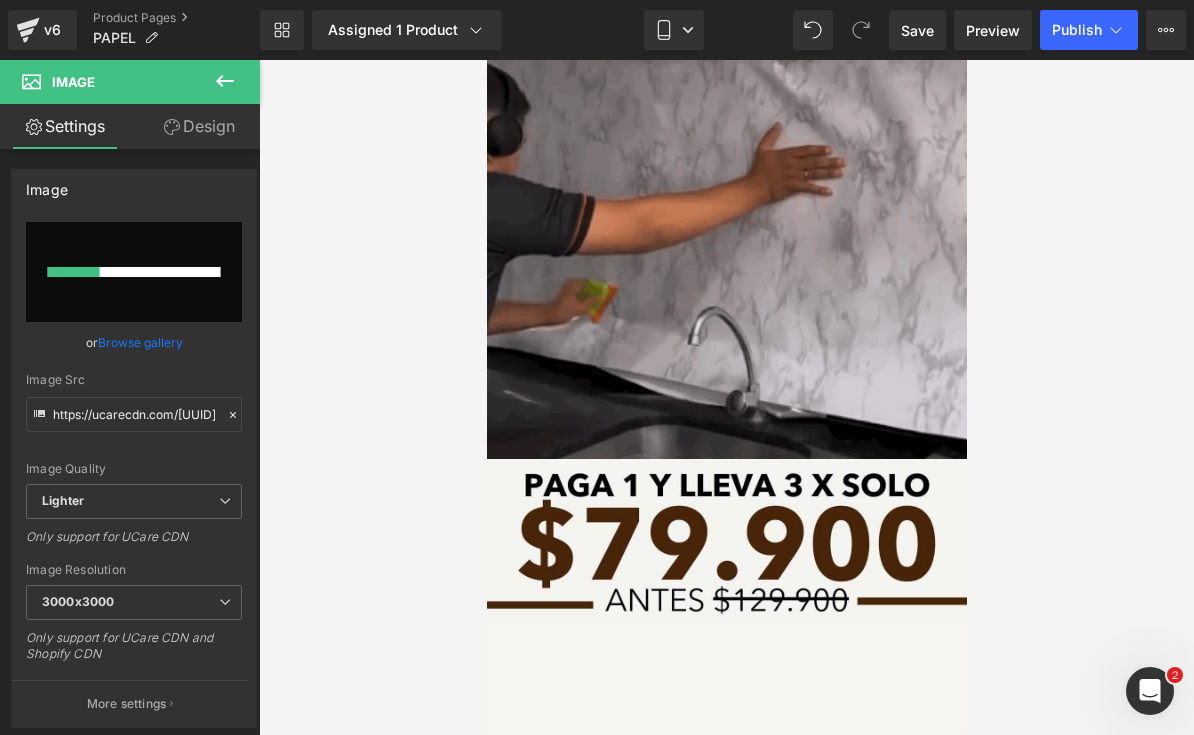 type 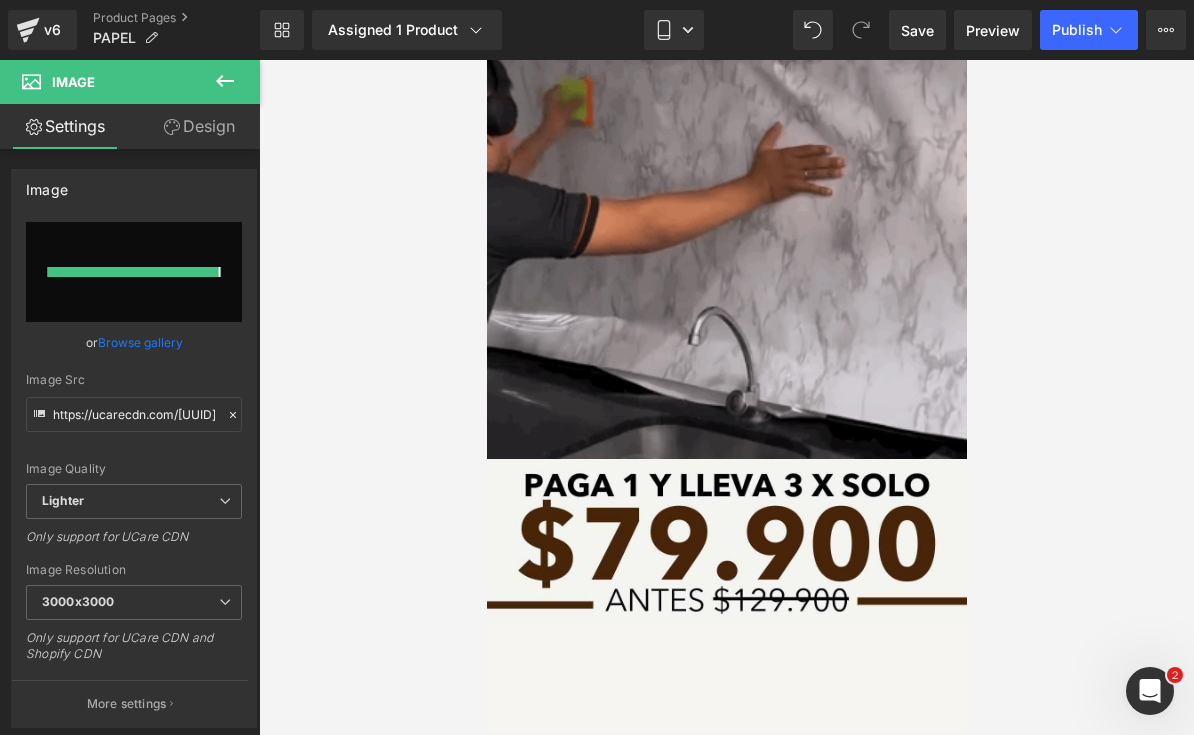 type on "https://ucarecdn.com/[UUID]/[FILENAME].zip - 2.jpeg" 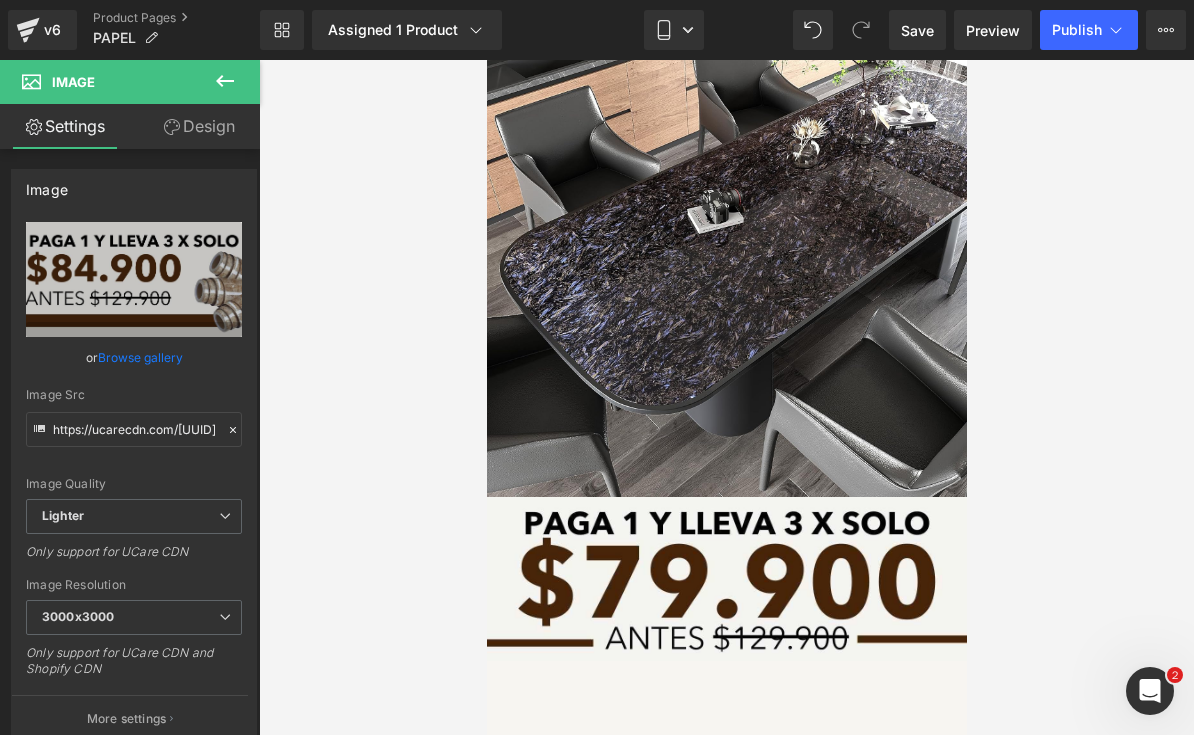 scroll, scrollTop: 6167, scrollLeft: 0, axis: vertical 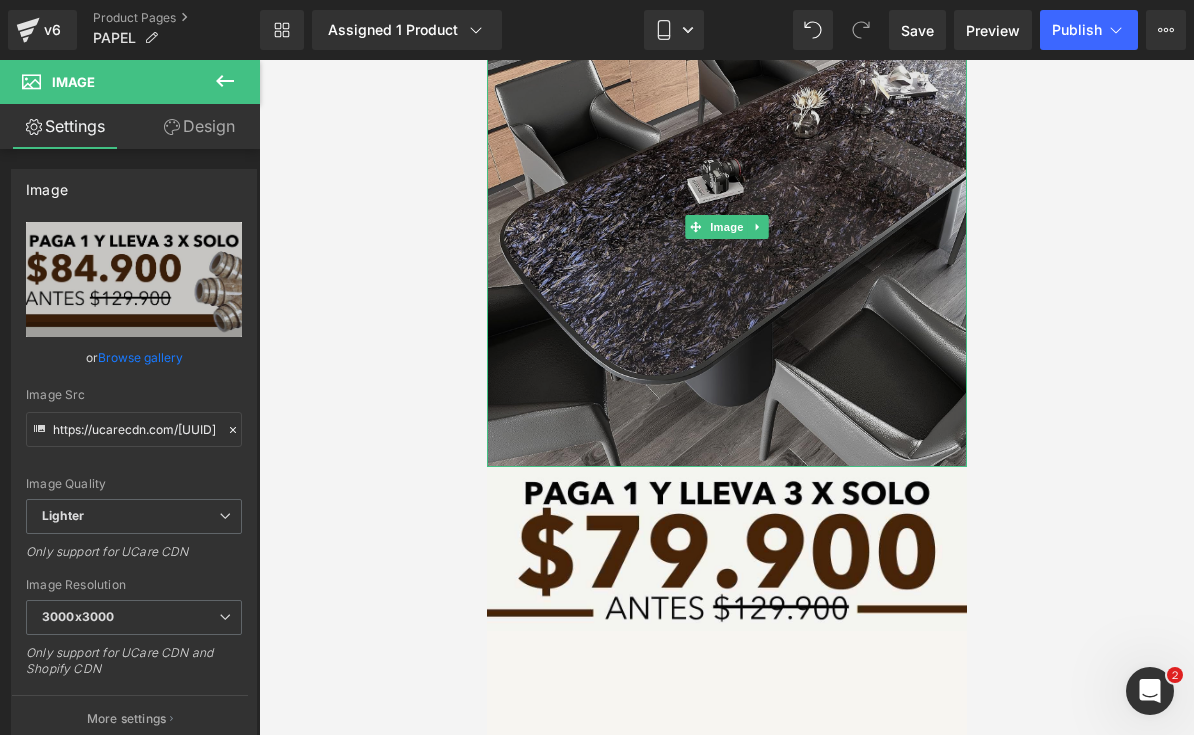 click at bounding box center (726, 227) 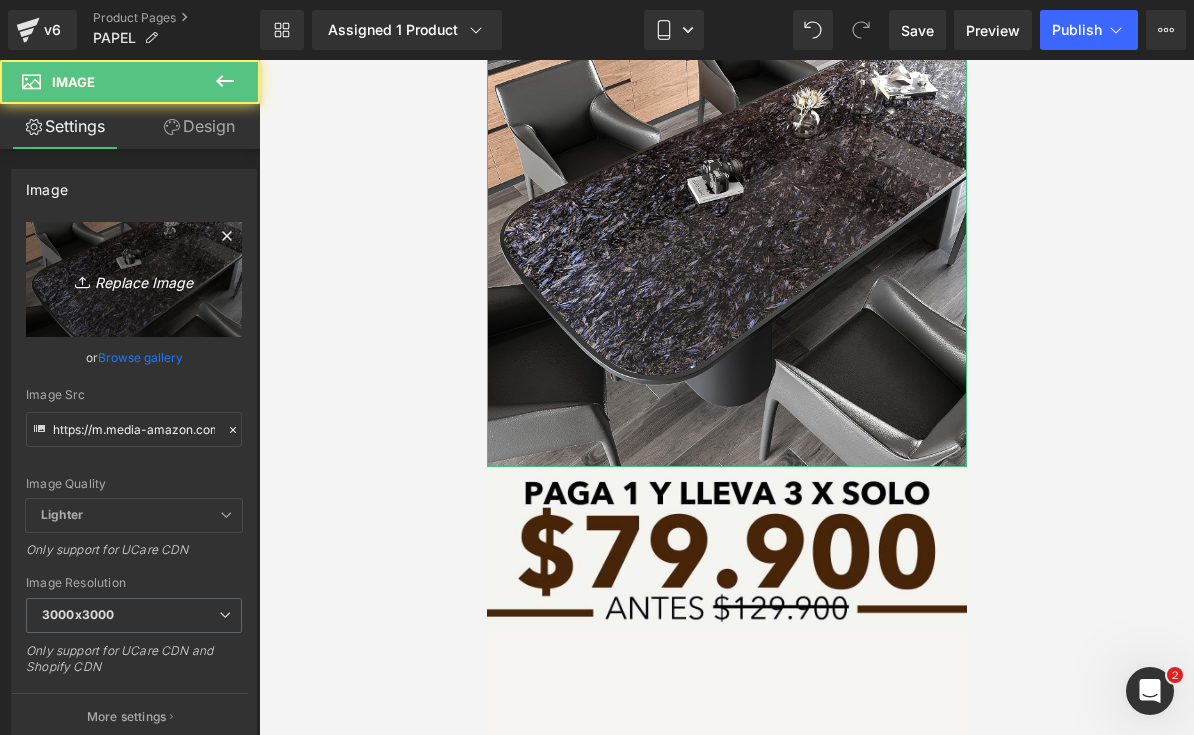 click on "Replace Image" at bounding box center (134, 279) 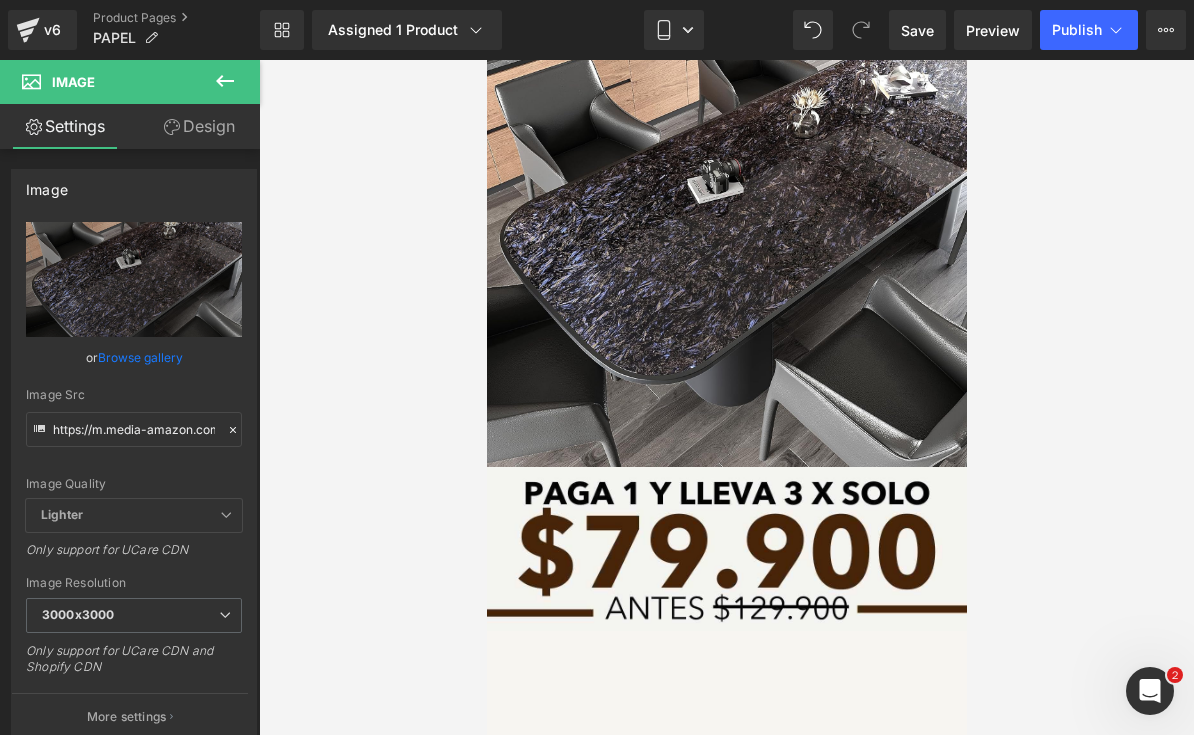 type on "C:\fakepath\GIF LANDING.gif" 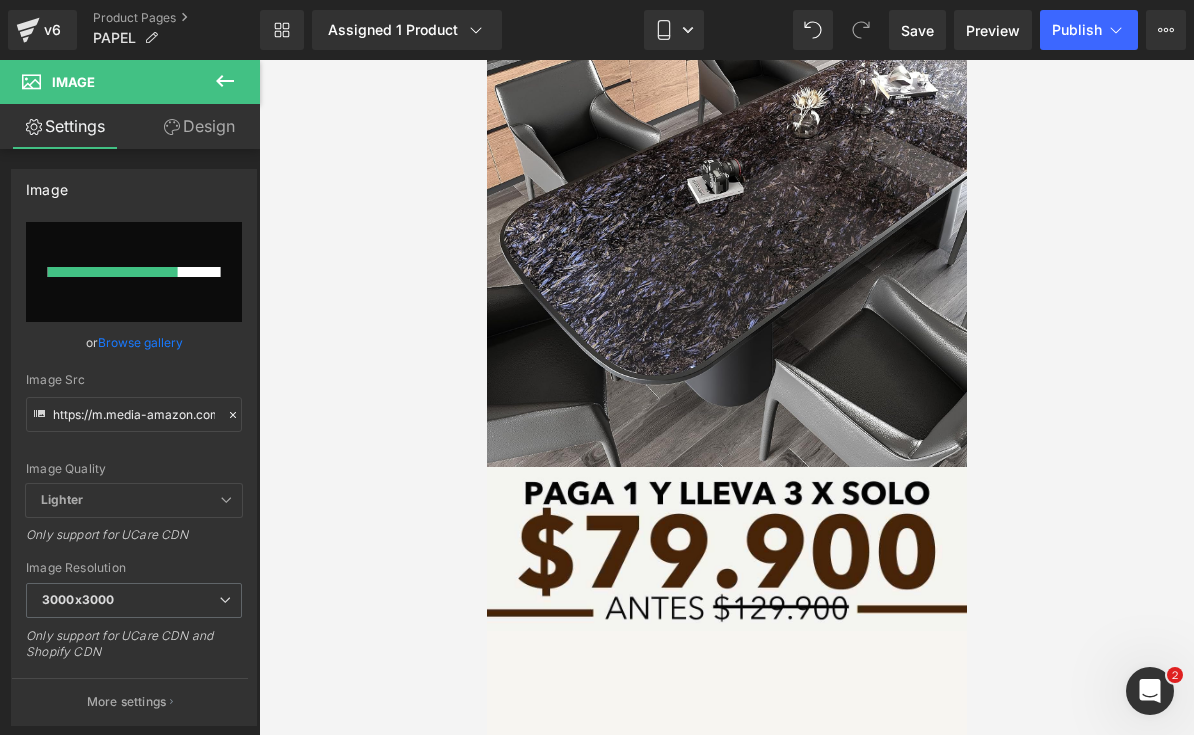 type 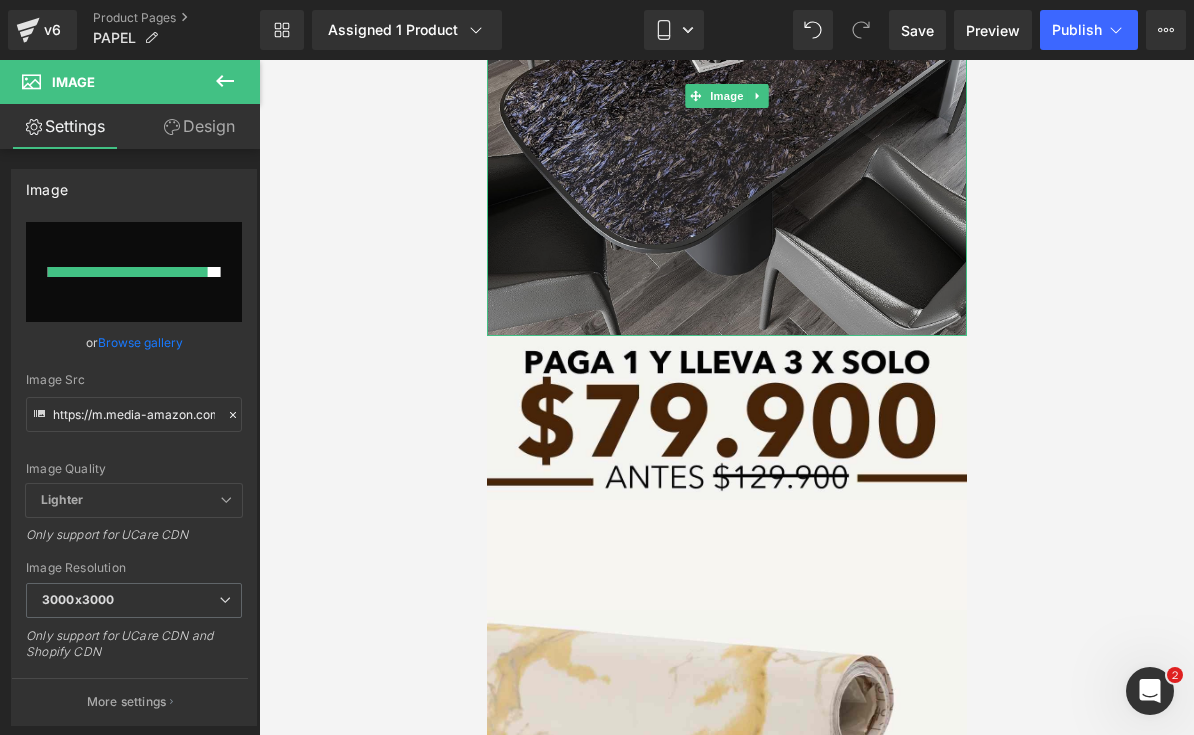 scroll, scrollTop: 6297, scrollLeft: 0, axis: vertical 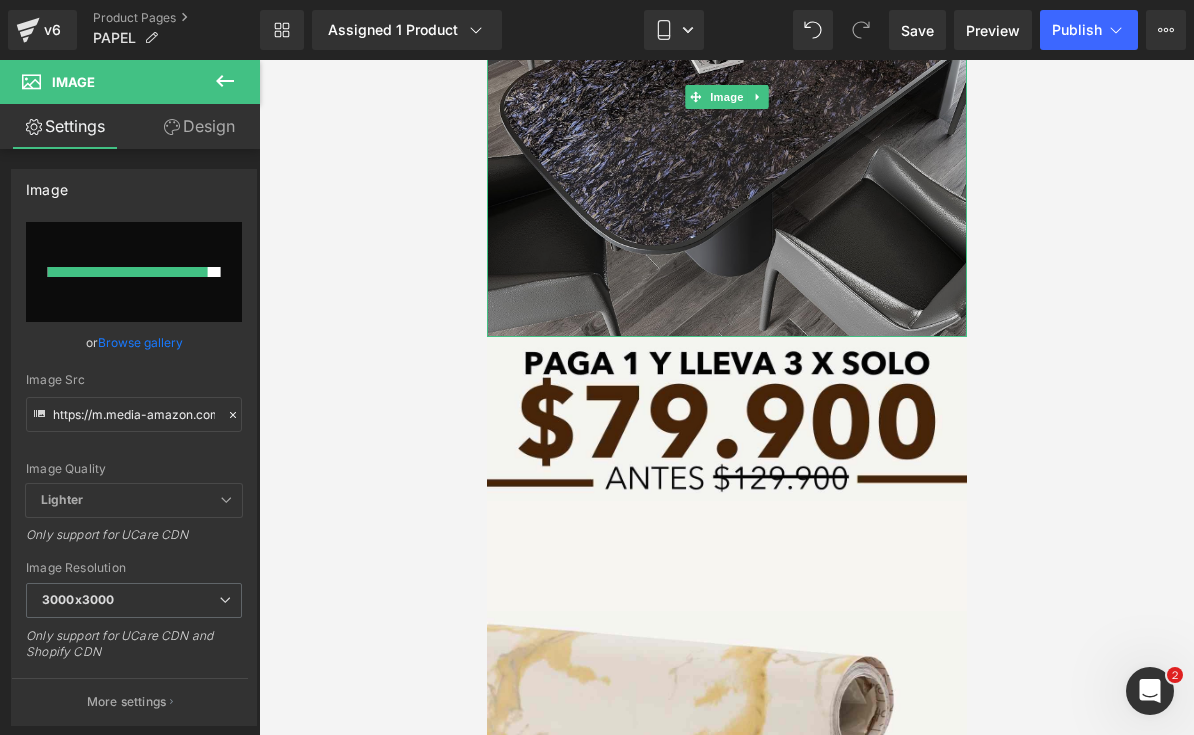 click at bounding box center [726, 419] 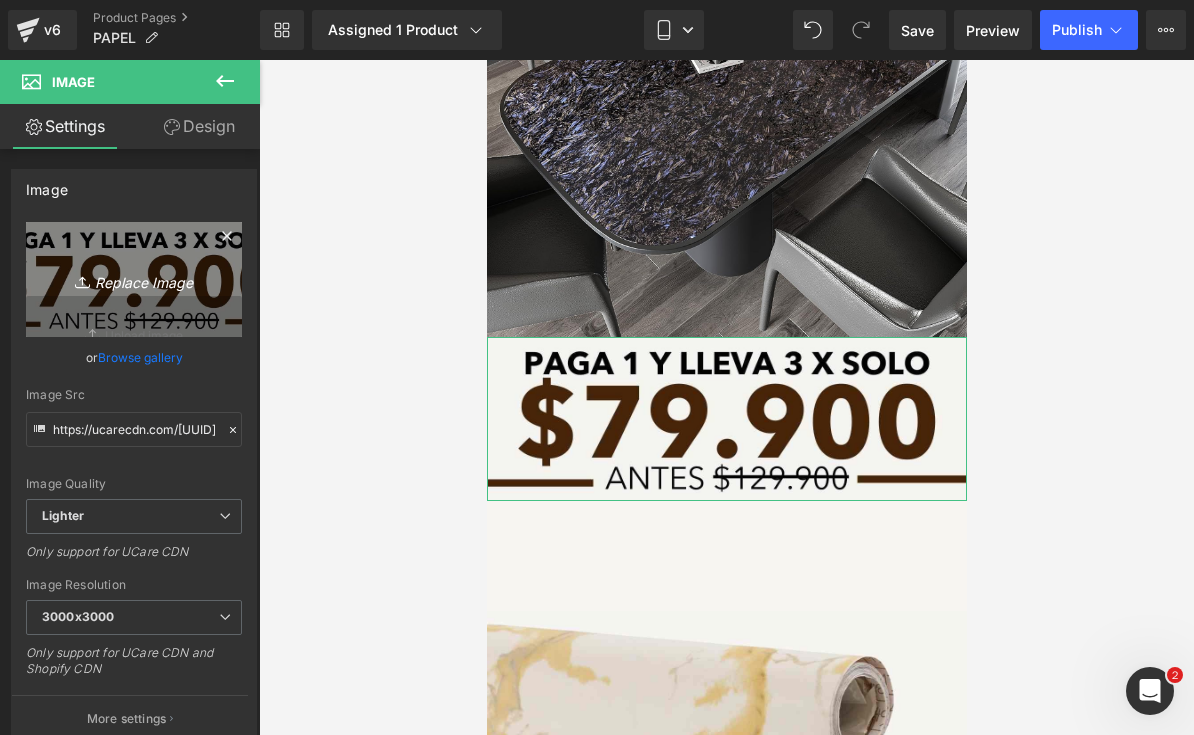 click on "Replace Image" at bounding box center [134, 279] 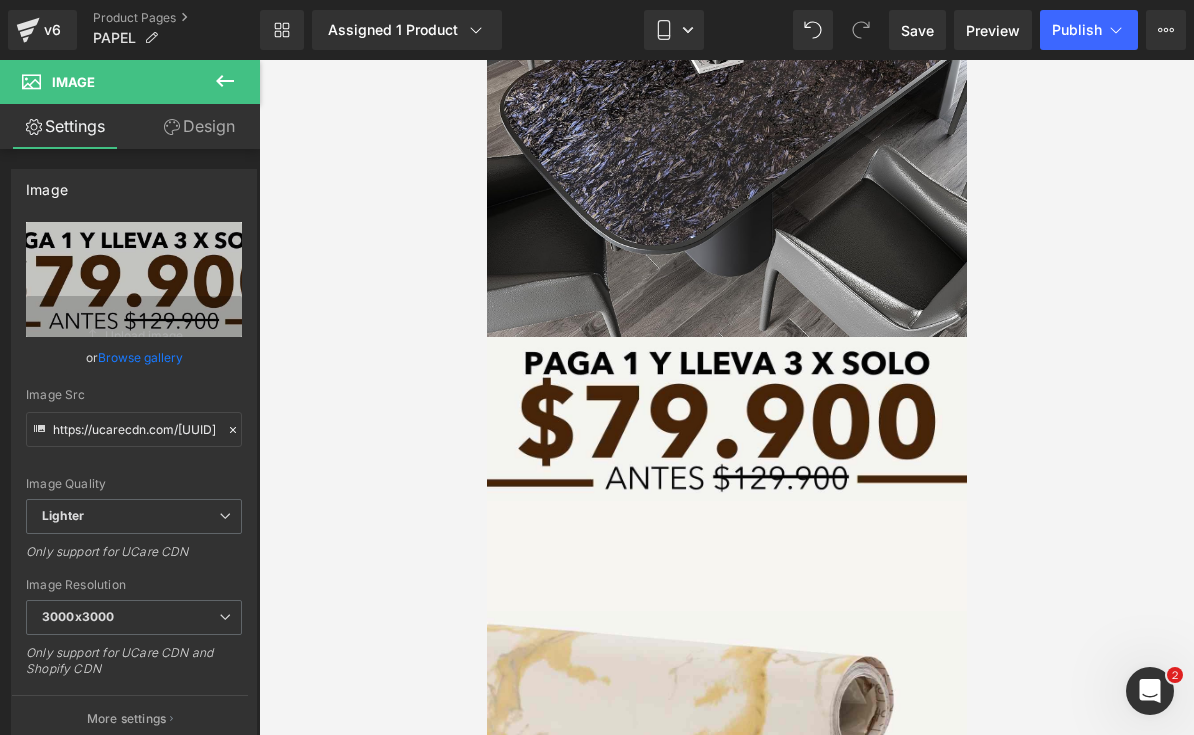 type on "C:\fakepath\[FILENAME] - 2.jpeg" 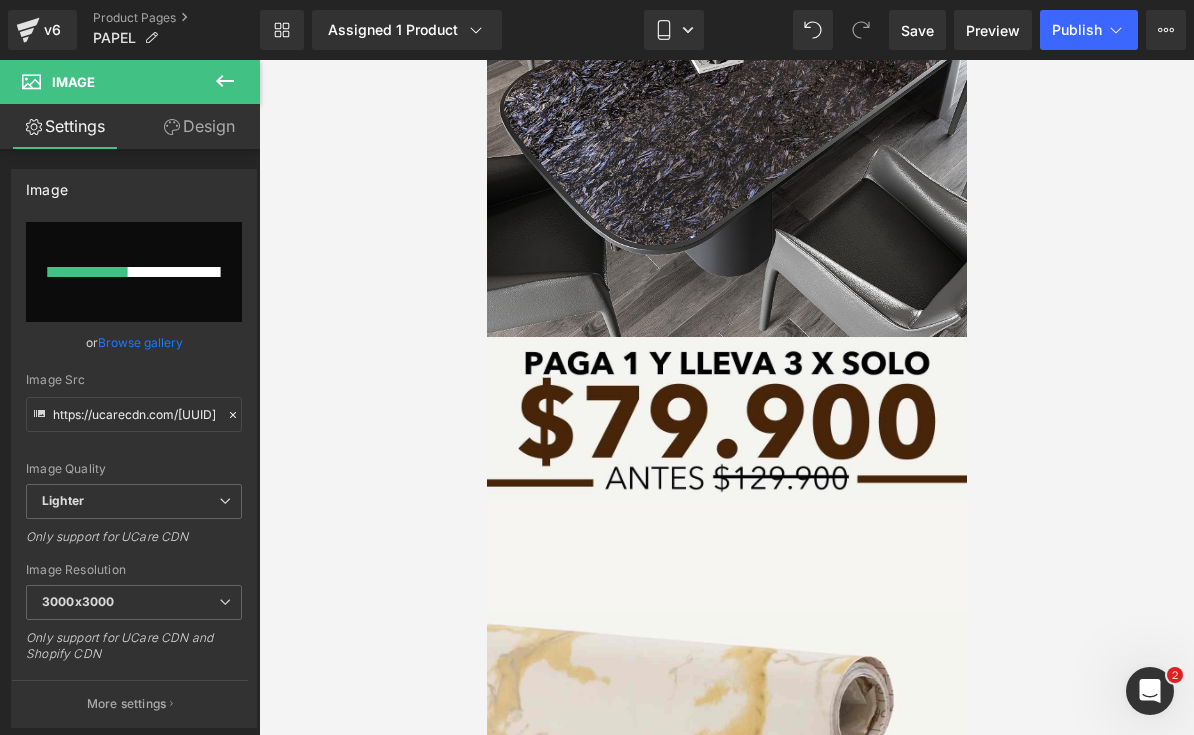 type 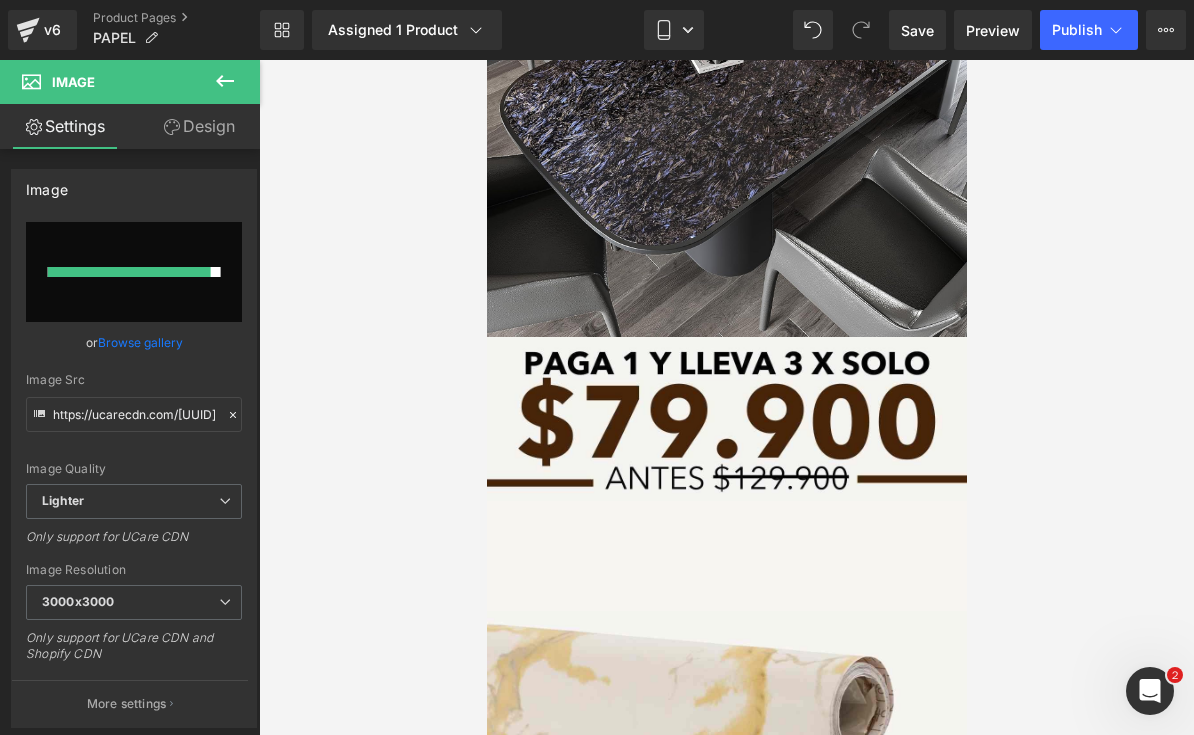 type on "https://ucarecdn.com/[UUID]/[FILENAME].zip - 2.jpeg" 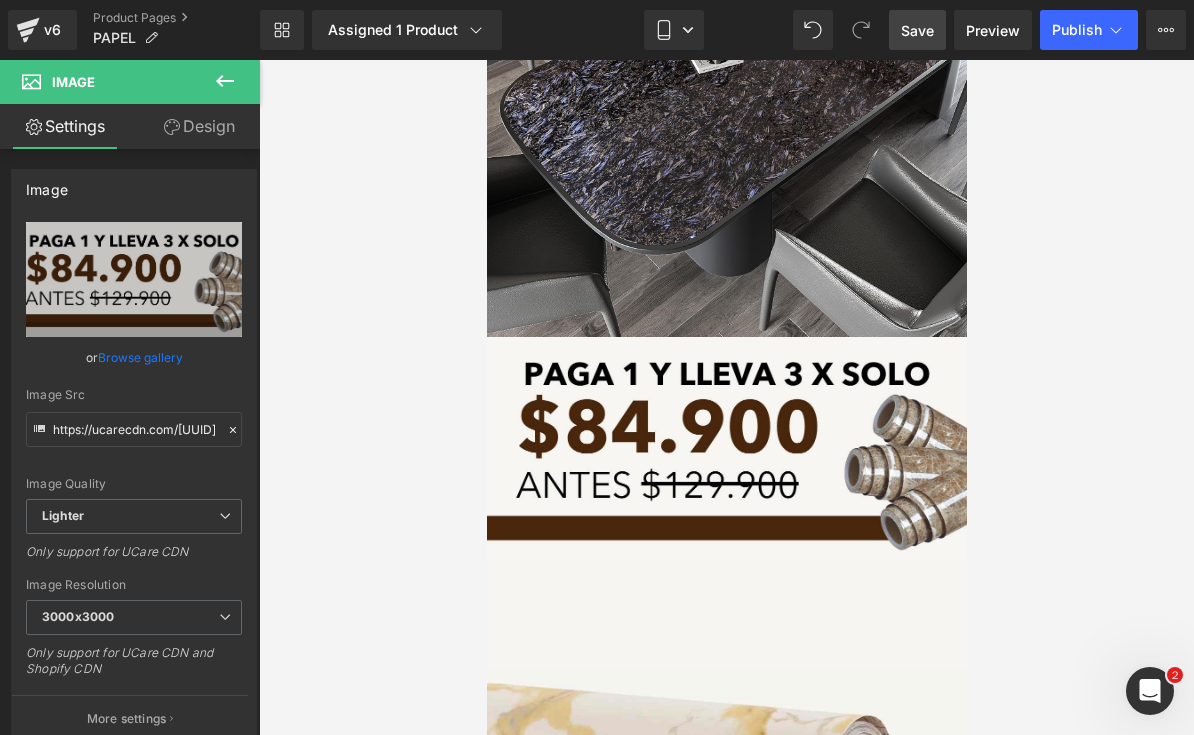 click on "Save" at bounding box center [917, 30] 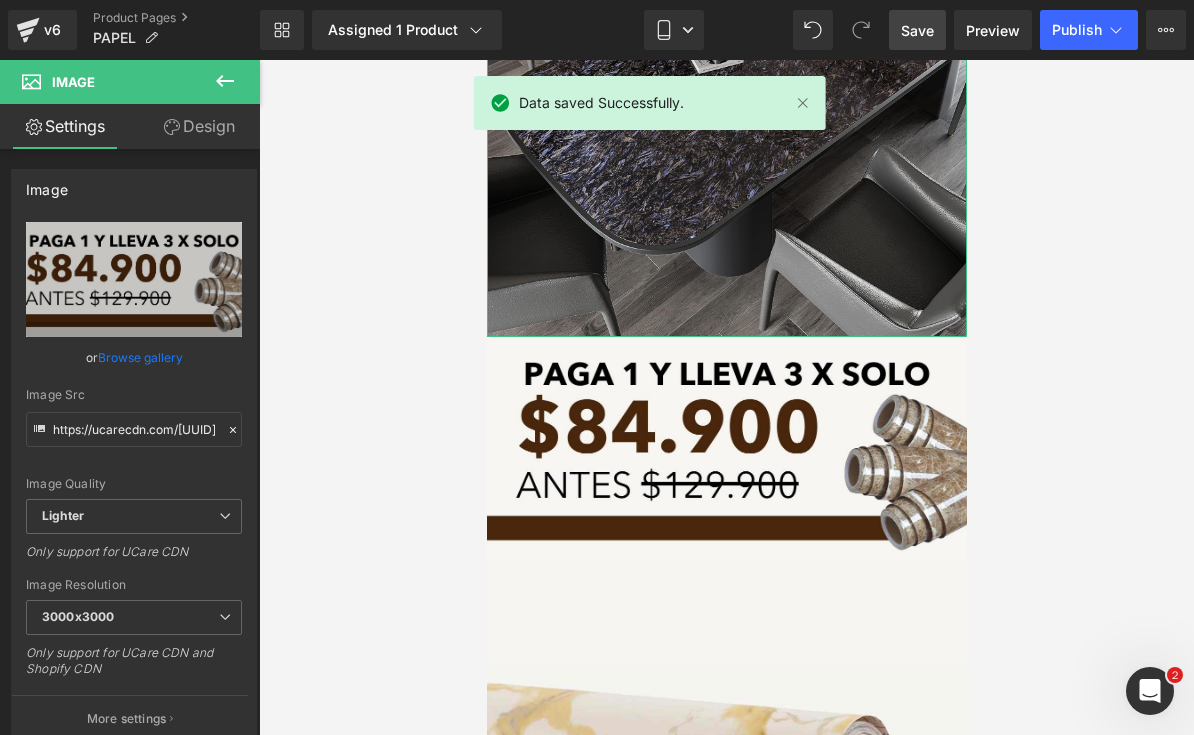 click at bounding box center [726, 97] 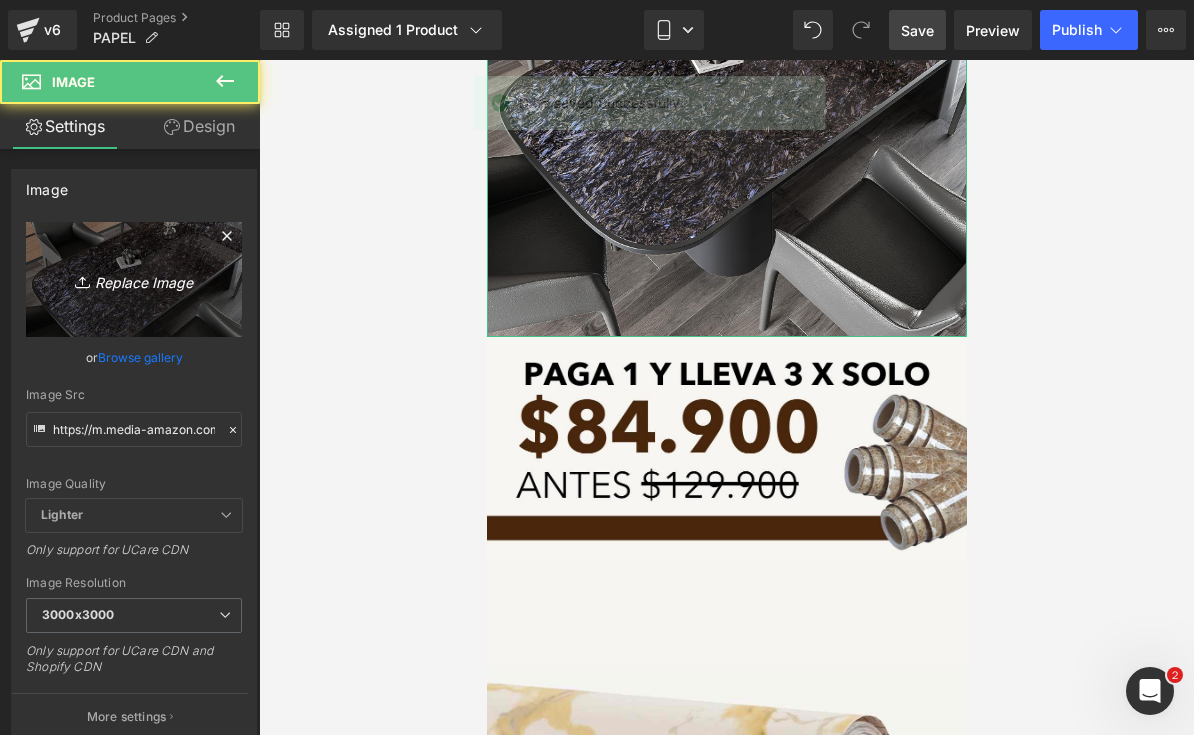 click on "Replace Image" at bounding box center [134, 279] 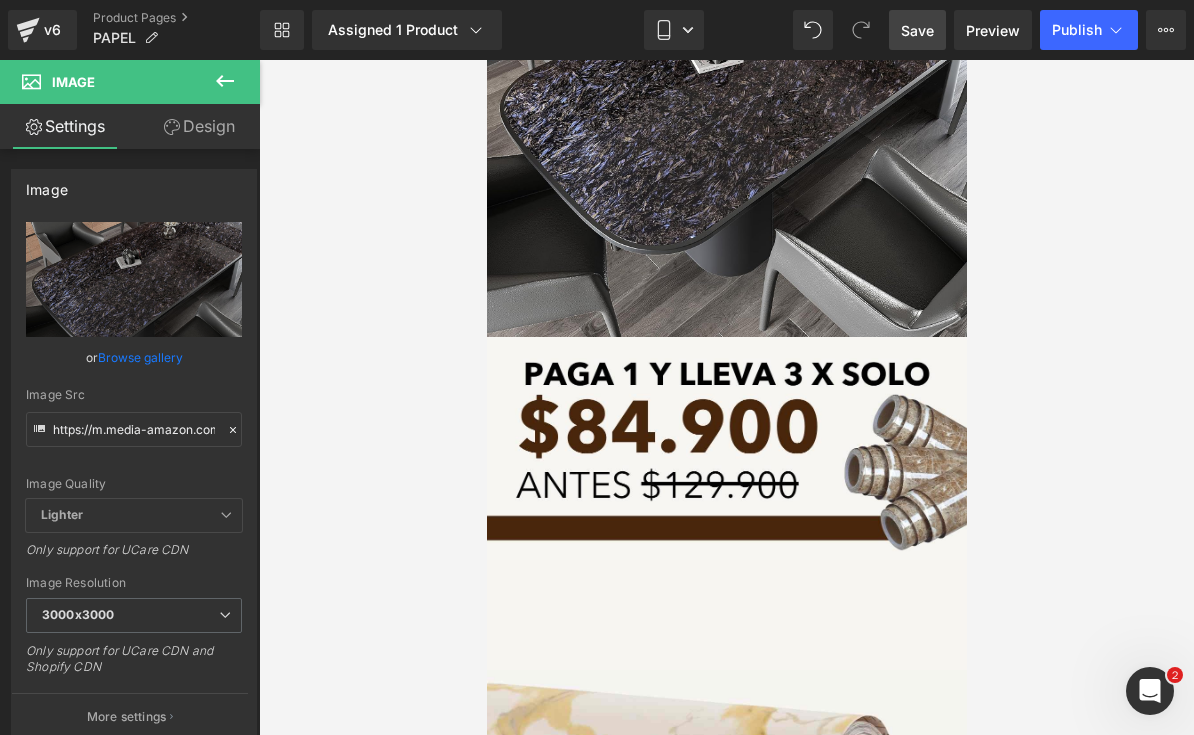 type on "C:\fakepath\GIF LANDING.gif" 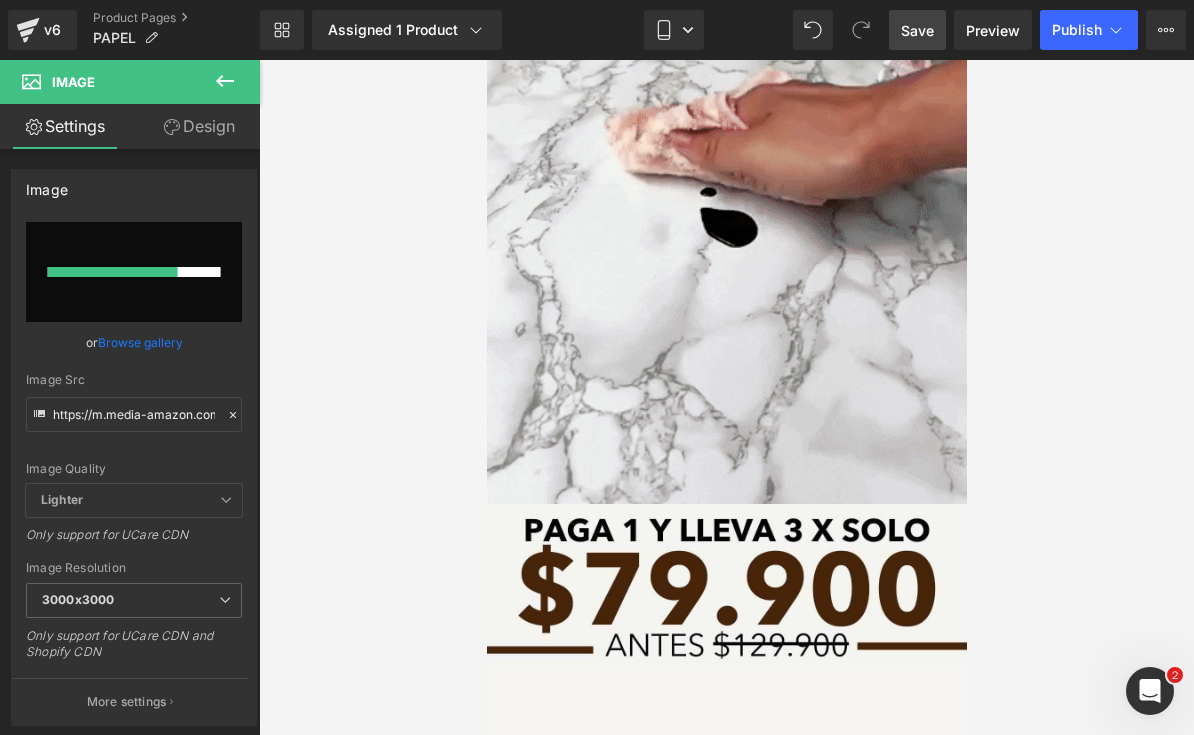 type 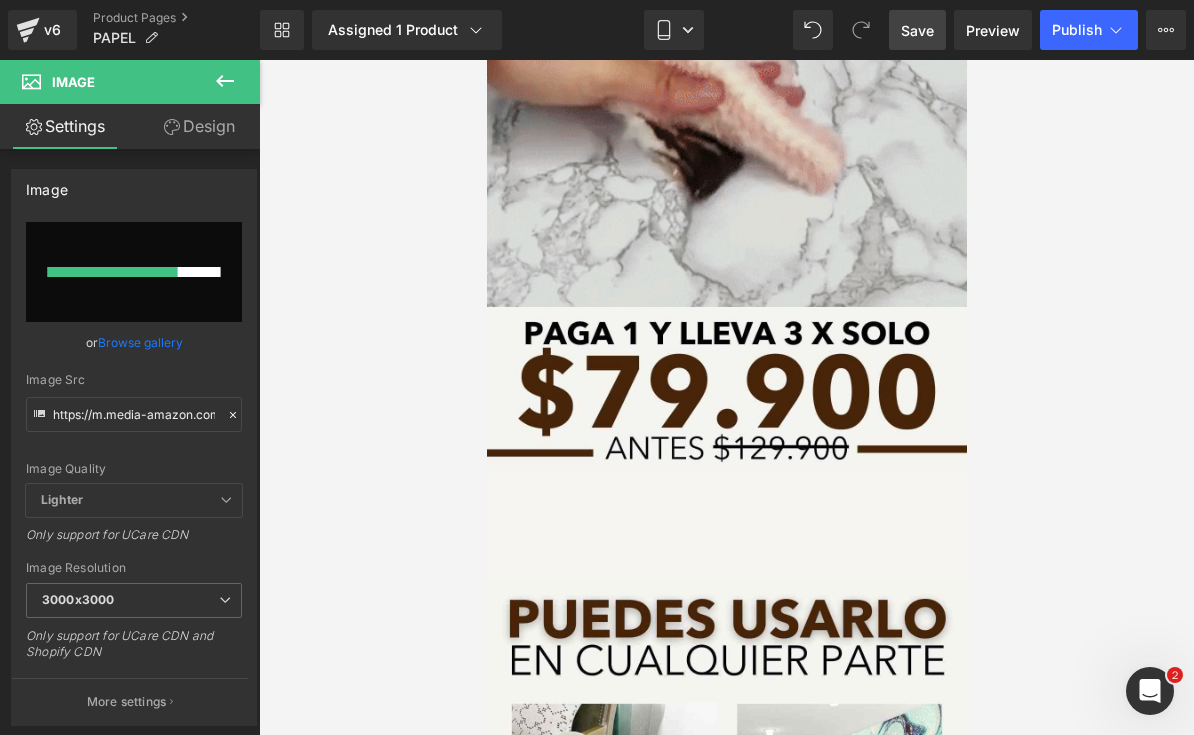 scroll, scrollTop: 8116, scrollLeft: 0, axis: vertical 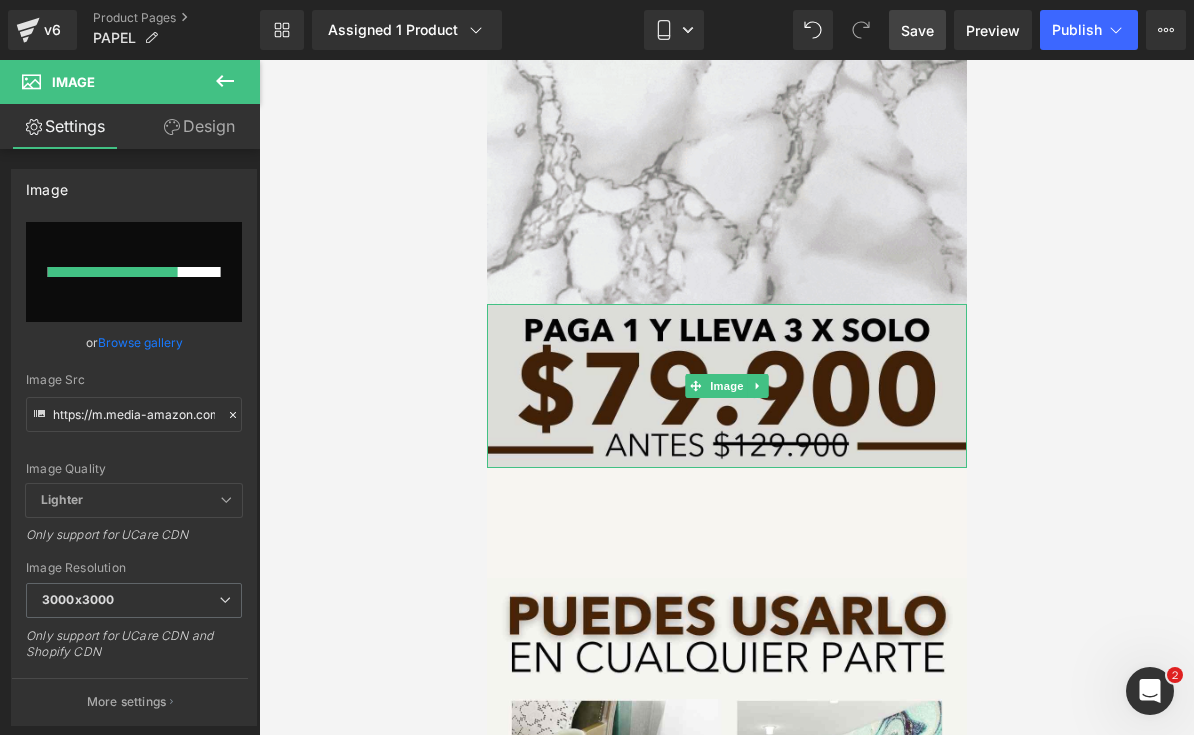 click at bounding box center (726, 386) 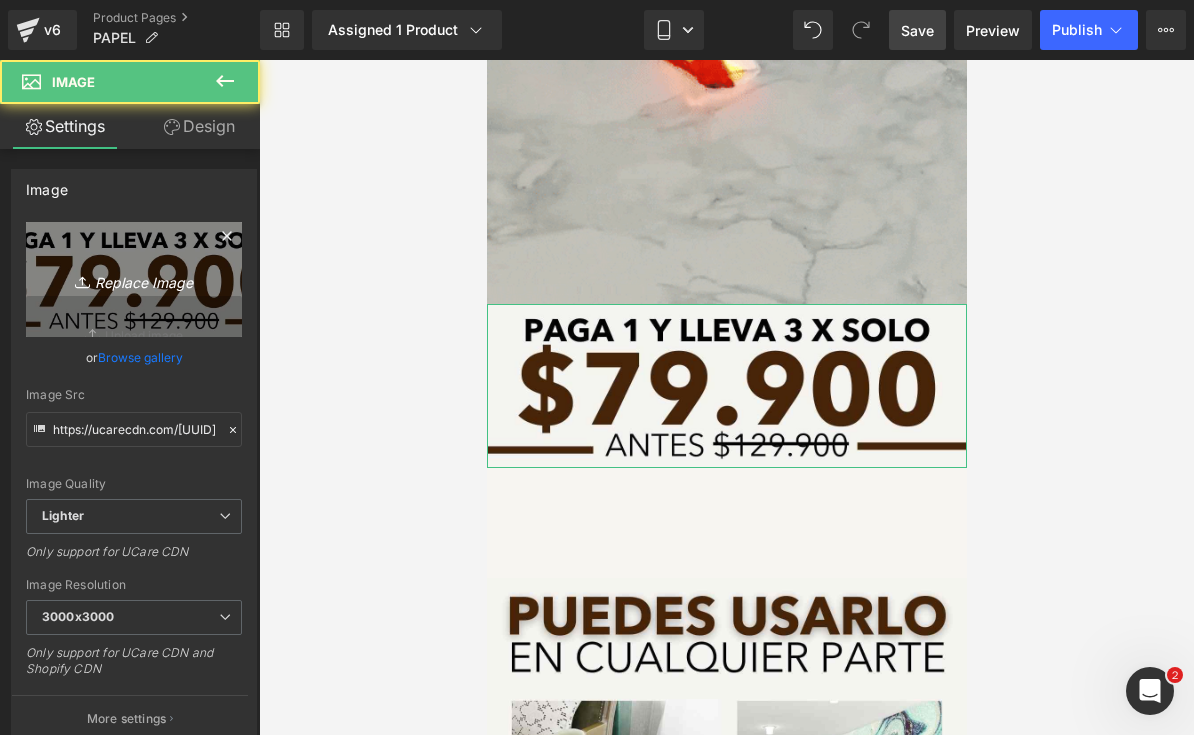 click on "Replace Image" at bounding box center [134, 279] 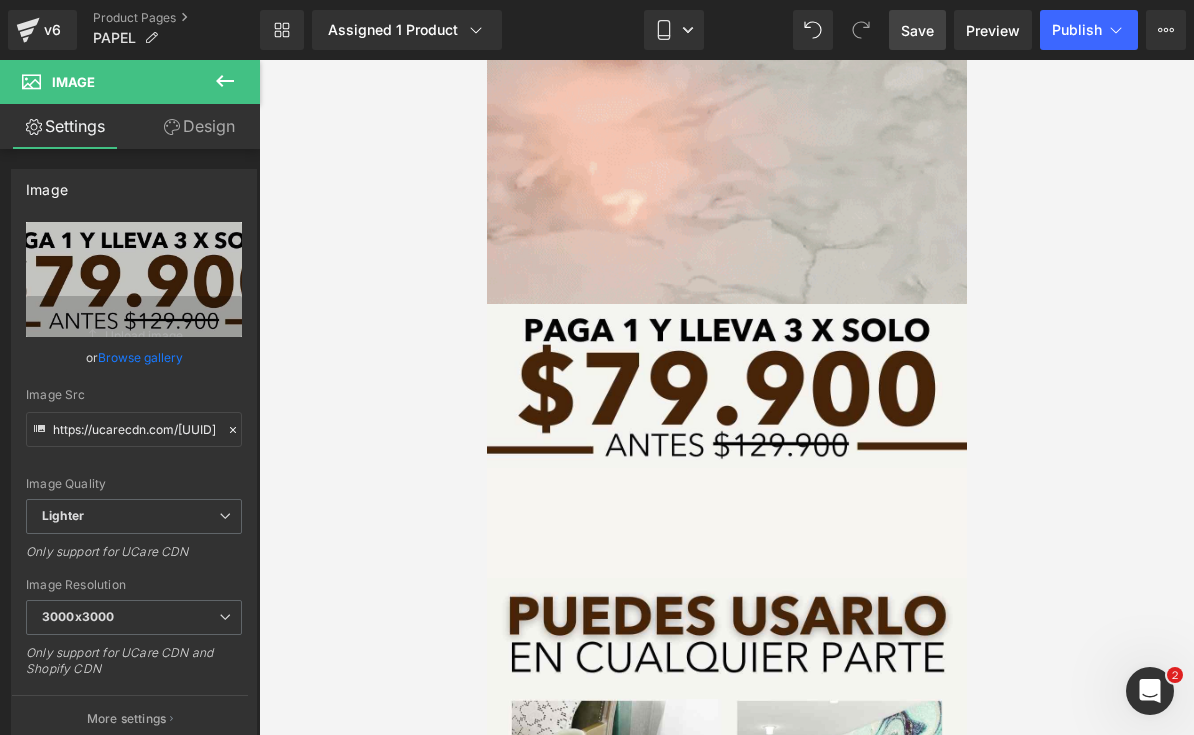 type on "C:\fakepath\[FILENAME] - 2.jpeg" 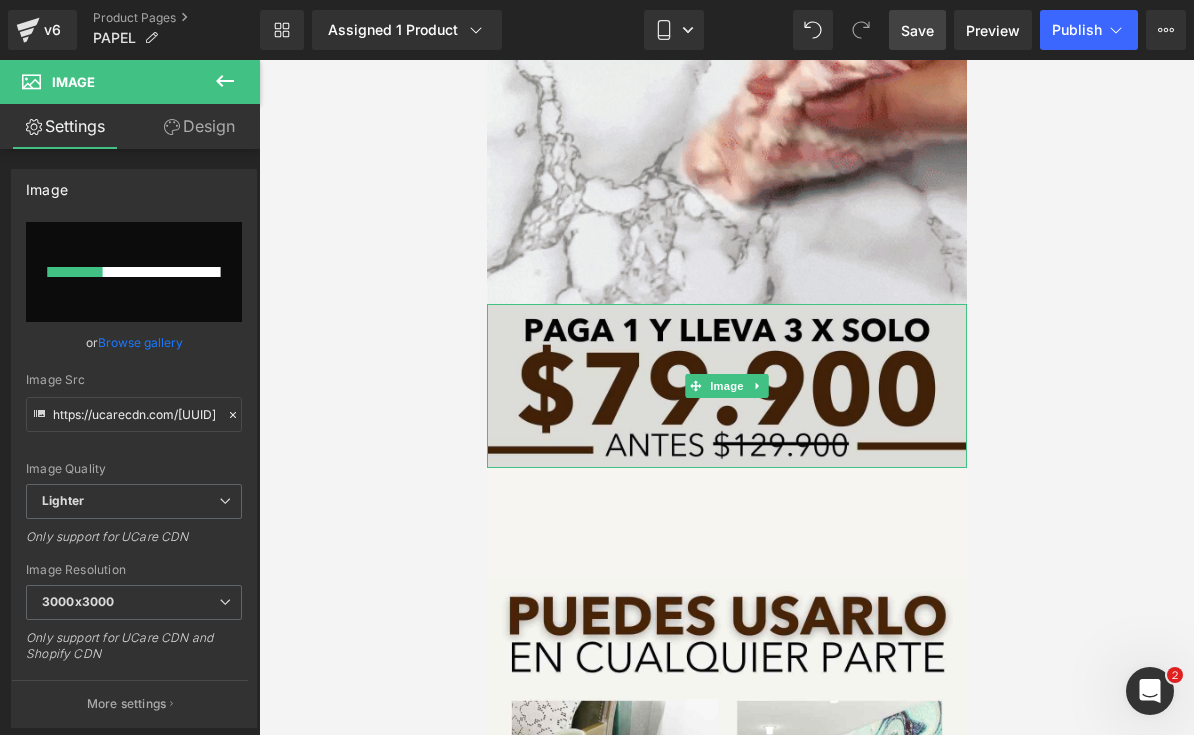 type 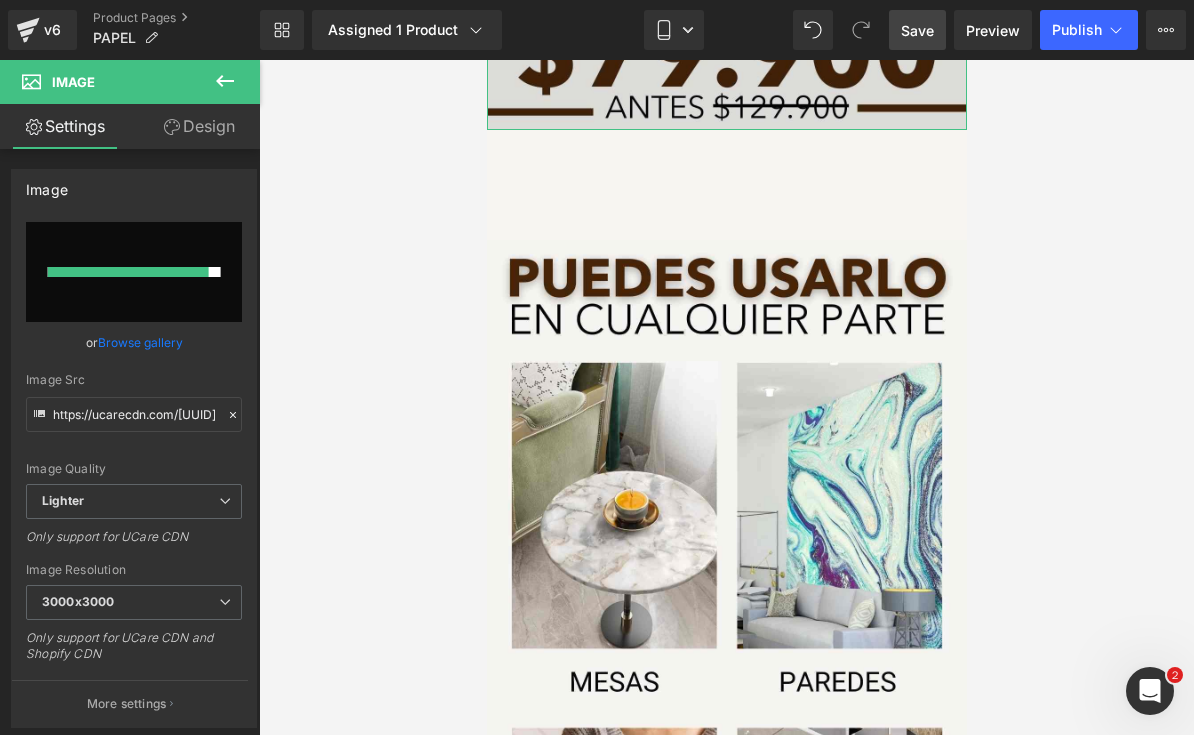 type on "https://ucarecdn.com/[UUID]/[FILENAME].zip - 2.jpeg" 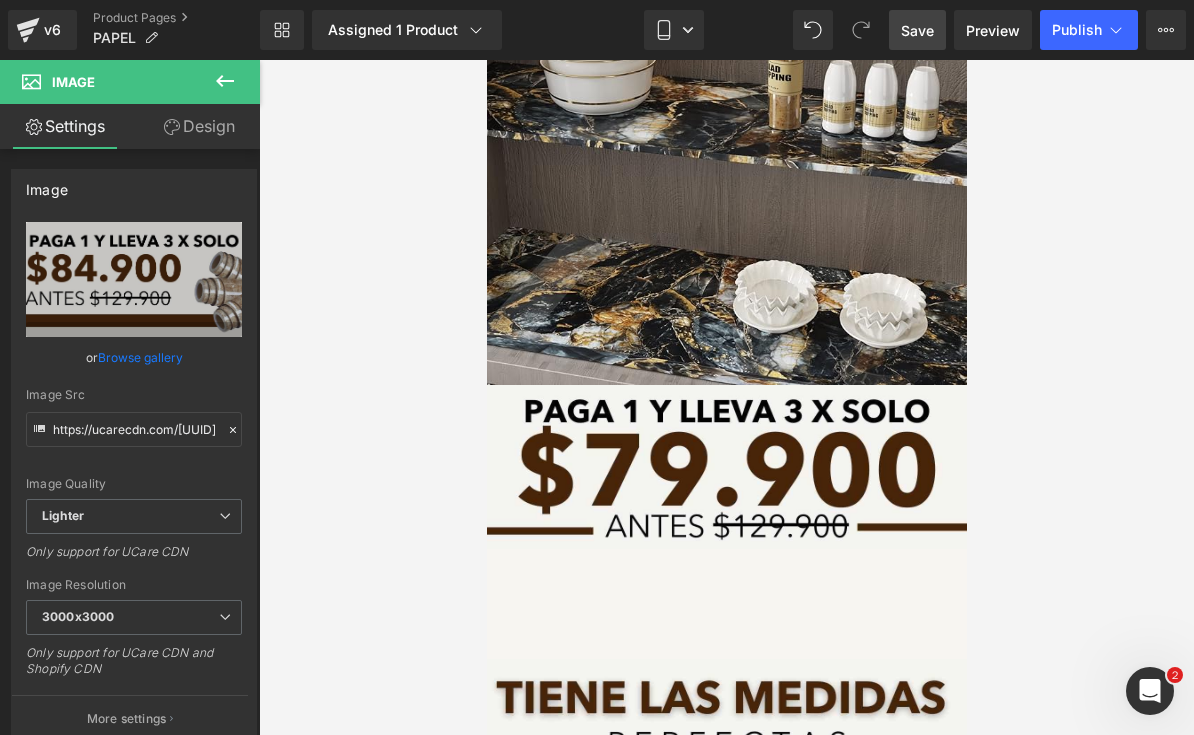 scroll, scrollTop: 9692, scrollLeft: 0, axis: vertical 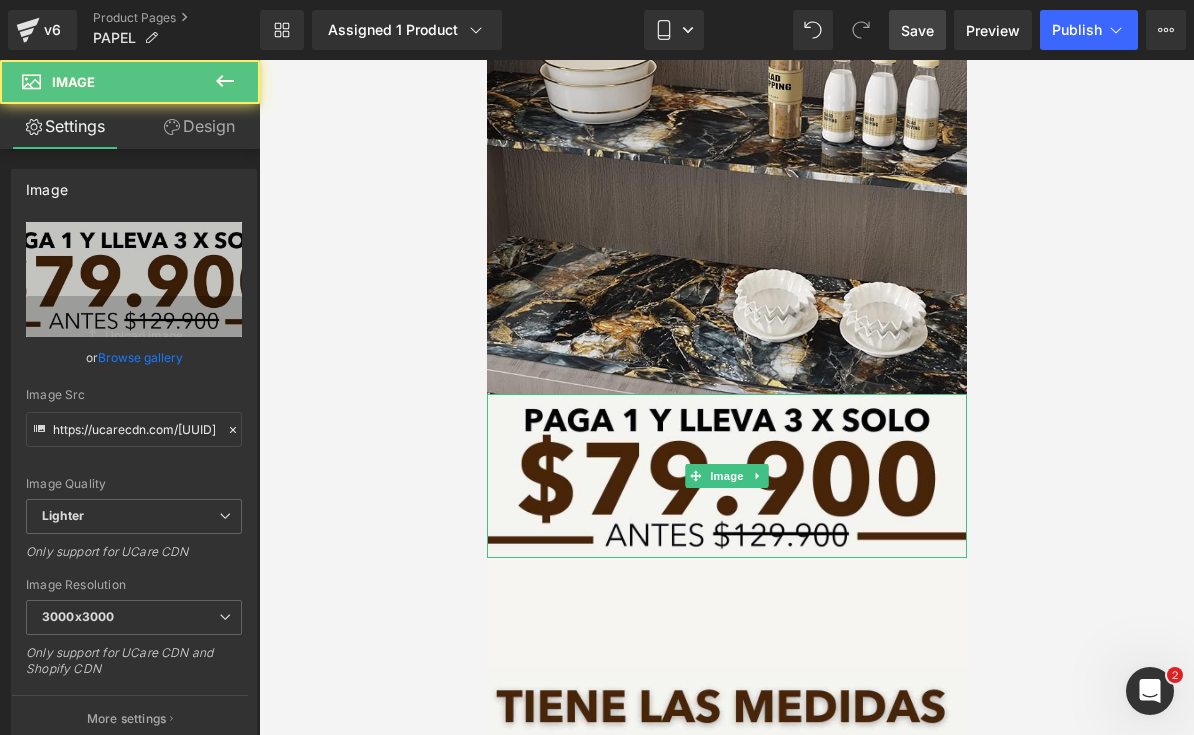 click at bounding box center [726, 476] 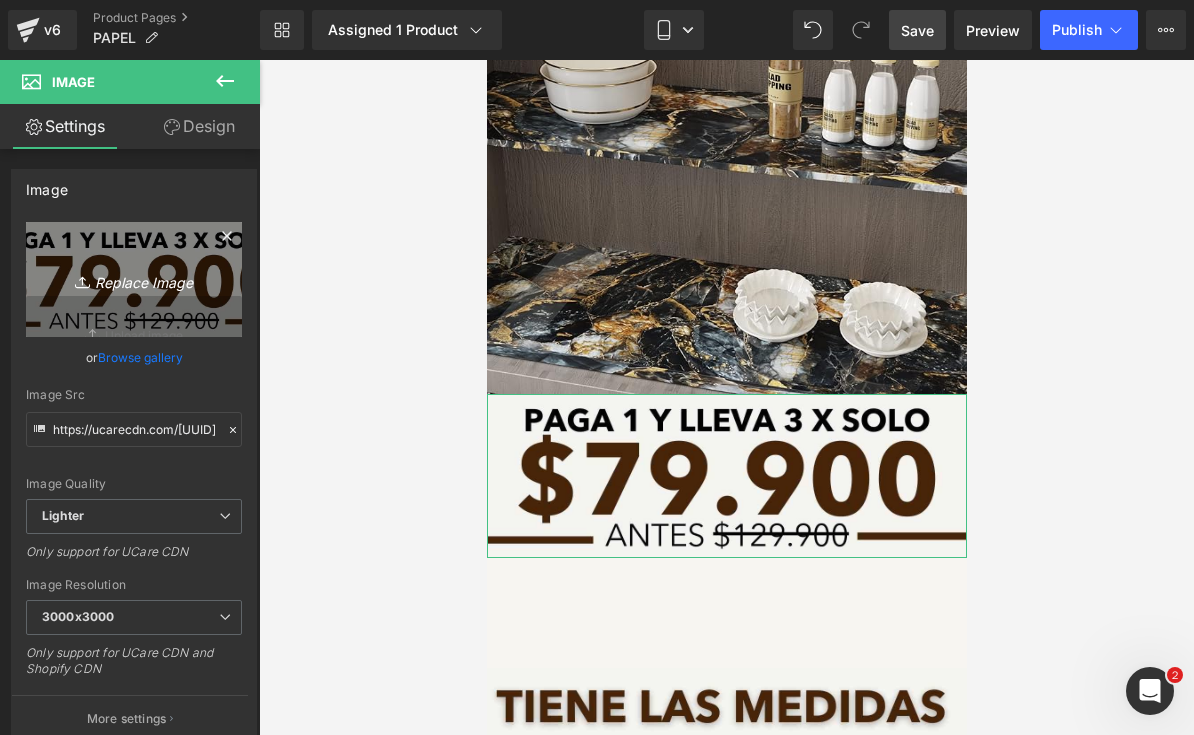 click on "Replace Image" at bounding box center (134, 279) 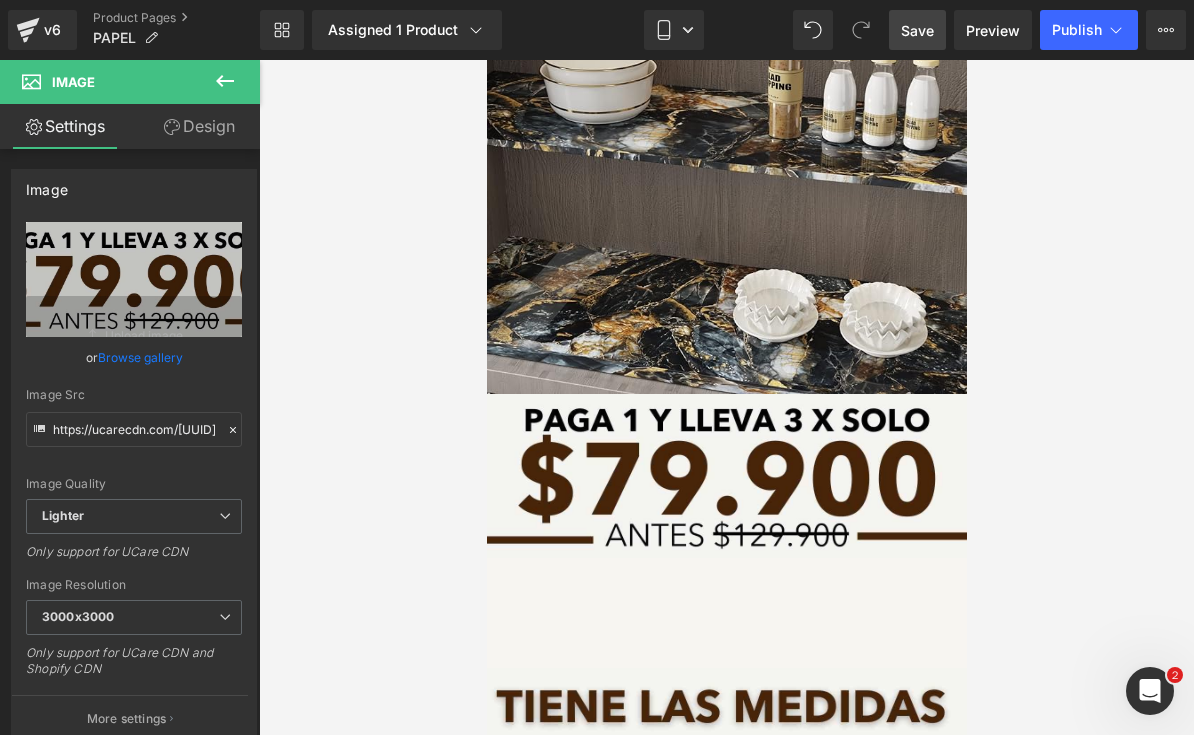 type on "C:\fakepath\[FILENAME] - 2.jpeg" 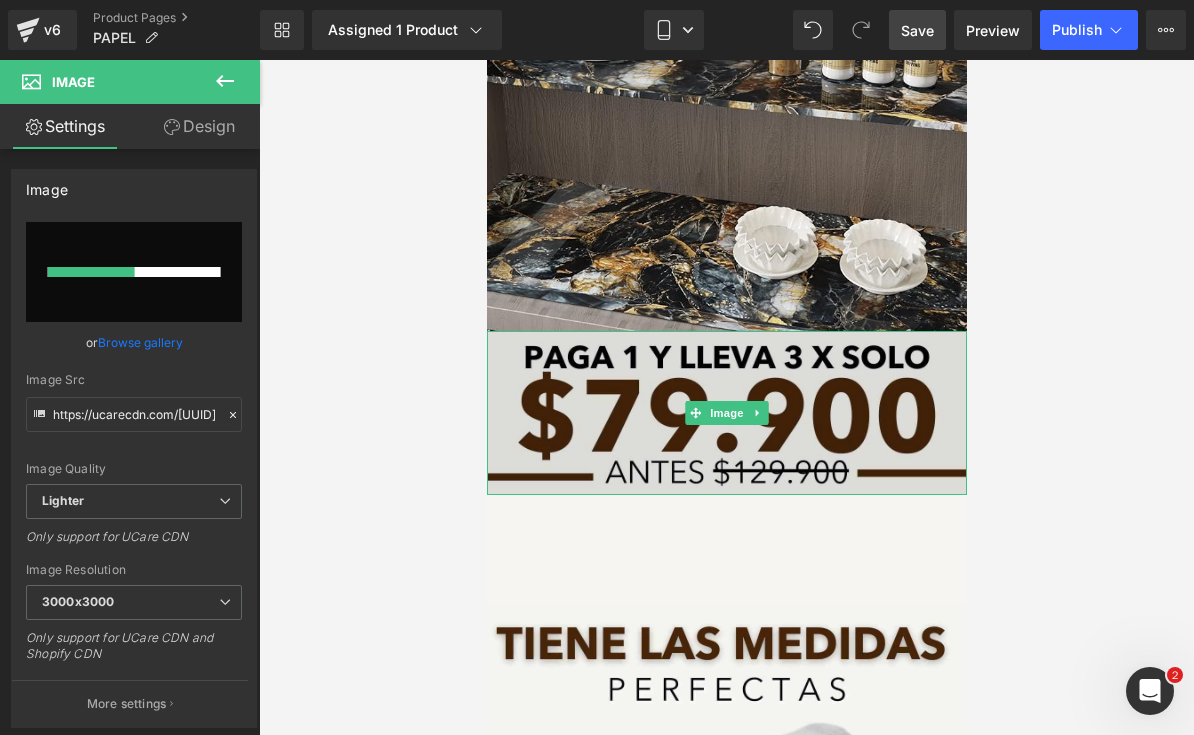 type 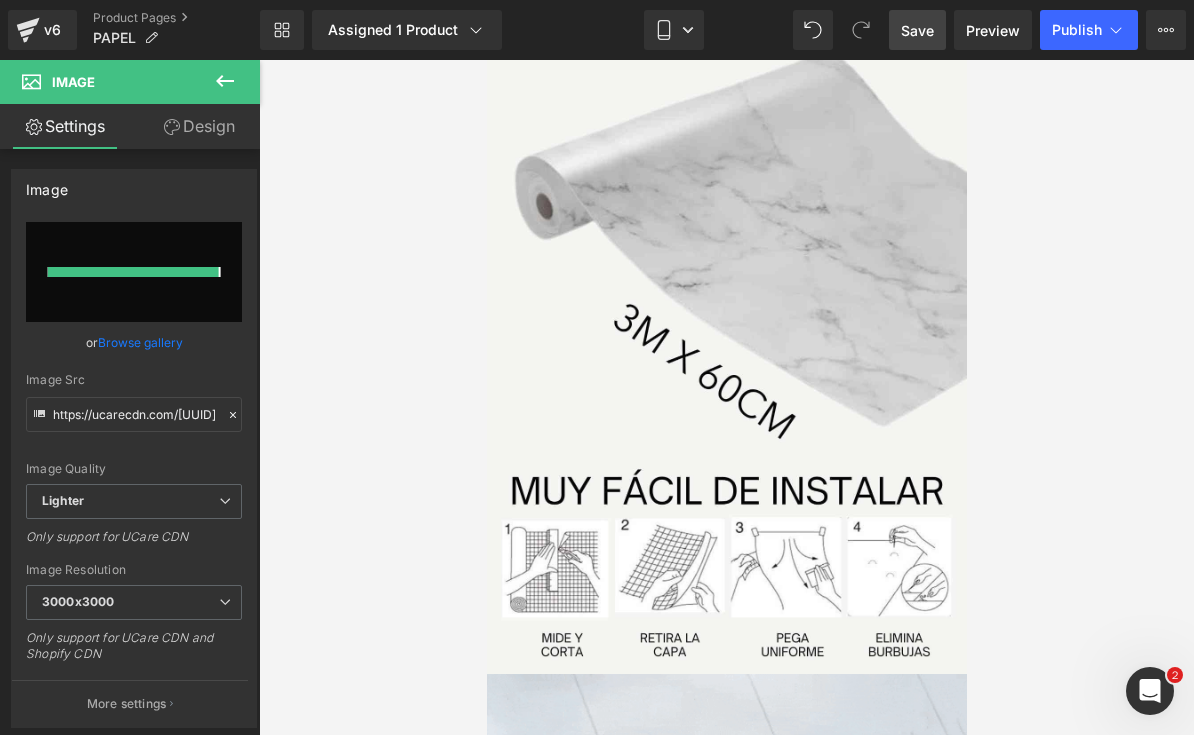 type on "https://ucarecdn.com/[UUID]/[FILENAME].zip - 2.jpeg" 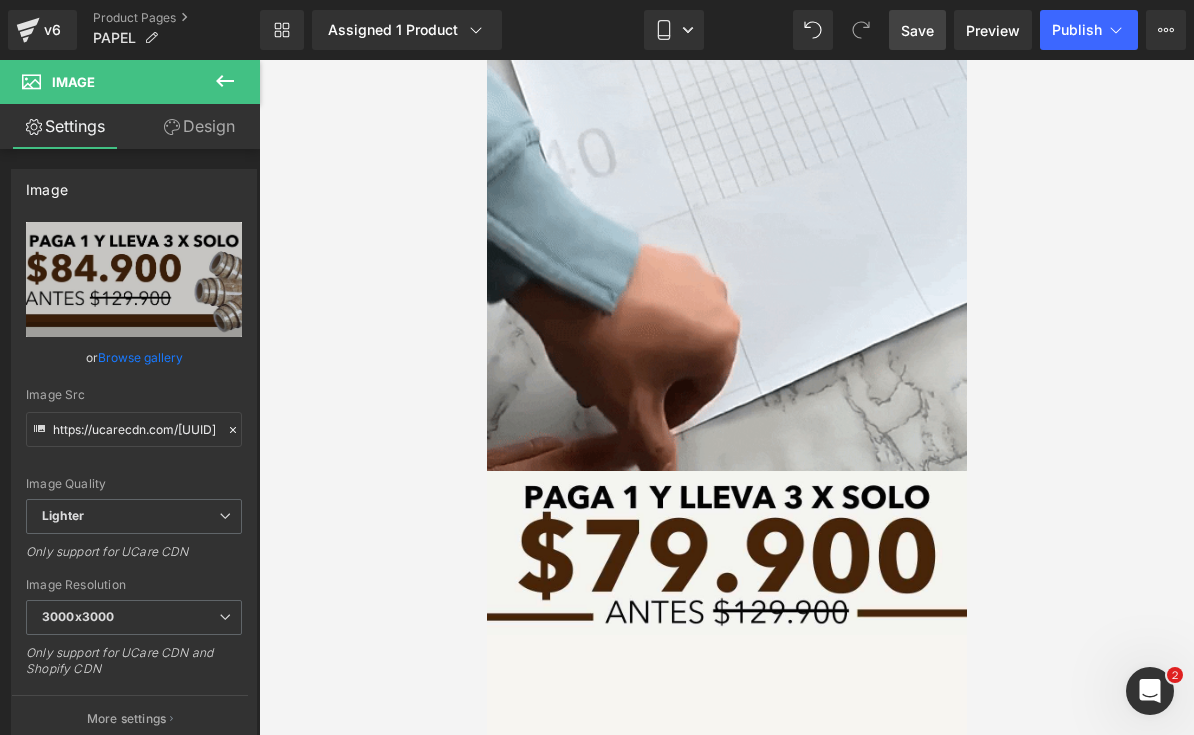 scroll, scrollTop: 11275, scrollLeft: 0, axis: vertical 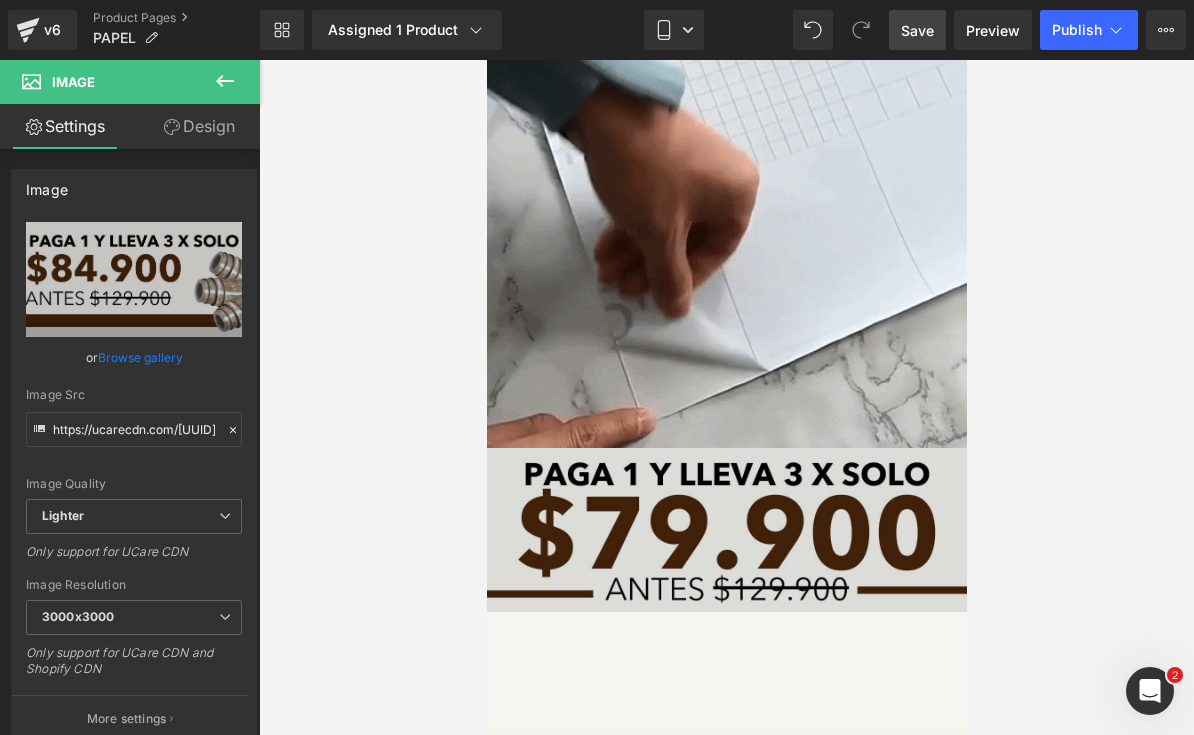 click at bounding box center [726, 530] 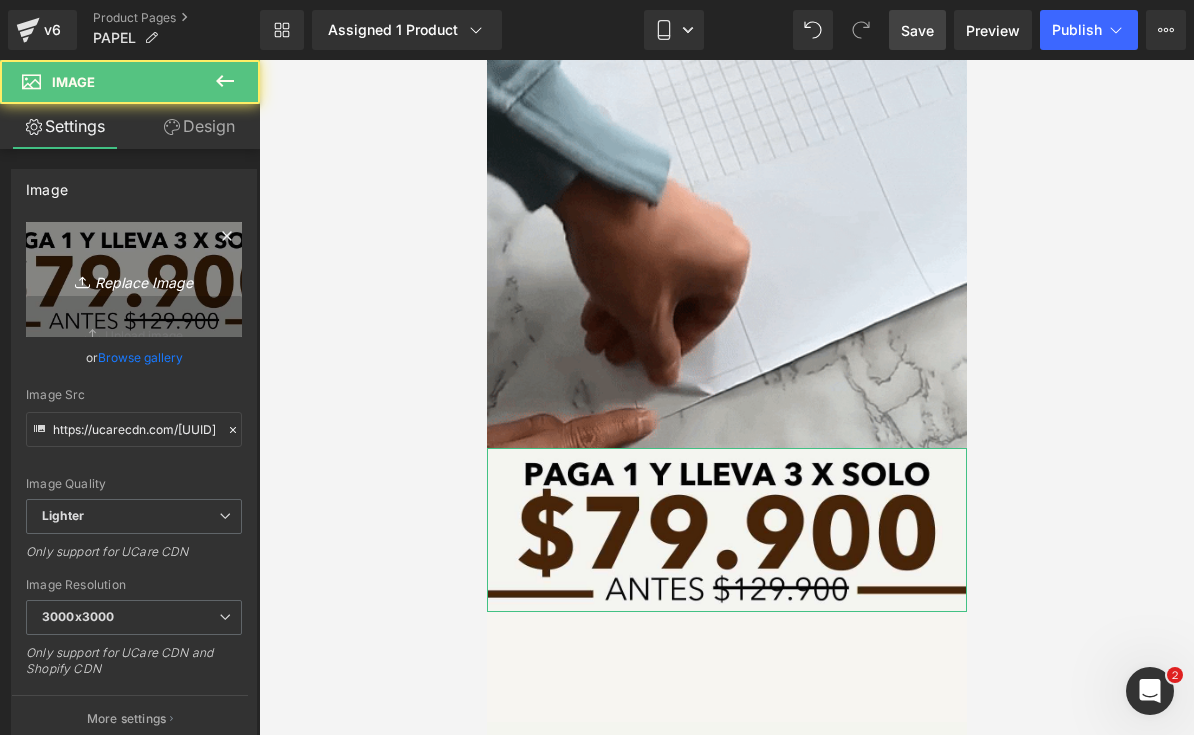 click on "Replace Image" at bounding box center [134, 279] 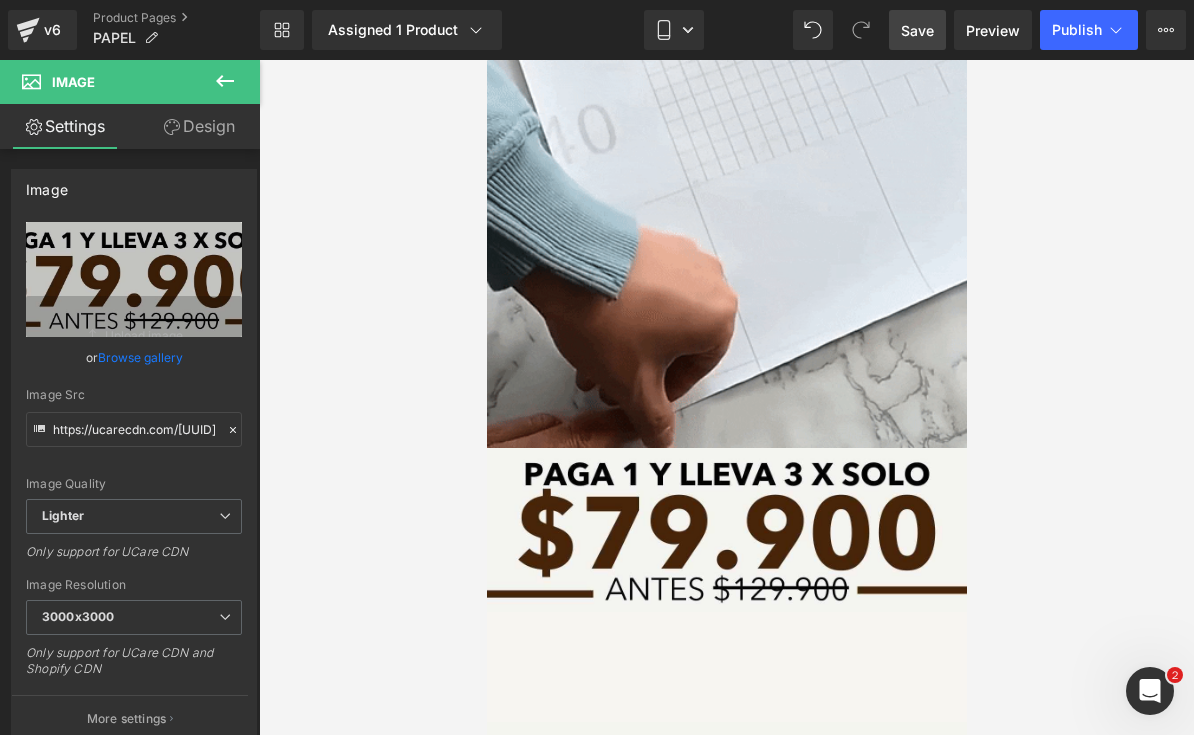 type on "C:\fakepath\[FILENAME] - 2.jpeg" 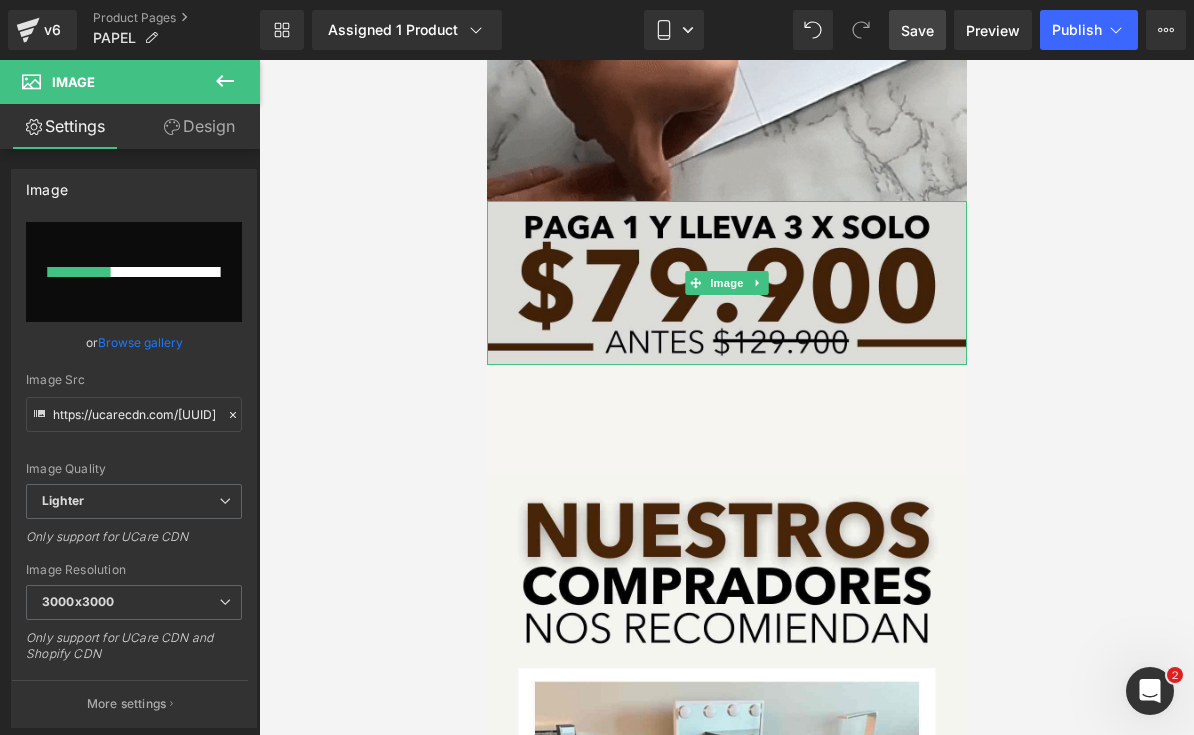 type 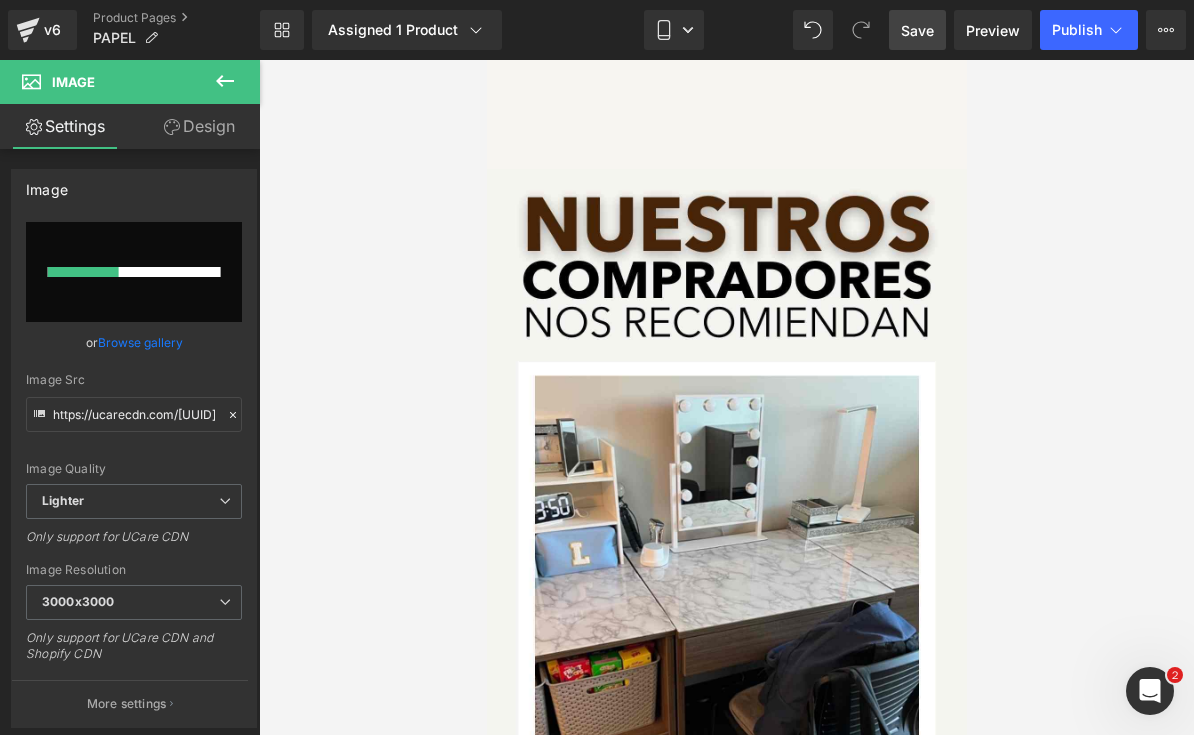 scroll, scrollTop: 11854, scrollLeft: 0, axis: vertical 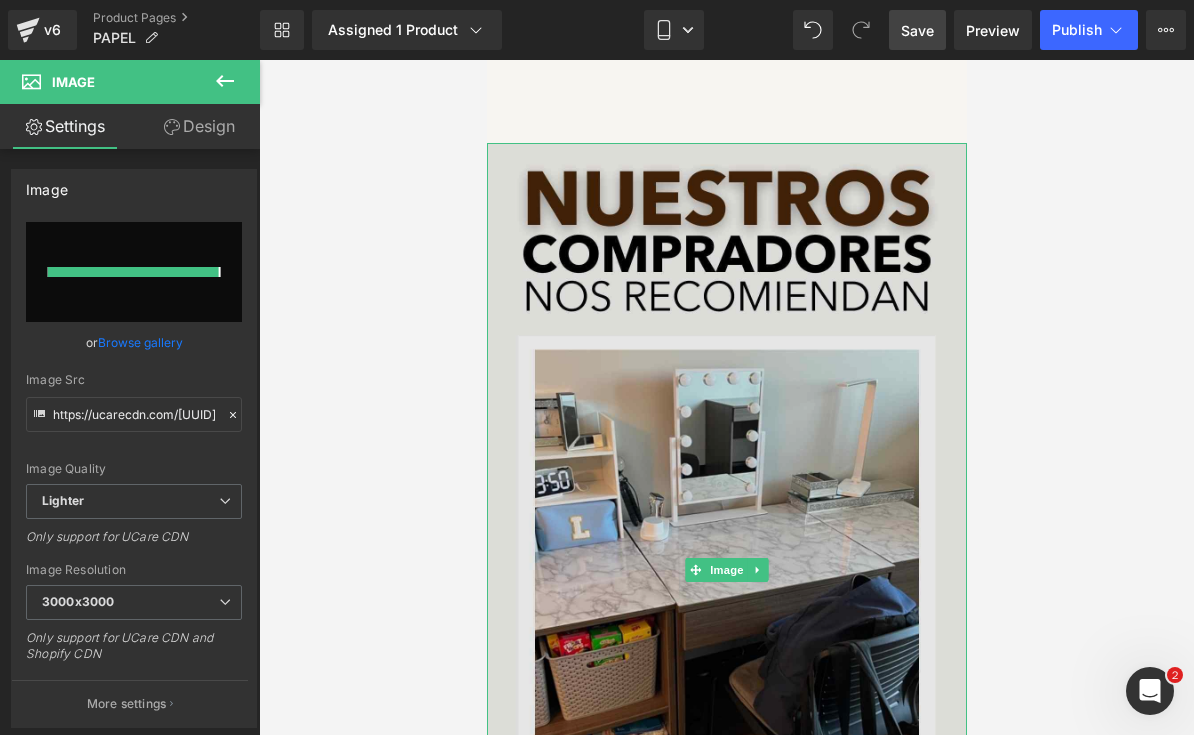 type on "https://ucarecdn.com/[UUID]/[FILENAME].zip - 2.jpeg" 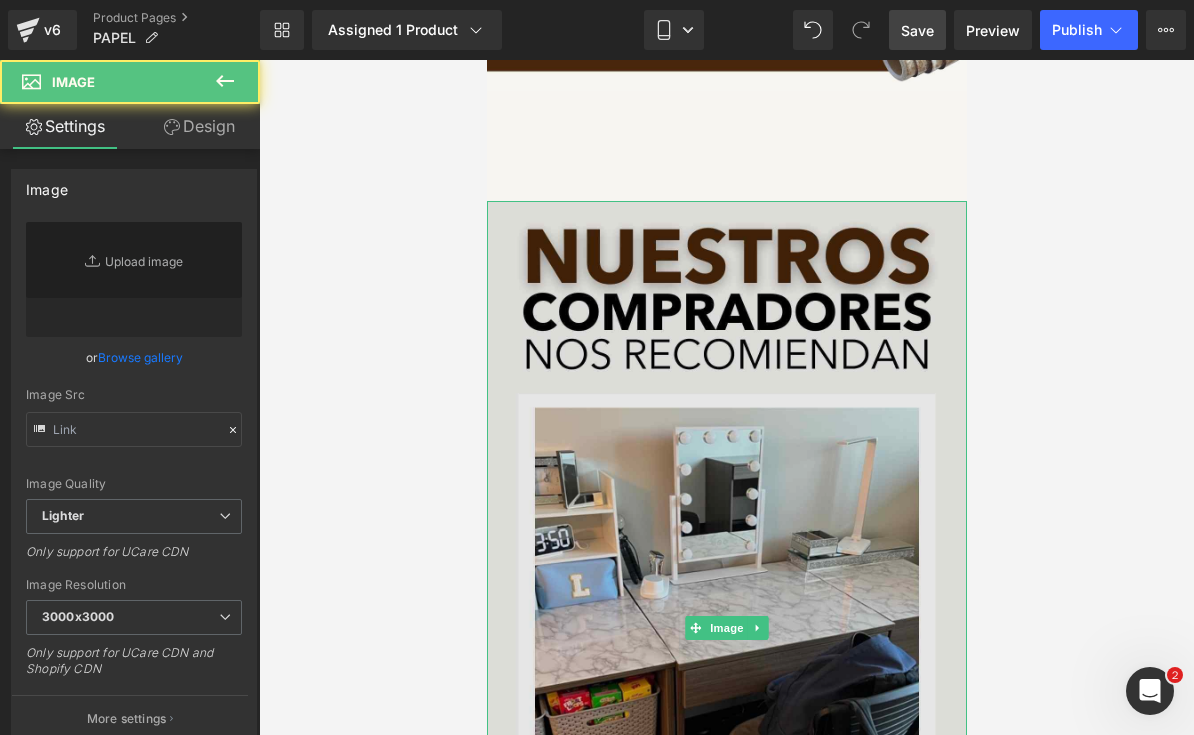 type on "https://ucarecdn.com/[UUID]/[FILENAME].jpg" 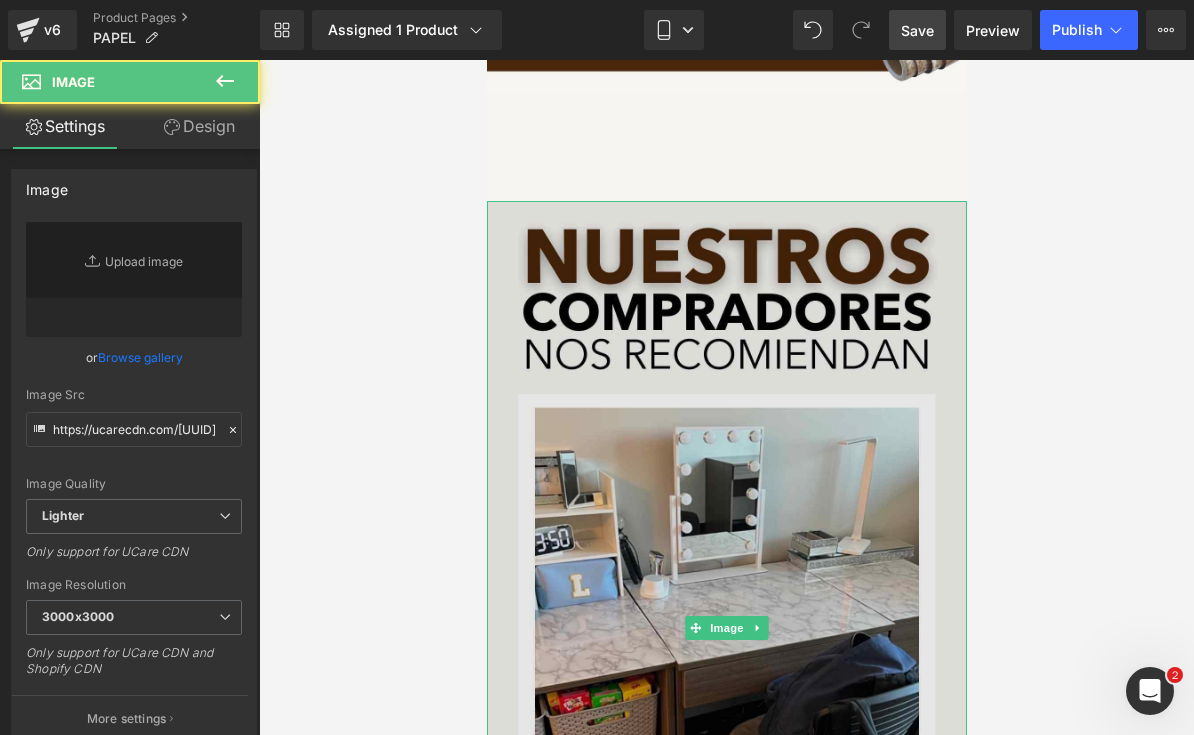 click at bounding box center (726, 627) 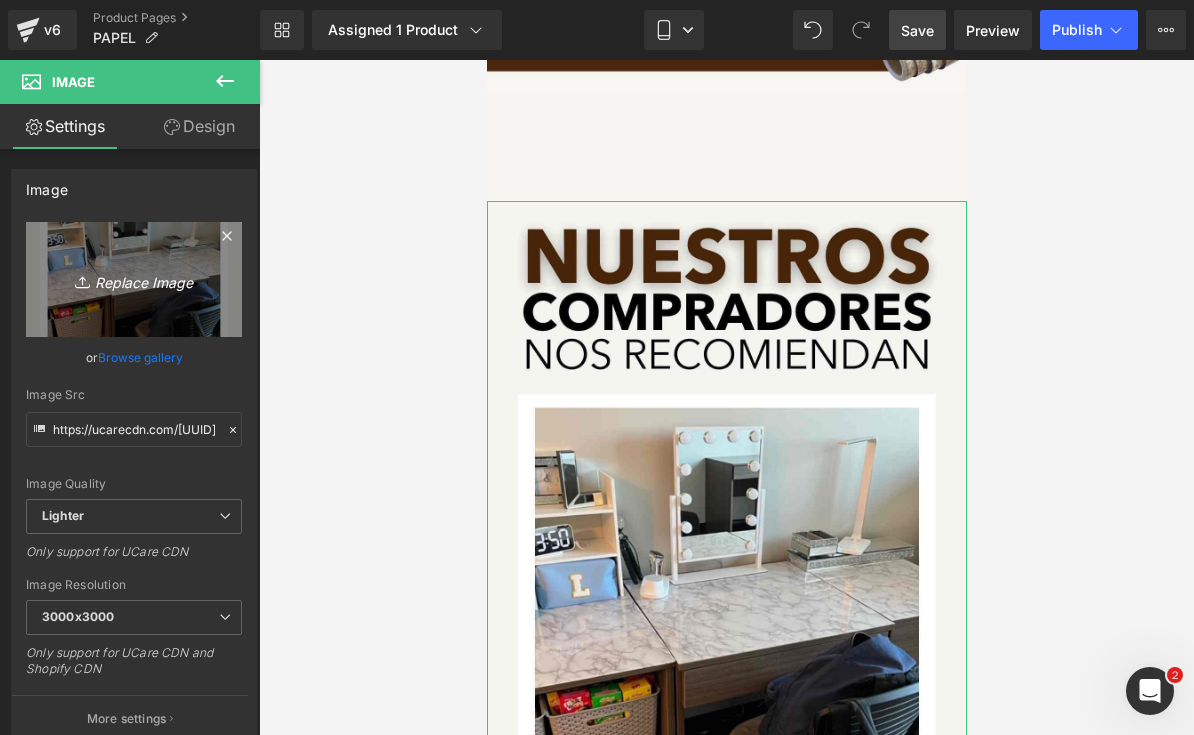 click on "Replace Image" at bounding box center [134, 279] 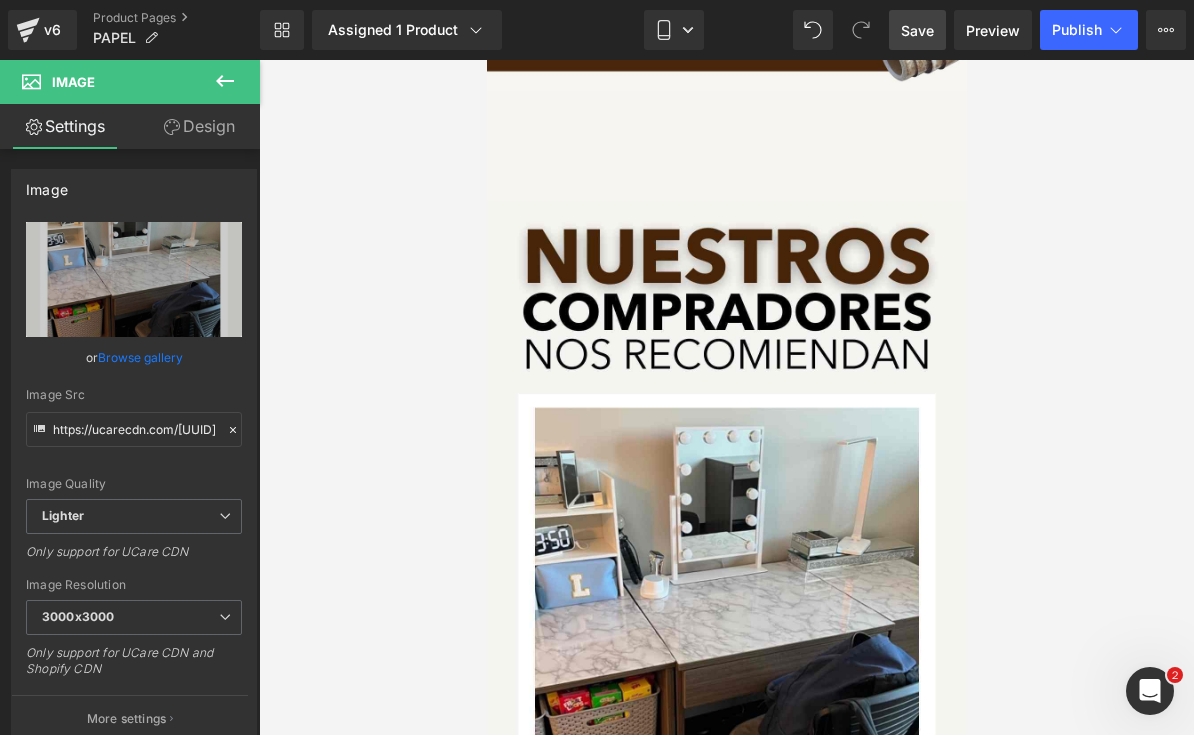 type on "C:\fakepath\[FILENAME] - 10.jpeg" 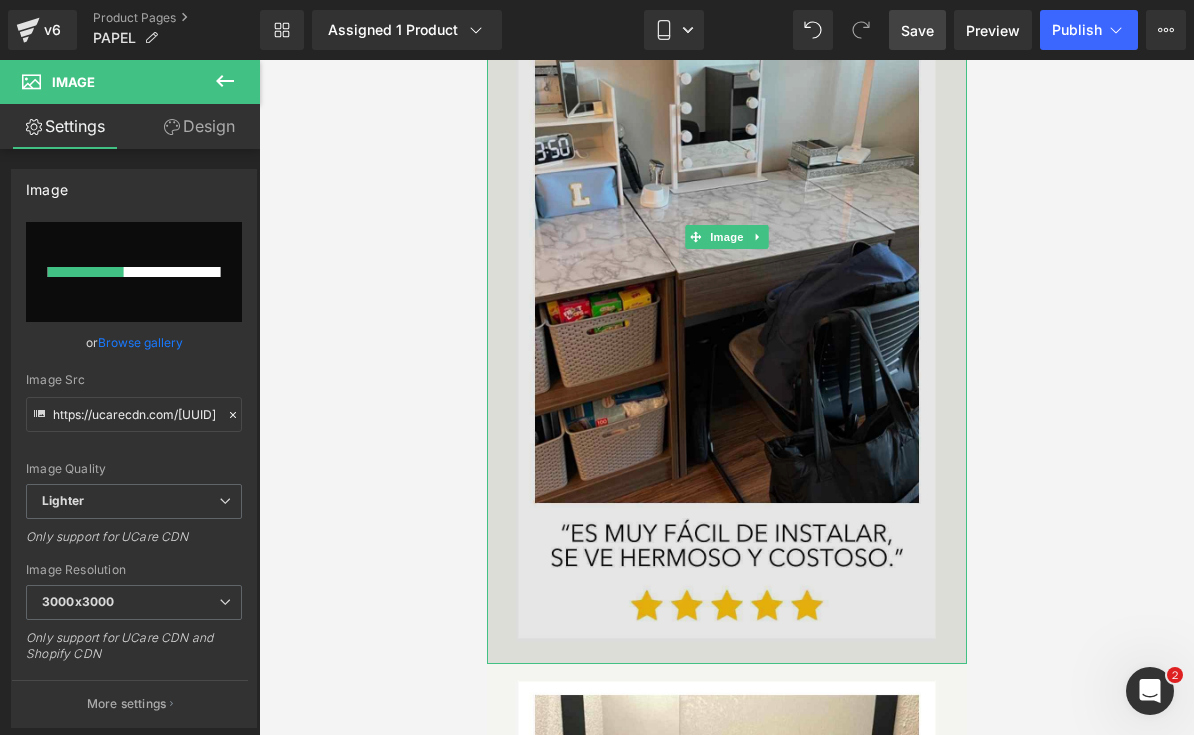 type 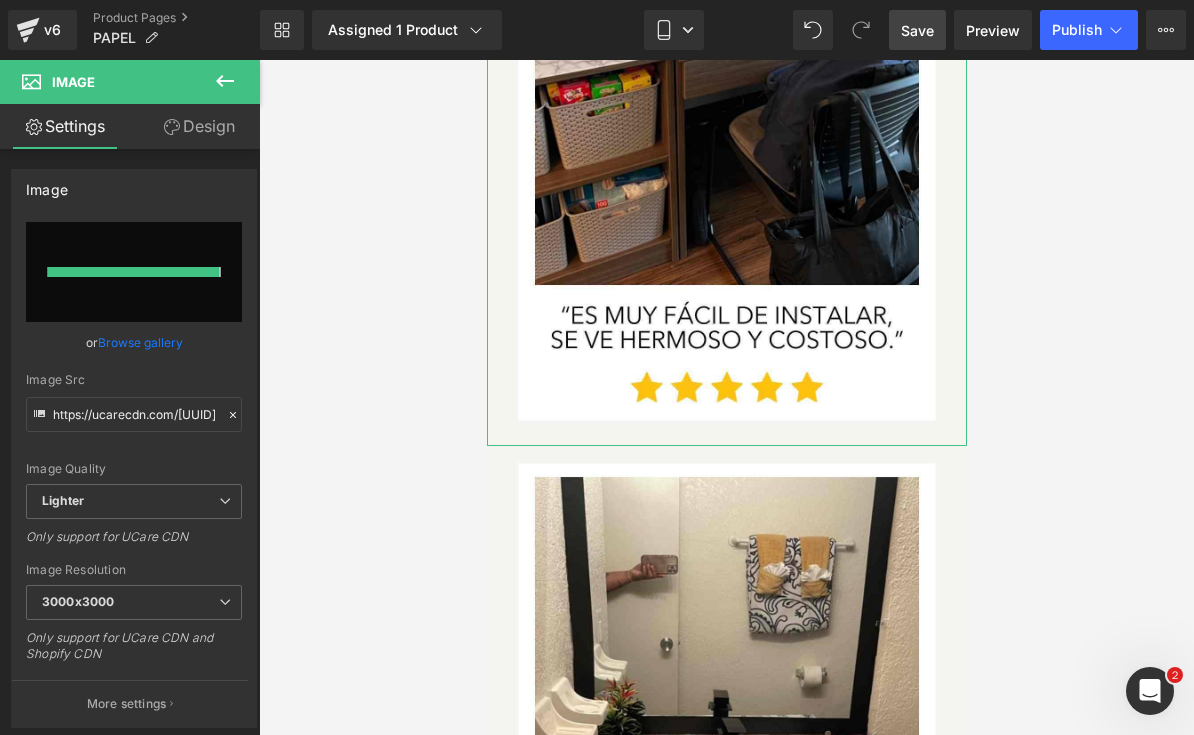 type on "https://ucarecdn.com/[UUID]/[FILENAME].zip - 10.jpeg" 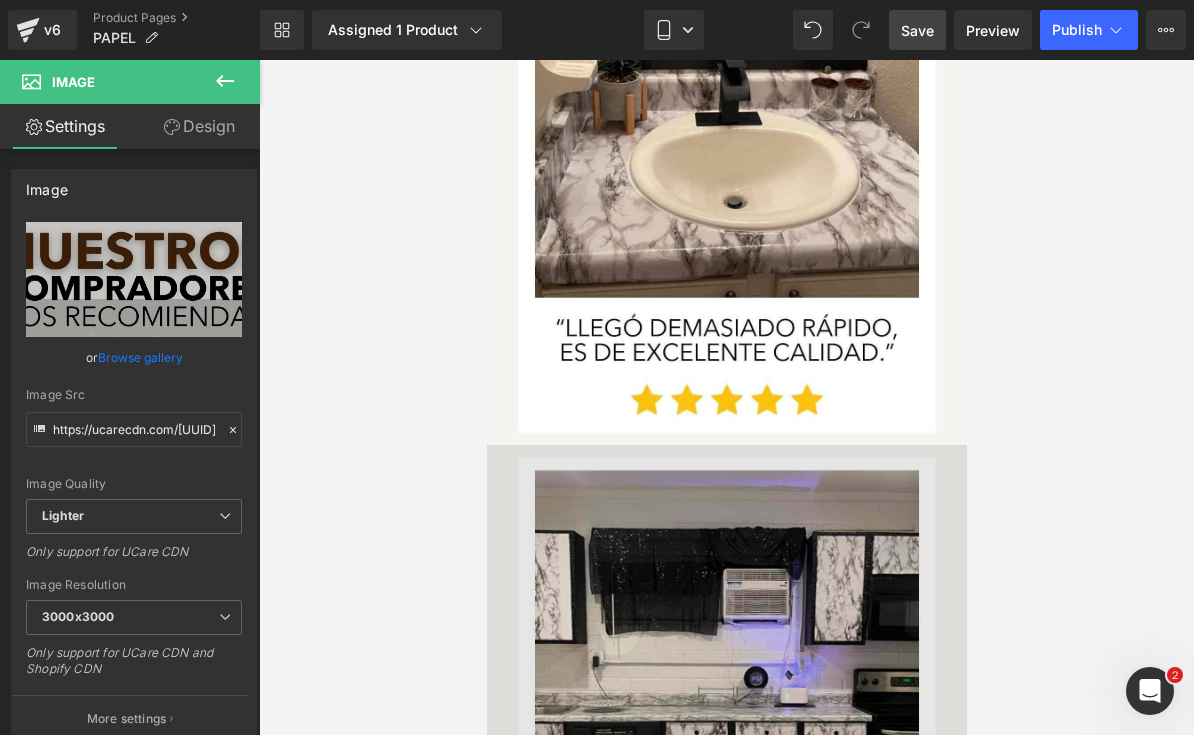 scroll, scrollTop: 12443, scrollLeft: 0, axis: vertical 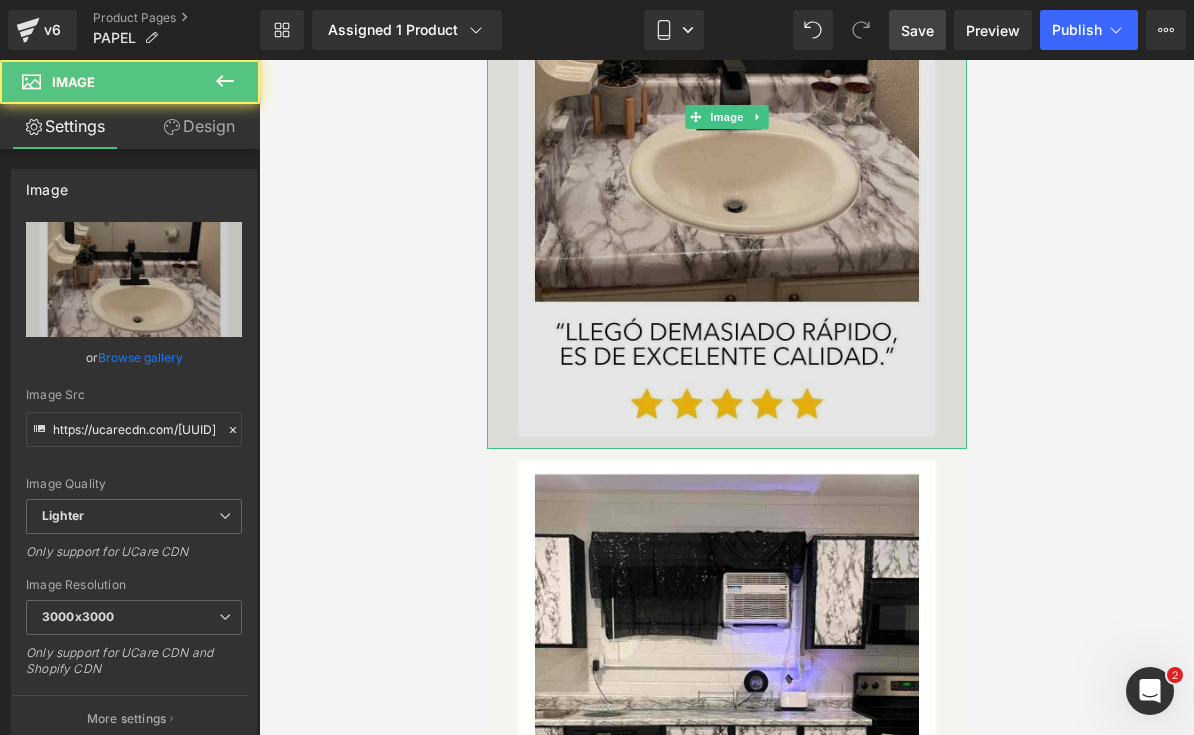 click at bounding box center [726, 117] 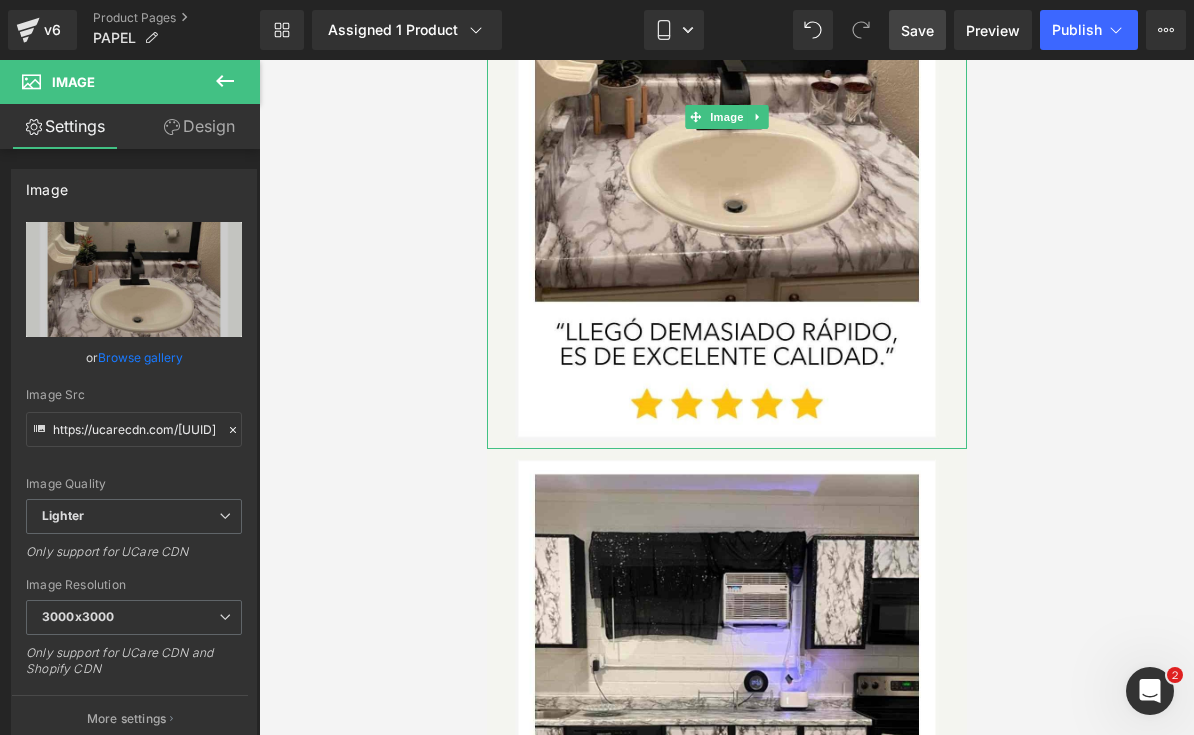 click 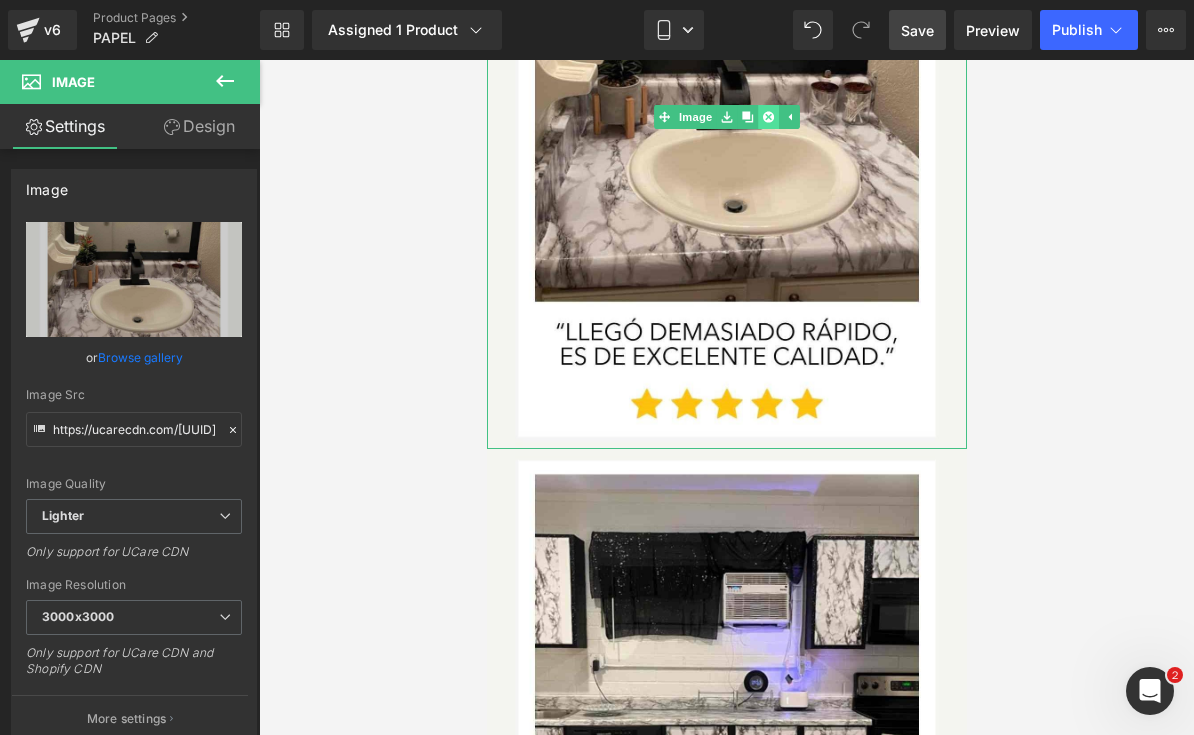 click 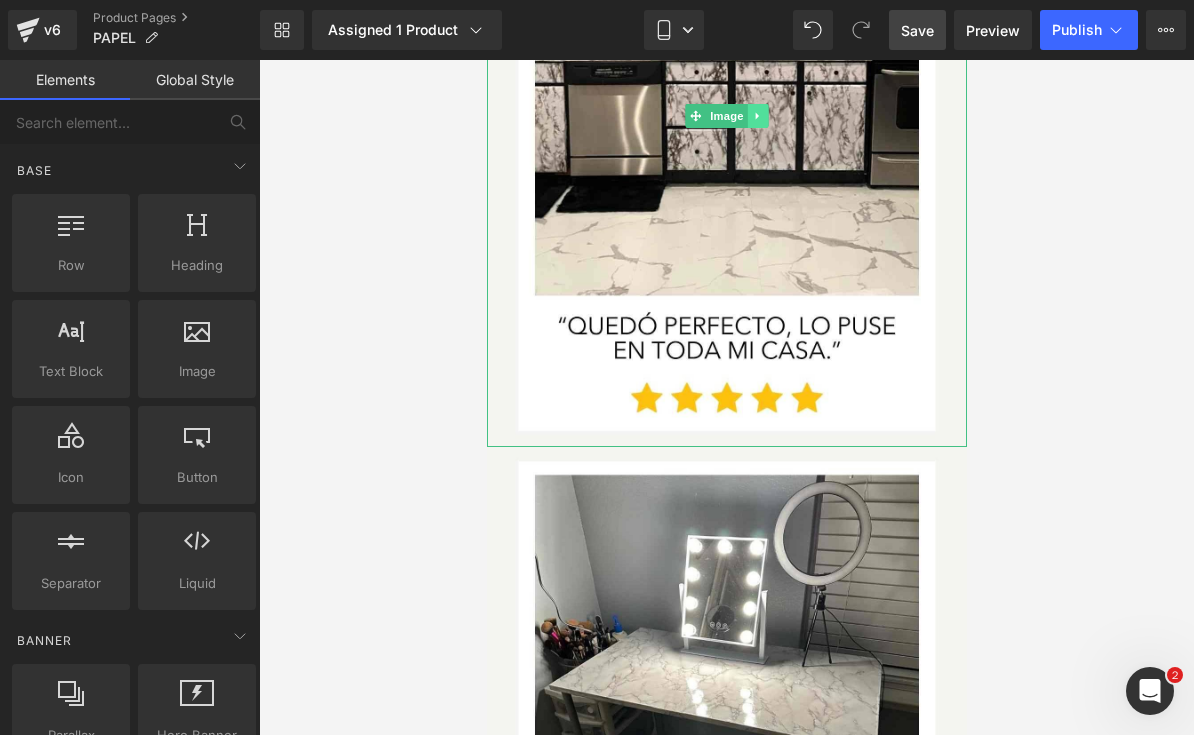 click 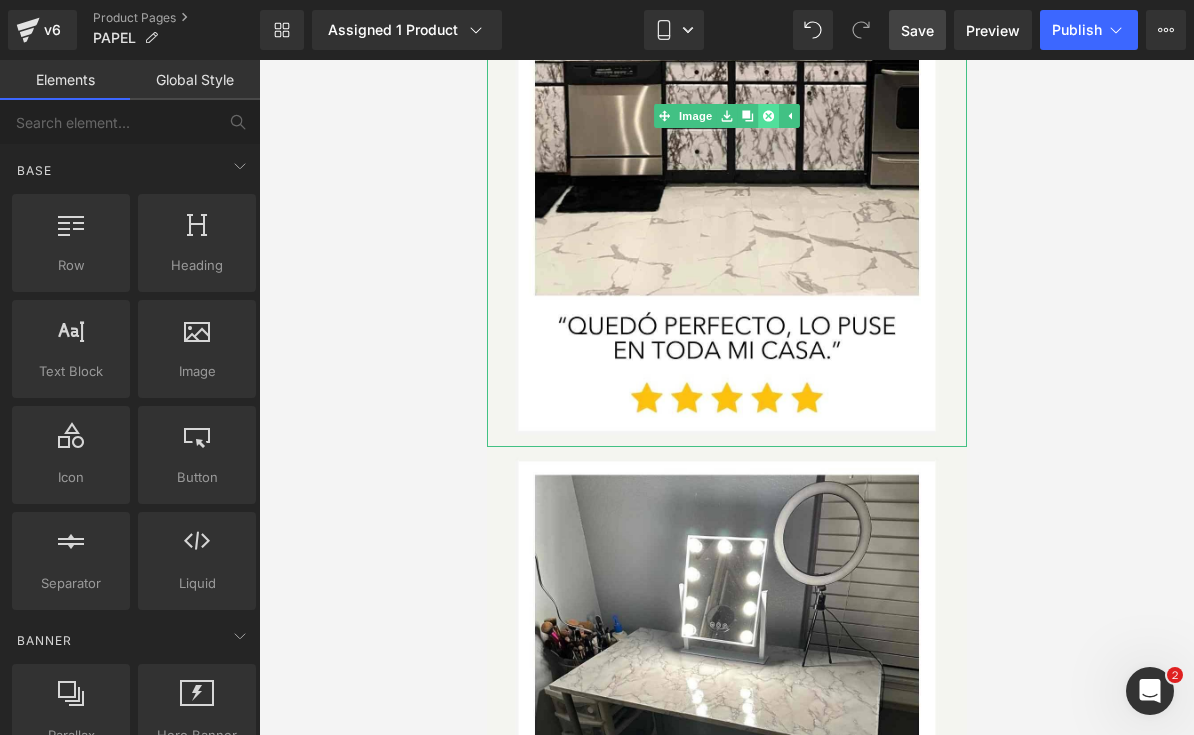 click 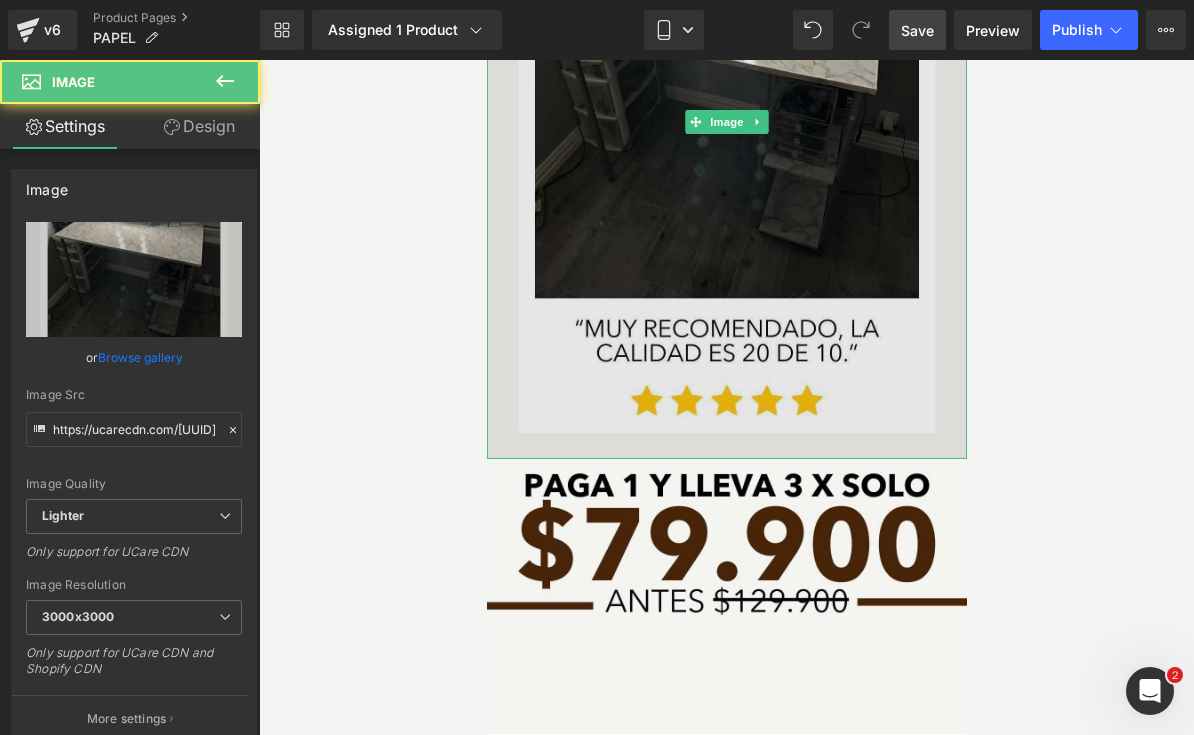 click at bounding box center [726, 122] 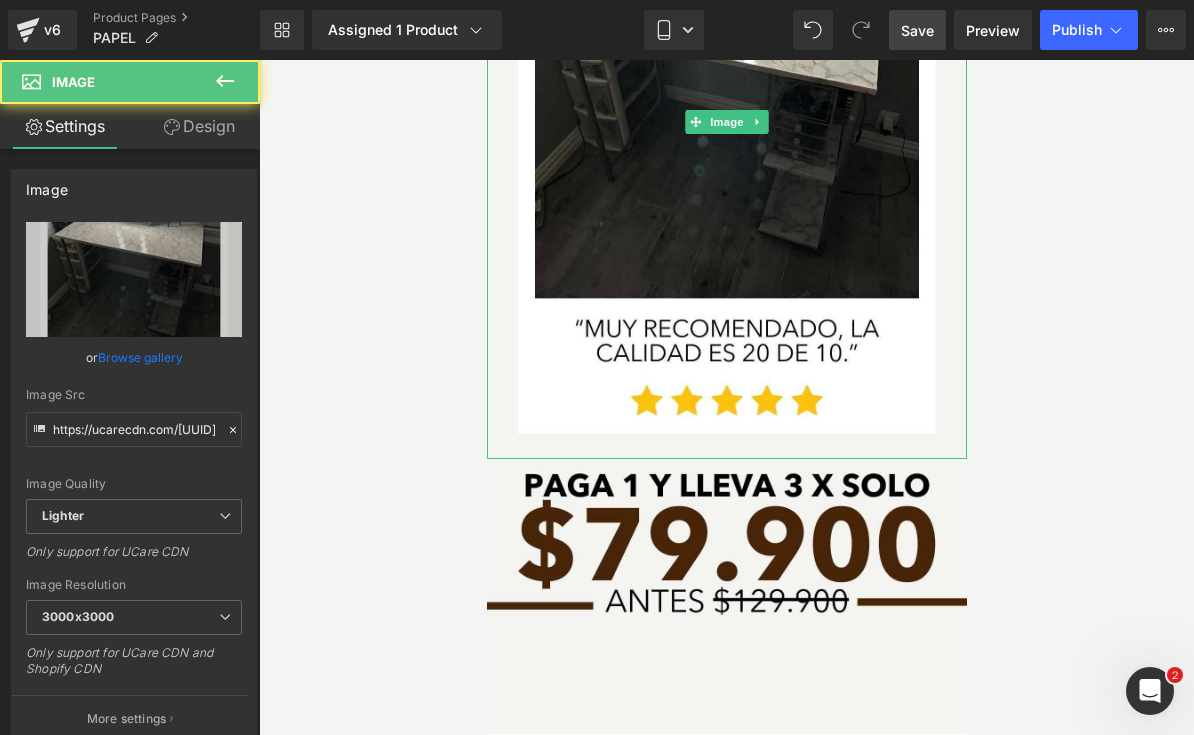 click 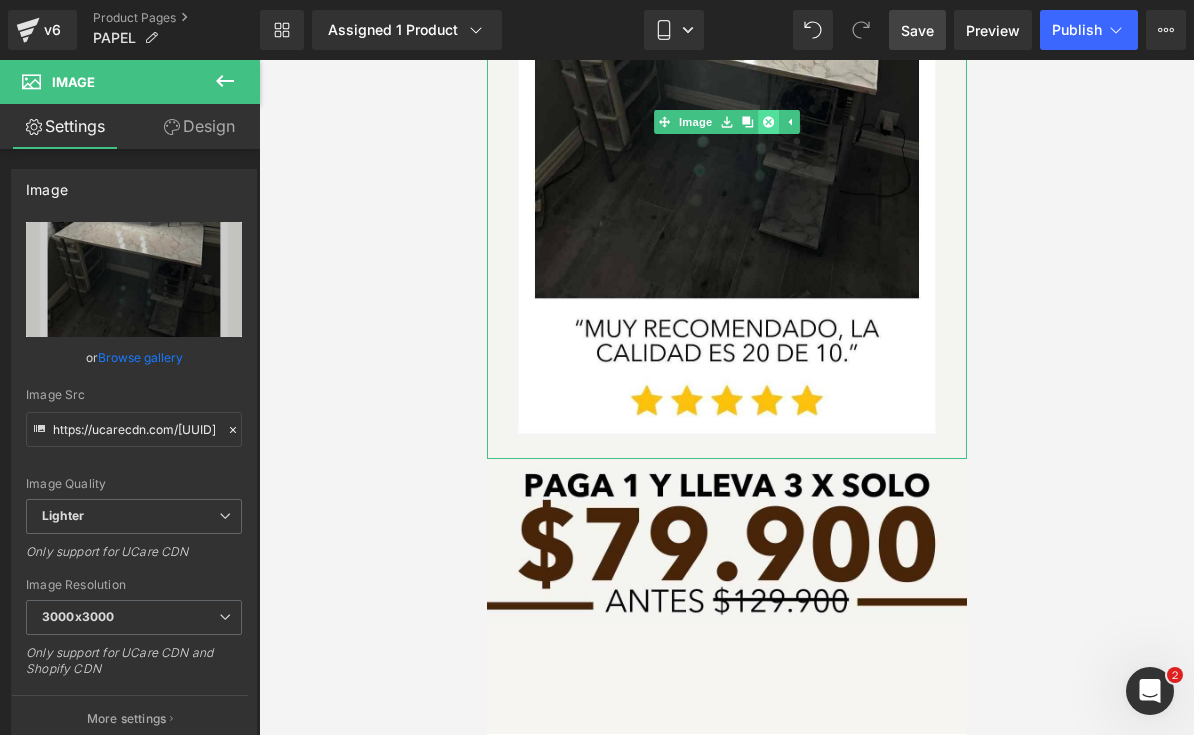 click 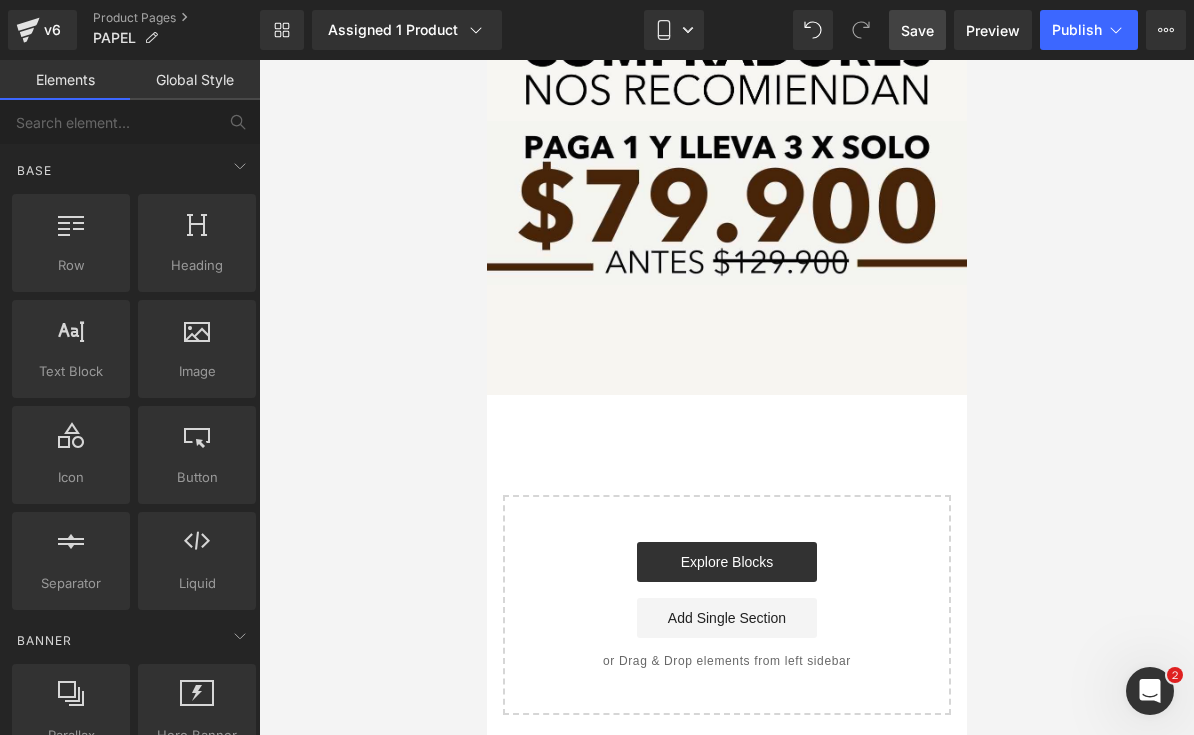 scroll, scrollTop: 12107, scrollLeft: 0, axis: vertical 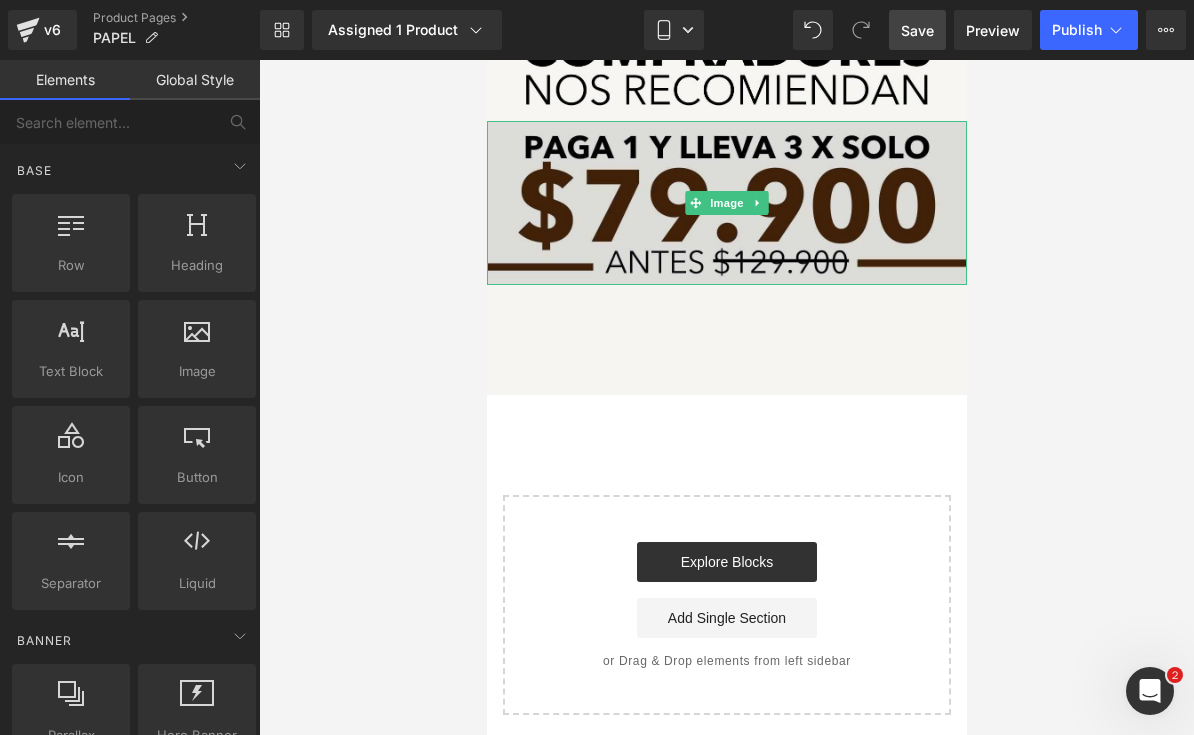 click at bounding box center (726, 203) 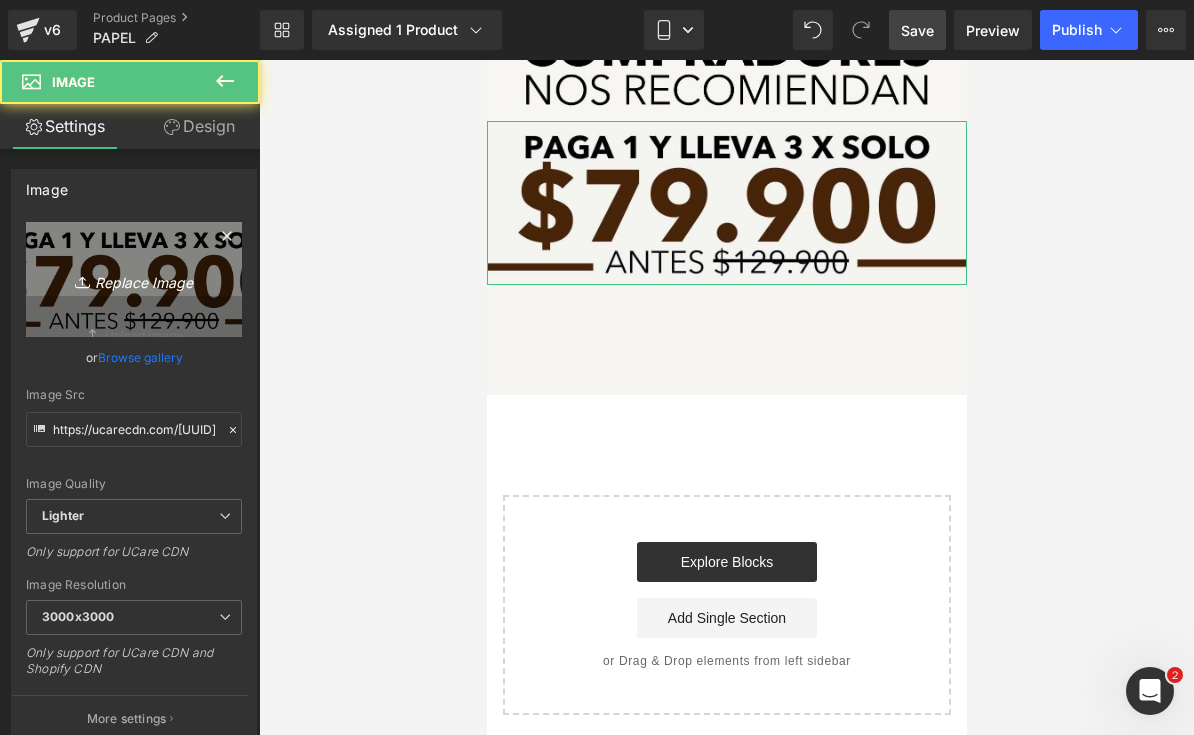 click on "Replace Image" at bounding box center (134, 279) 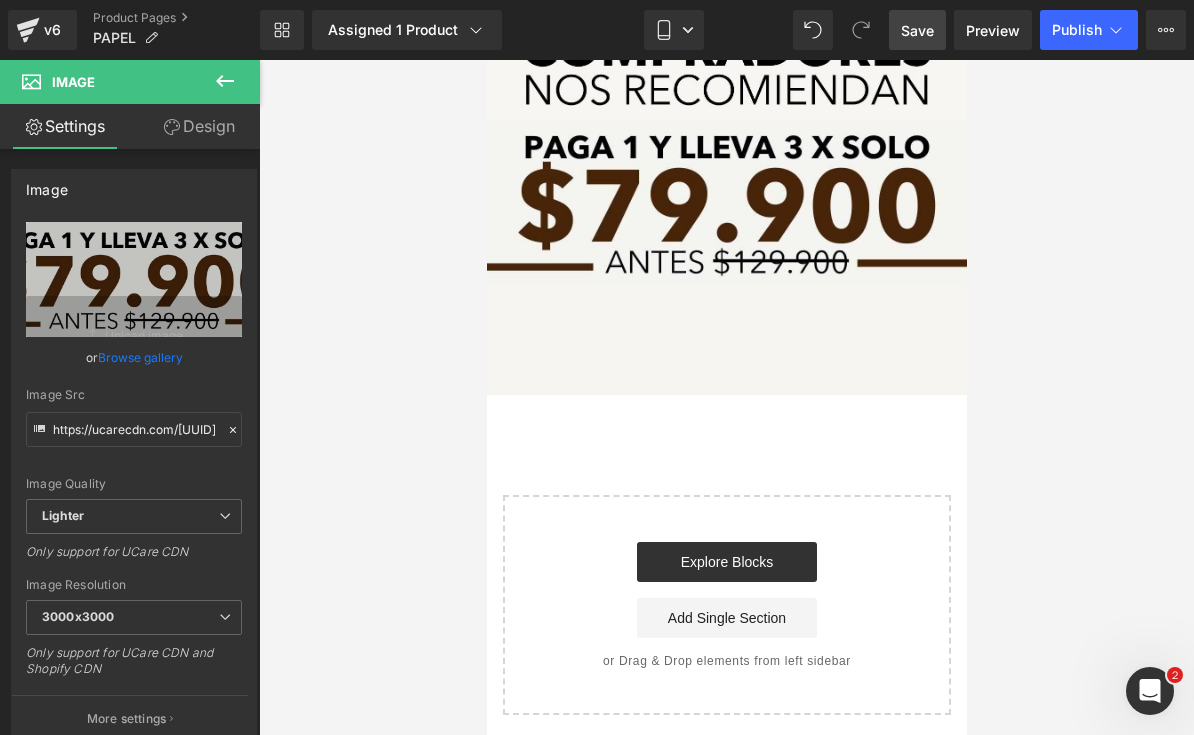 type on "C:\fakepath\[FILENAME] - 2.jpeg" 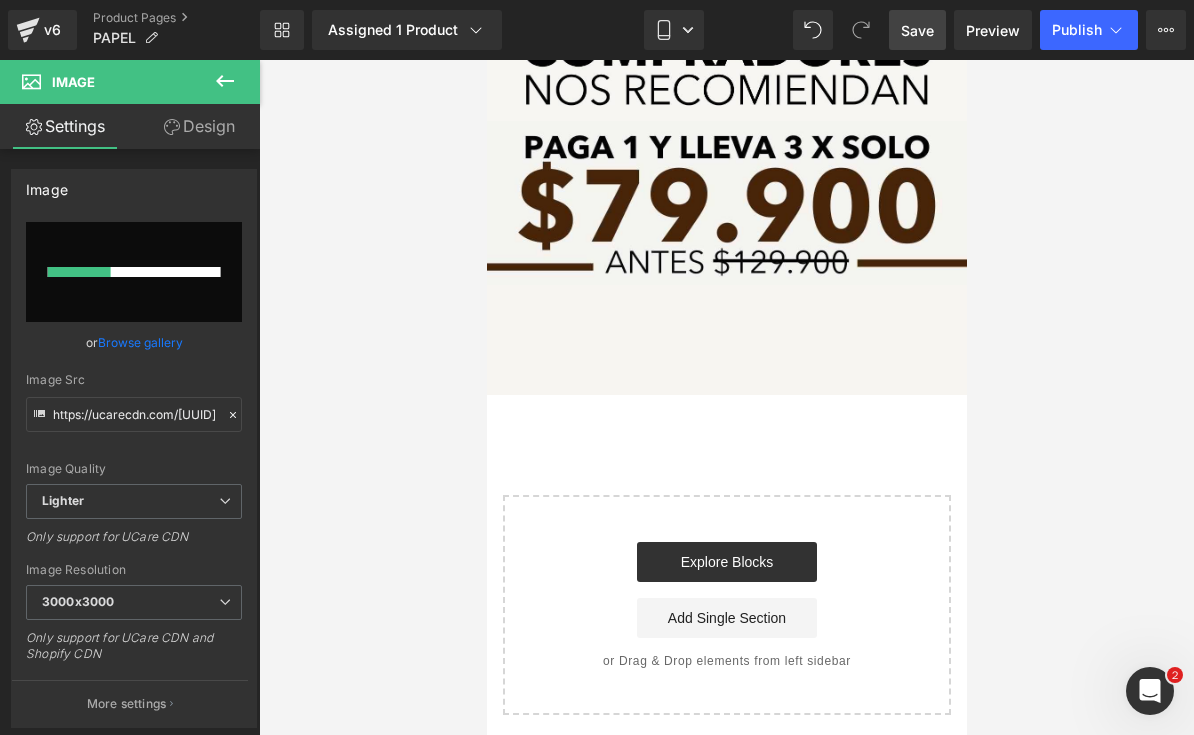 type 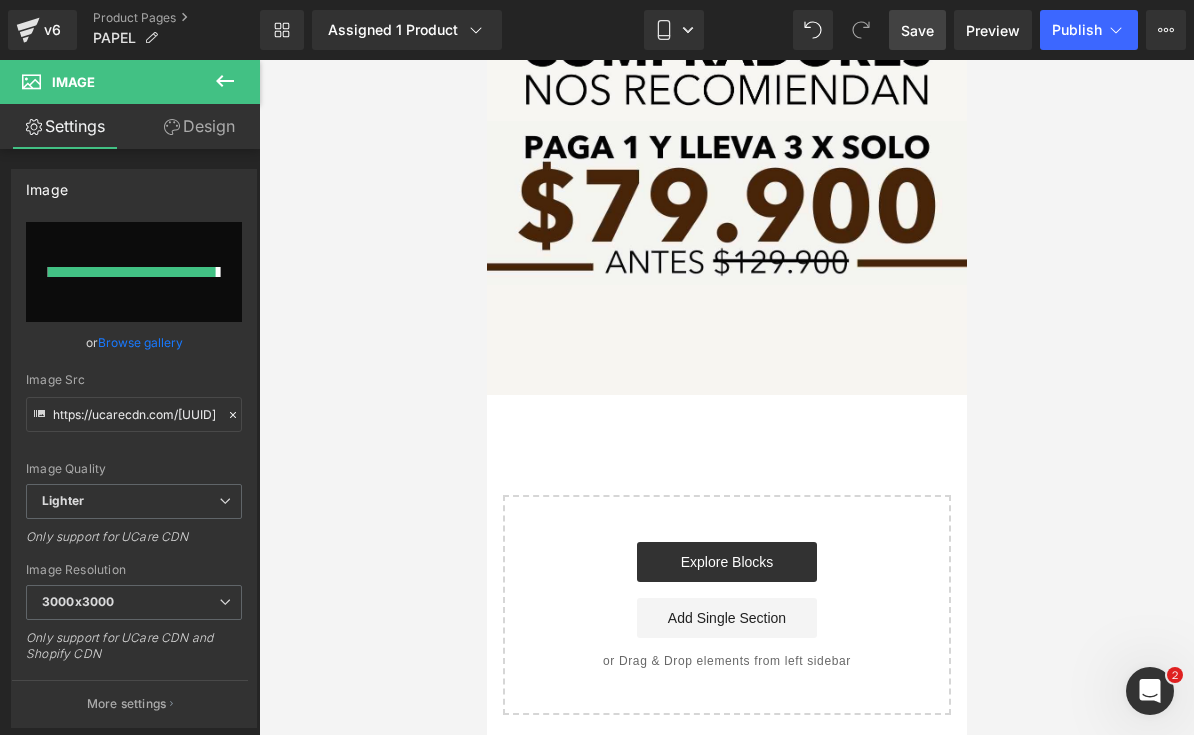 type on "https://ucarecdn.com/[UUID]/[FILENAME].zip - 2.jpeg" 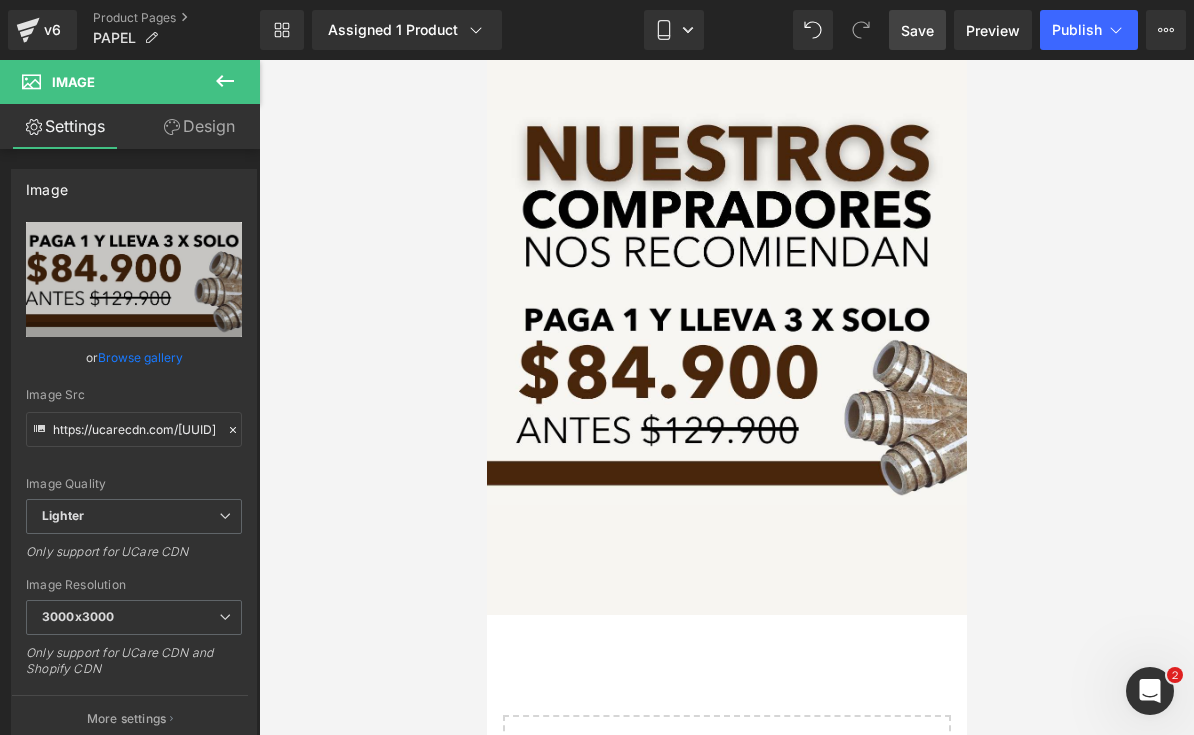 scroll, scrollTop: 11935, scrollLeft: 0, axis: vertical 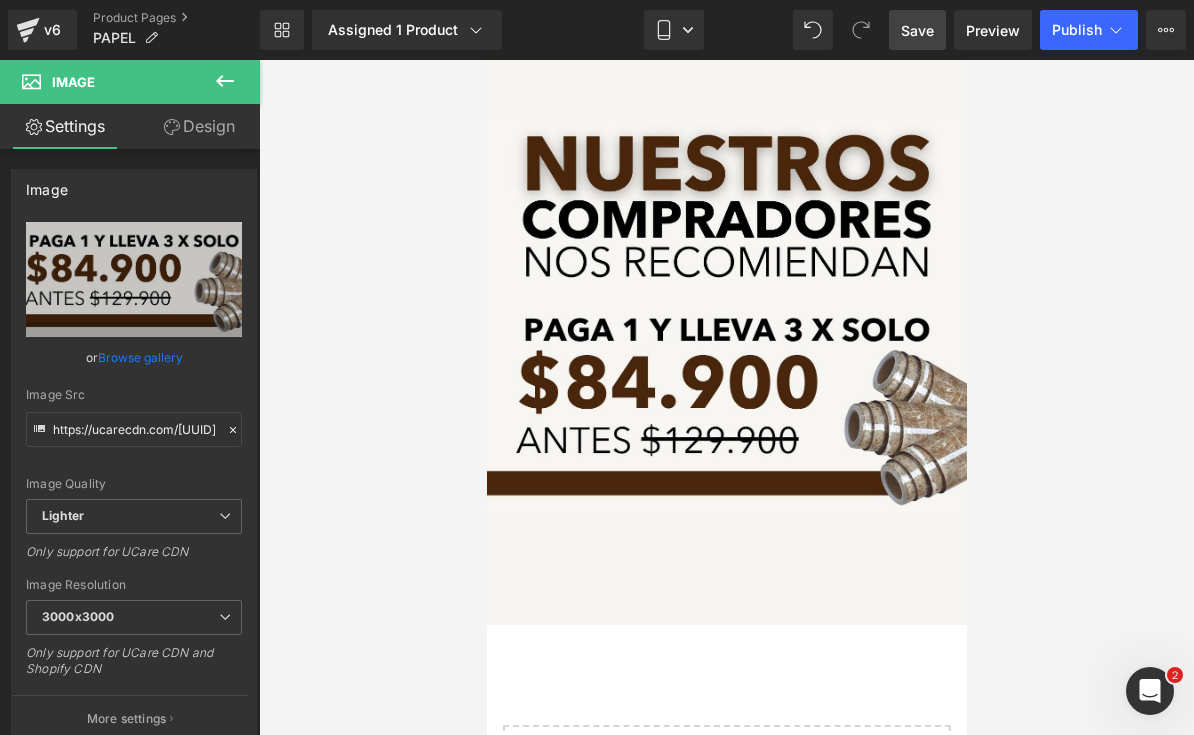 click 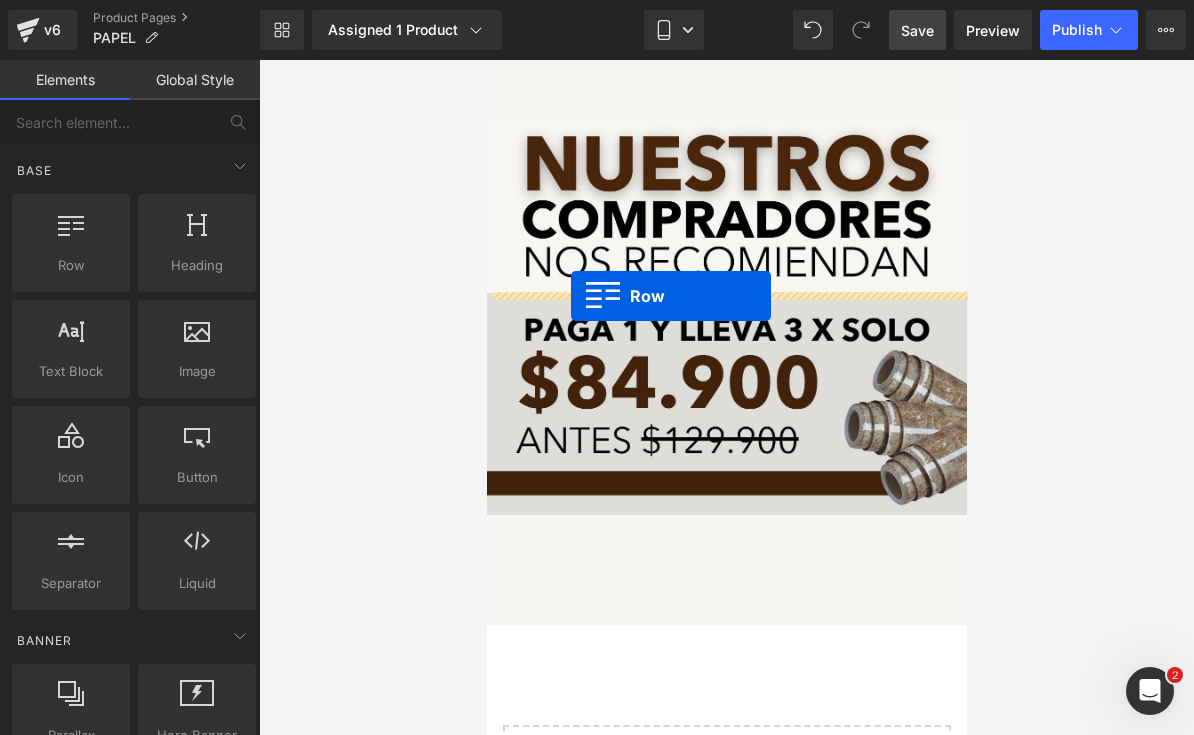 drag, startPoint x: 567, startPoint y: 320, endPoint x: 570, endPoint y: 296, distance: 24.186773 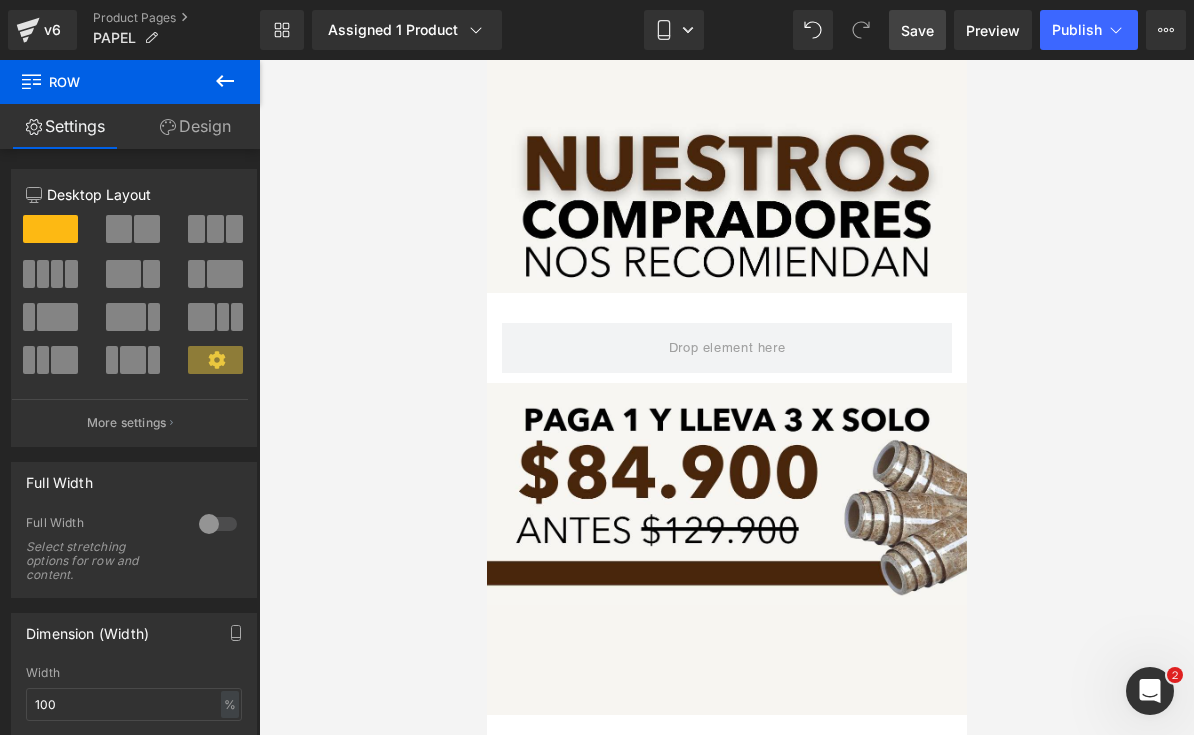 click on "Row" at bounding box center (726, 338) 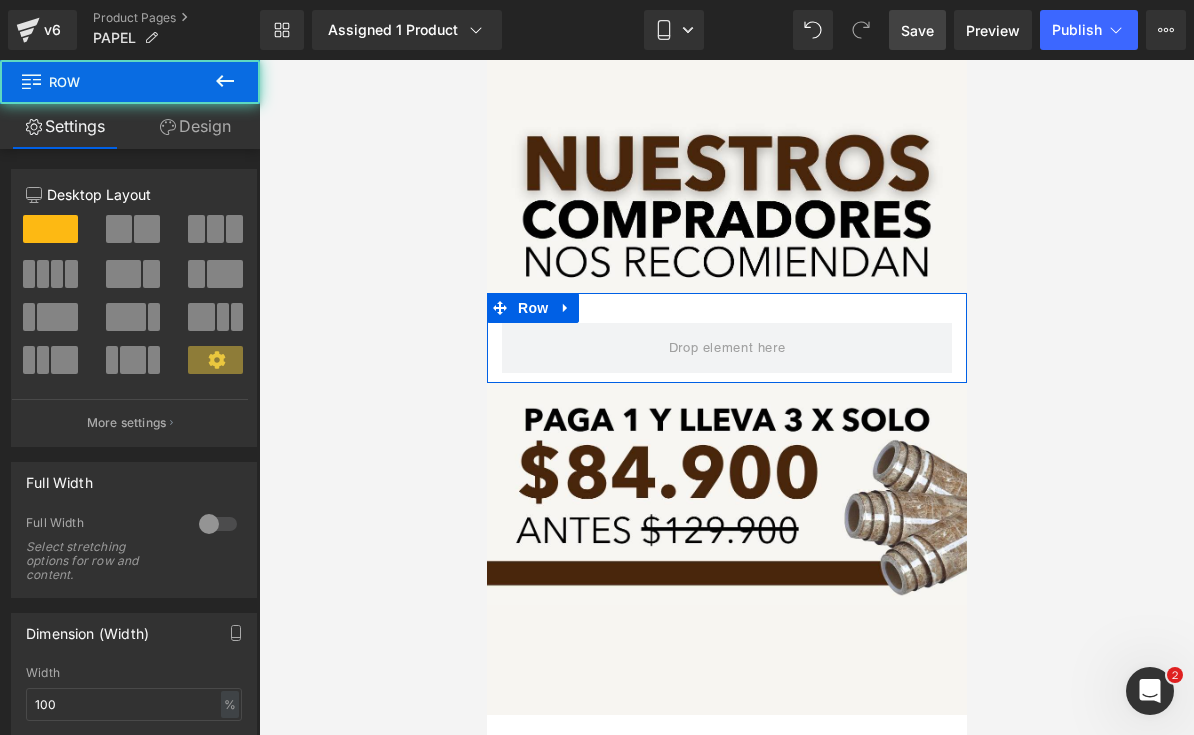 click on "Design" at bounding box center (195, 126) 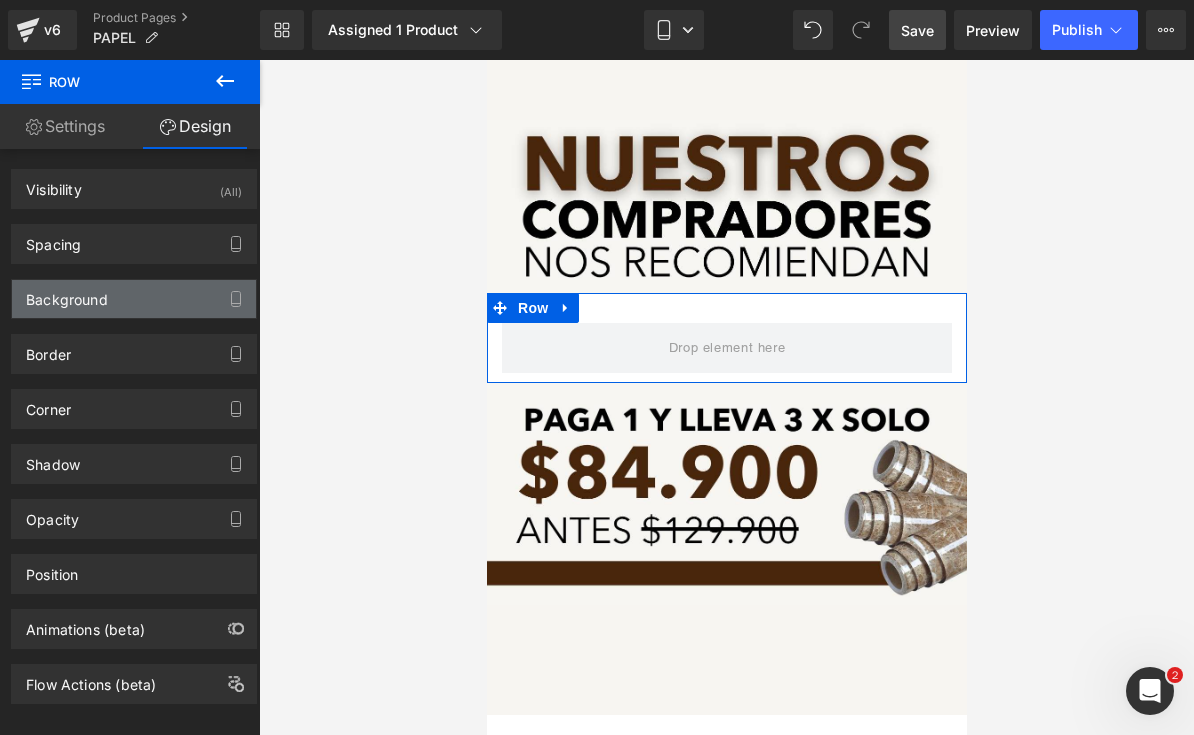 click on "Background" at bounding box center (134, 299) 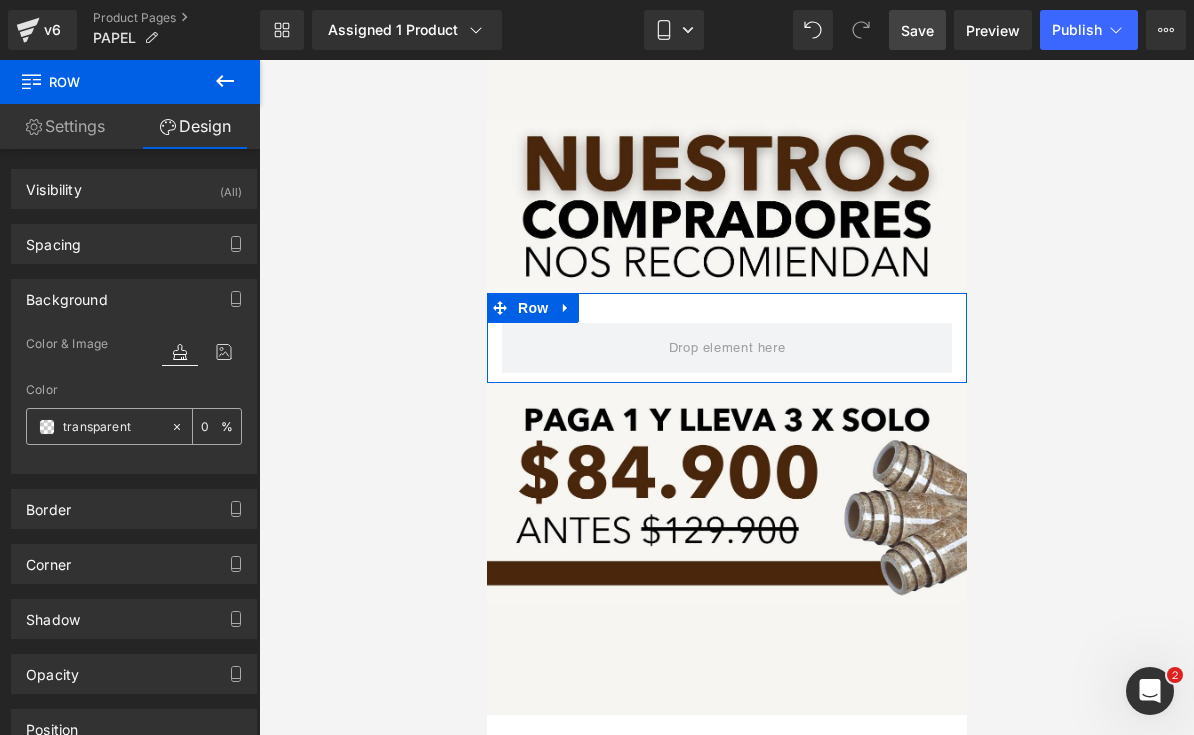 click on "transparent" at bounding box center (112, 427) 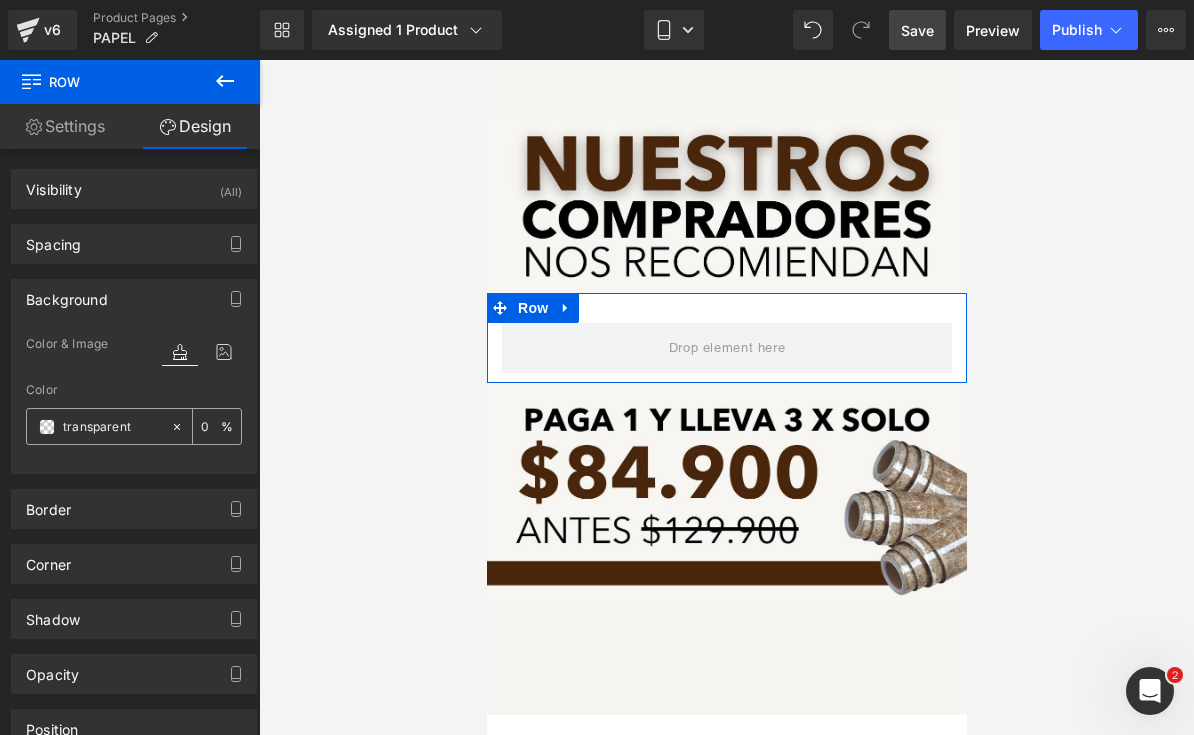 paste on "#F7F5F1" 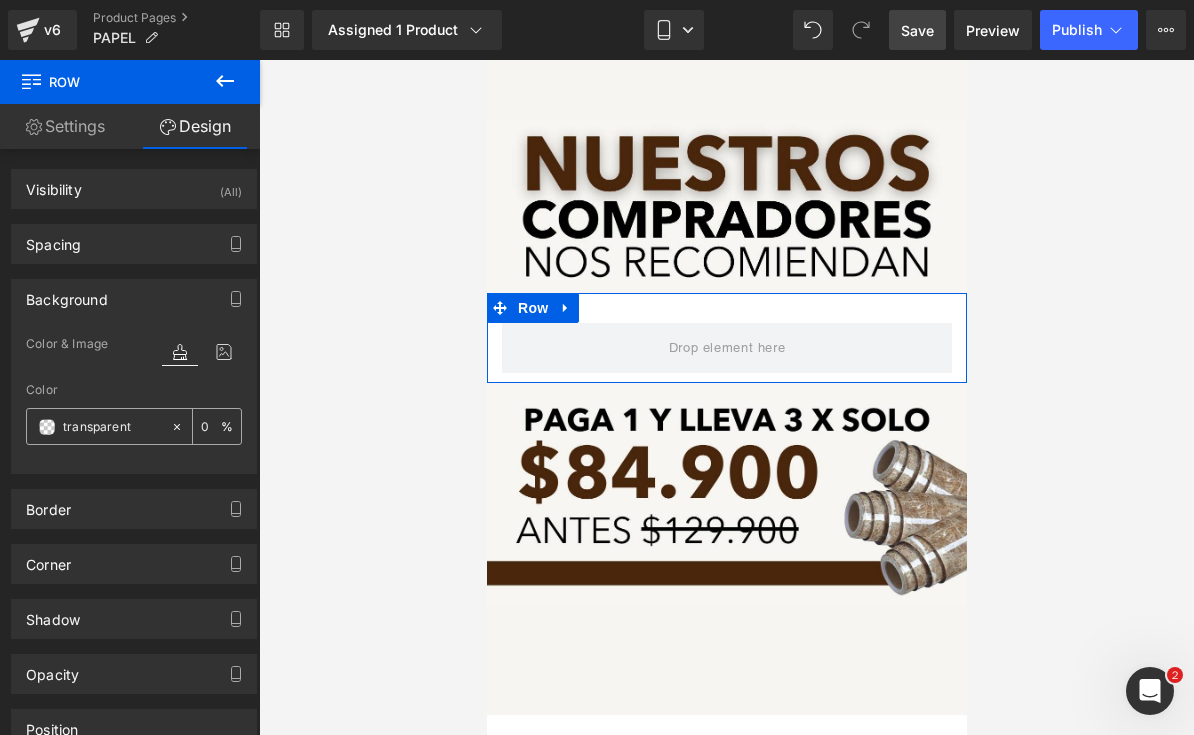 type on "#F7F5F1" 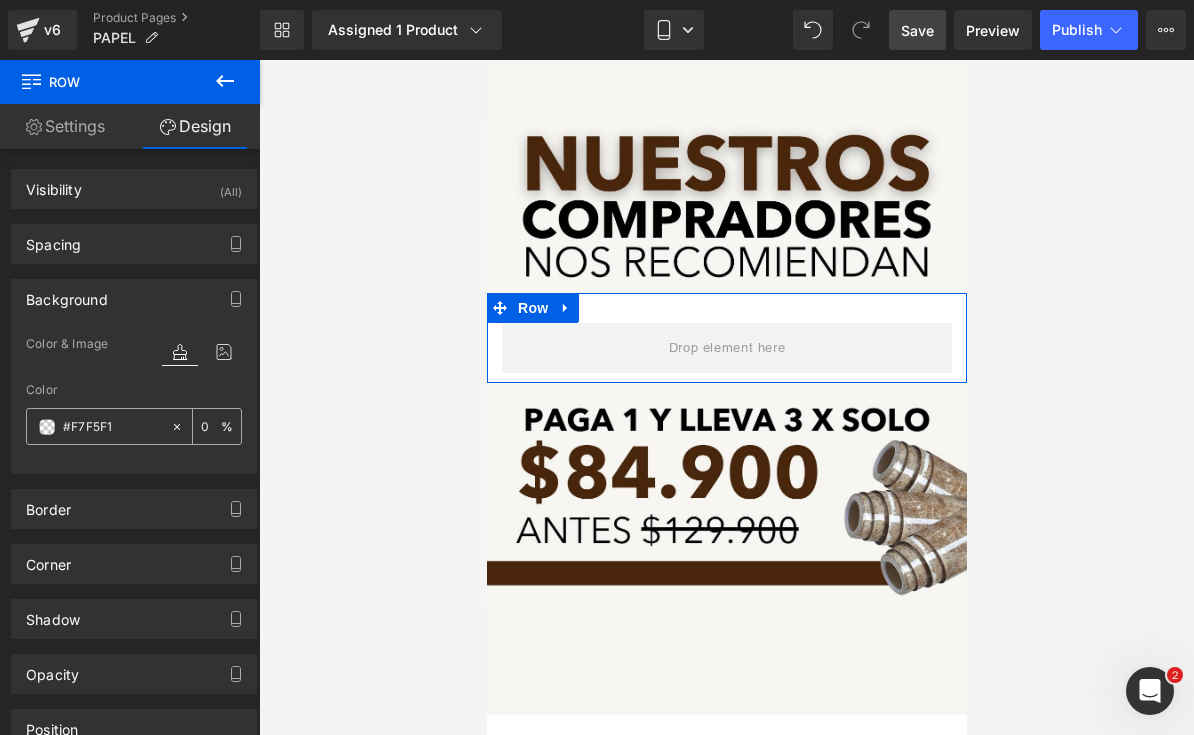 type on "100" 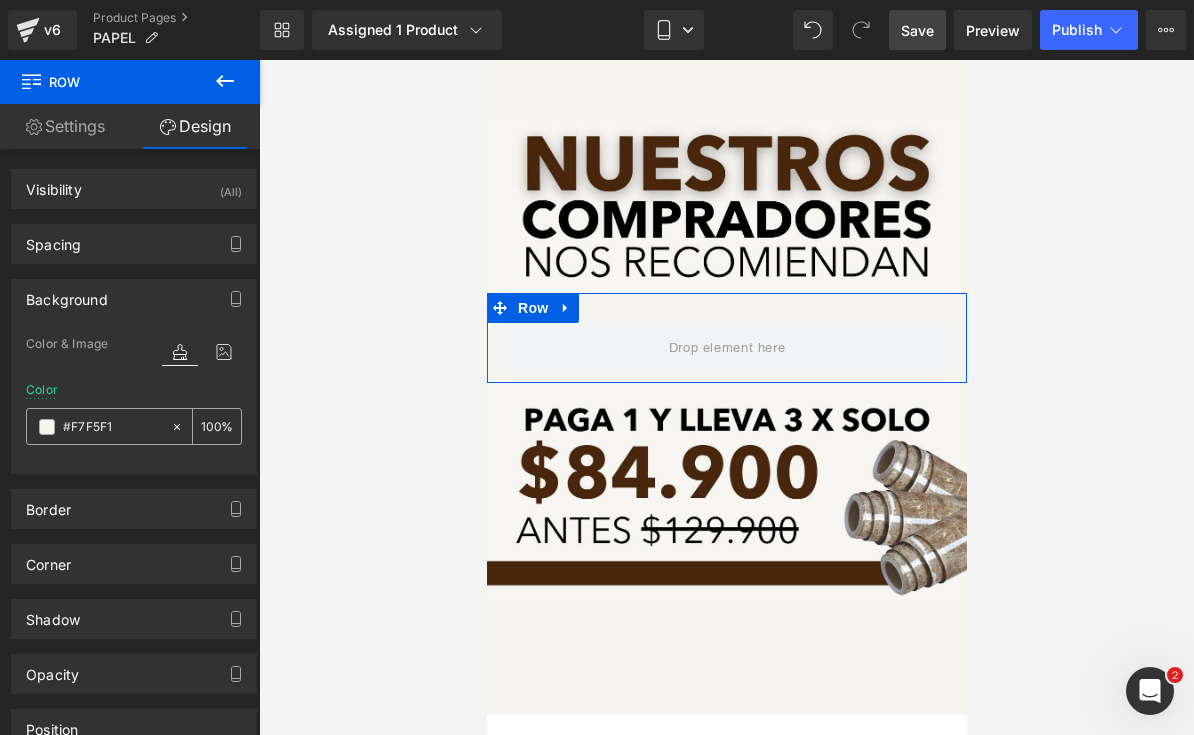 type on "#F7F5F1" 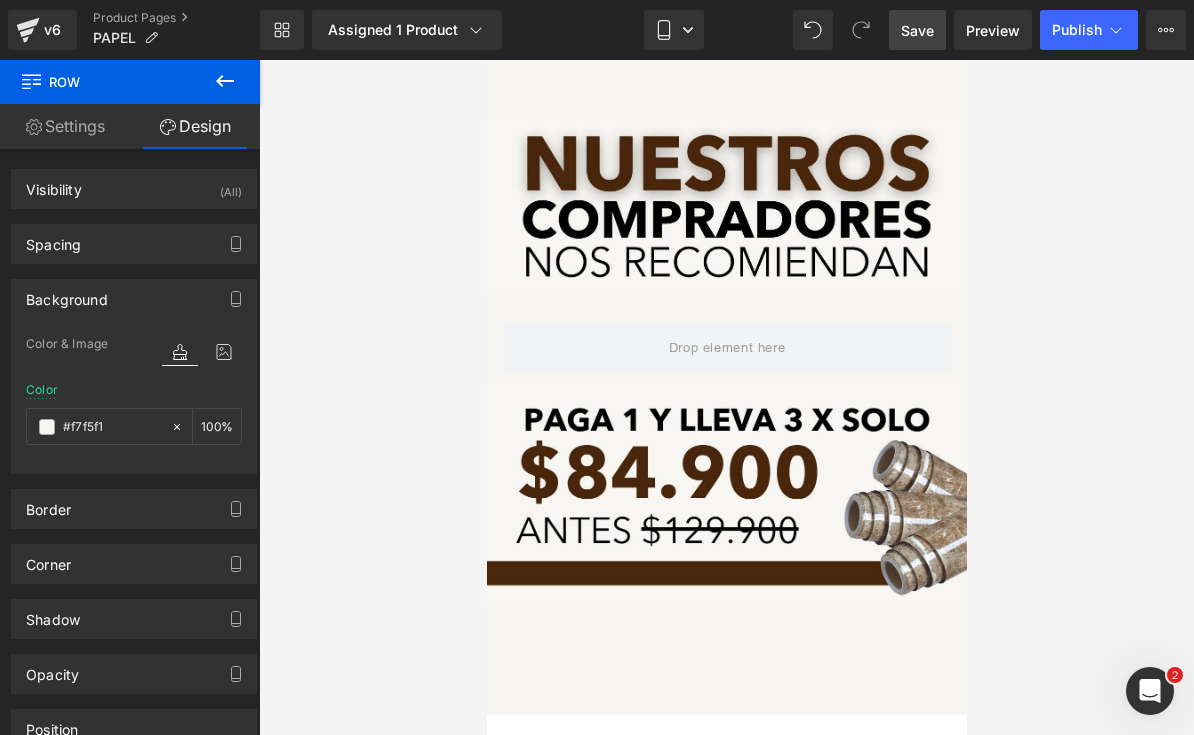 click 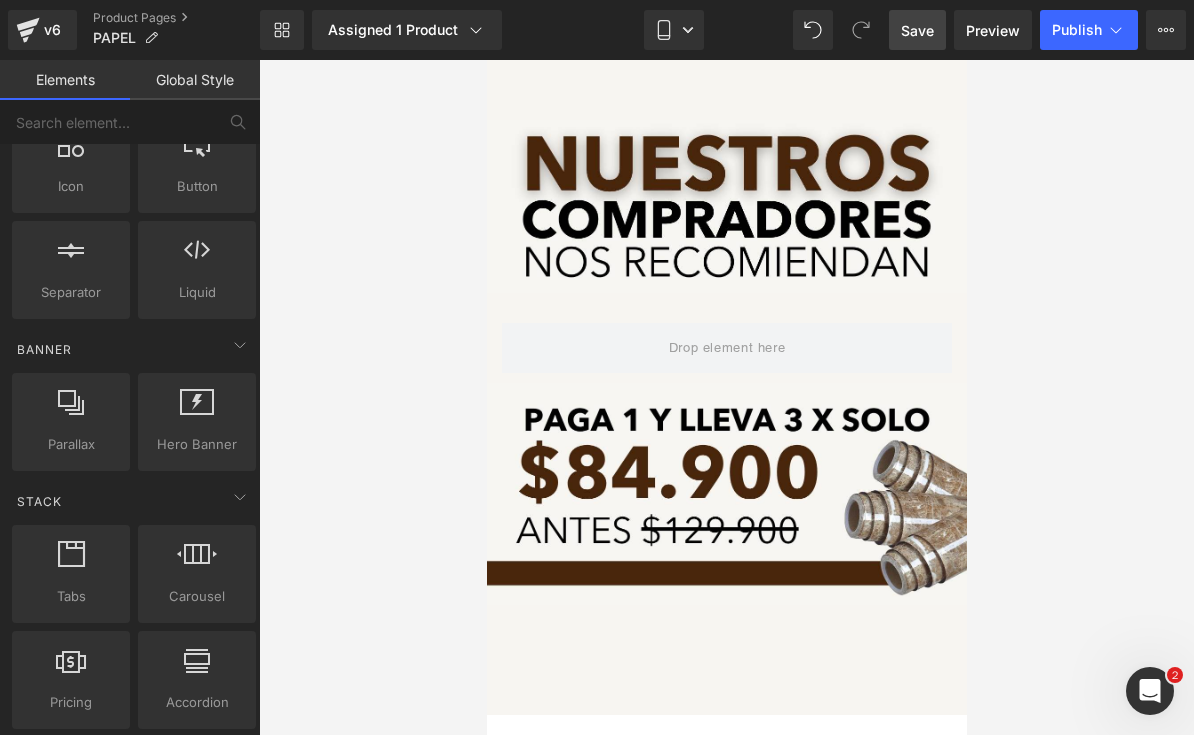 scroll, scrollTop: 296, scrollLeft: 0, axis: vertical 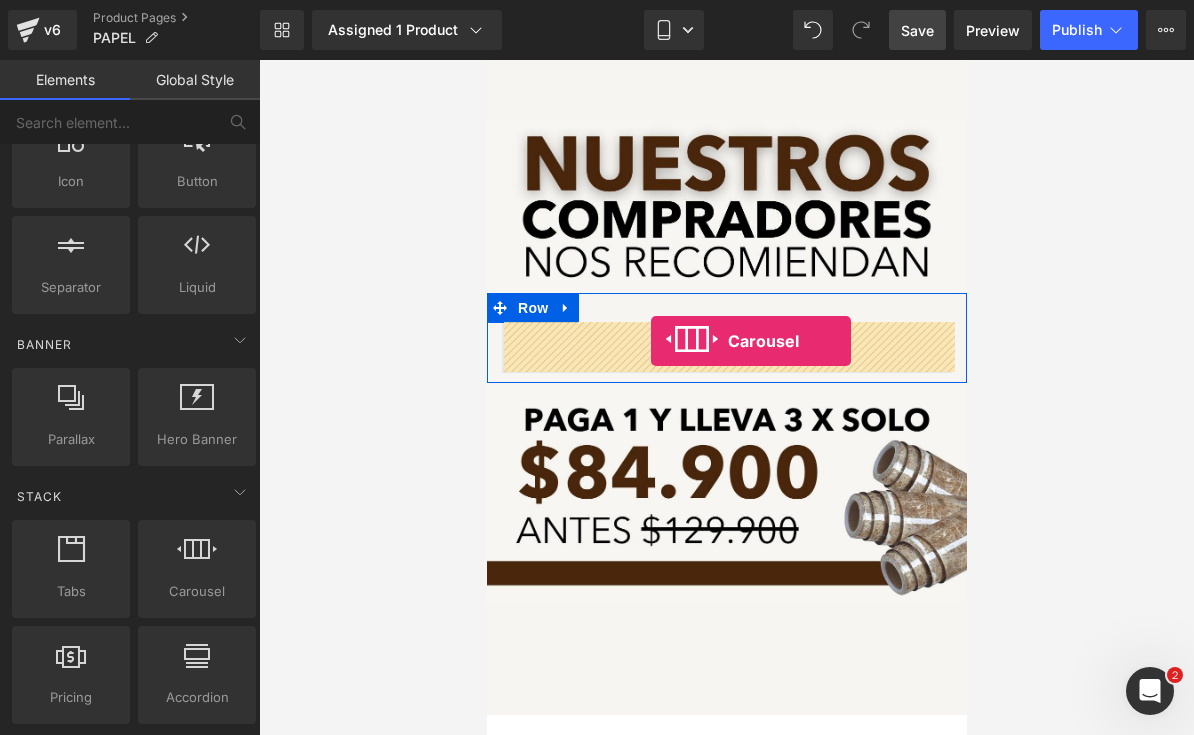 drag, startPoint x: 674, startPoint y: 642, endPoint x: 650, endPoint y: 341, distance: 301.9553 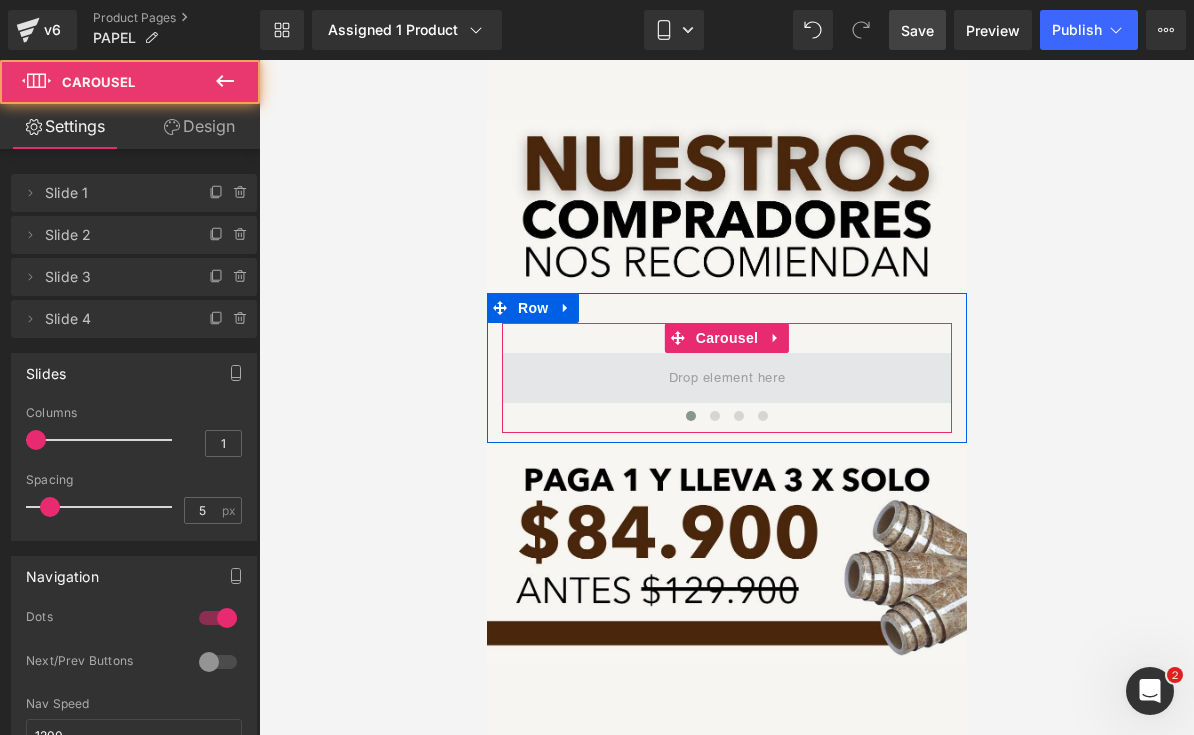 click at bounding box center (726, 377) 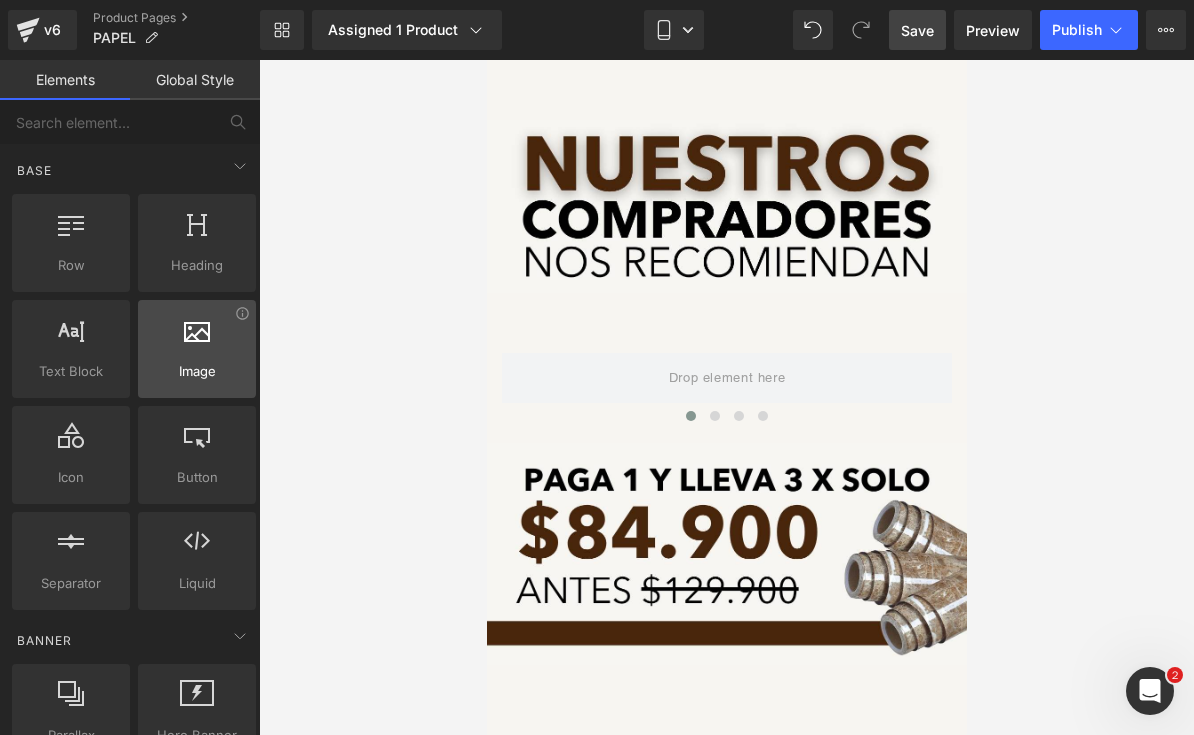 scroll, scrollTop: 0, scrollLeft: 0, axis: both 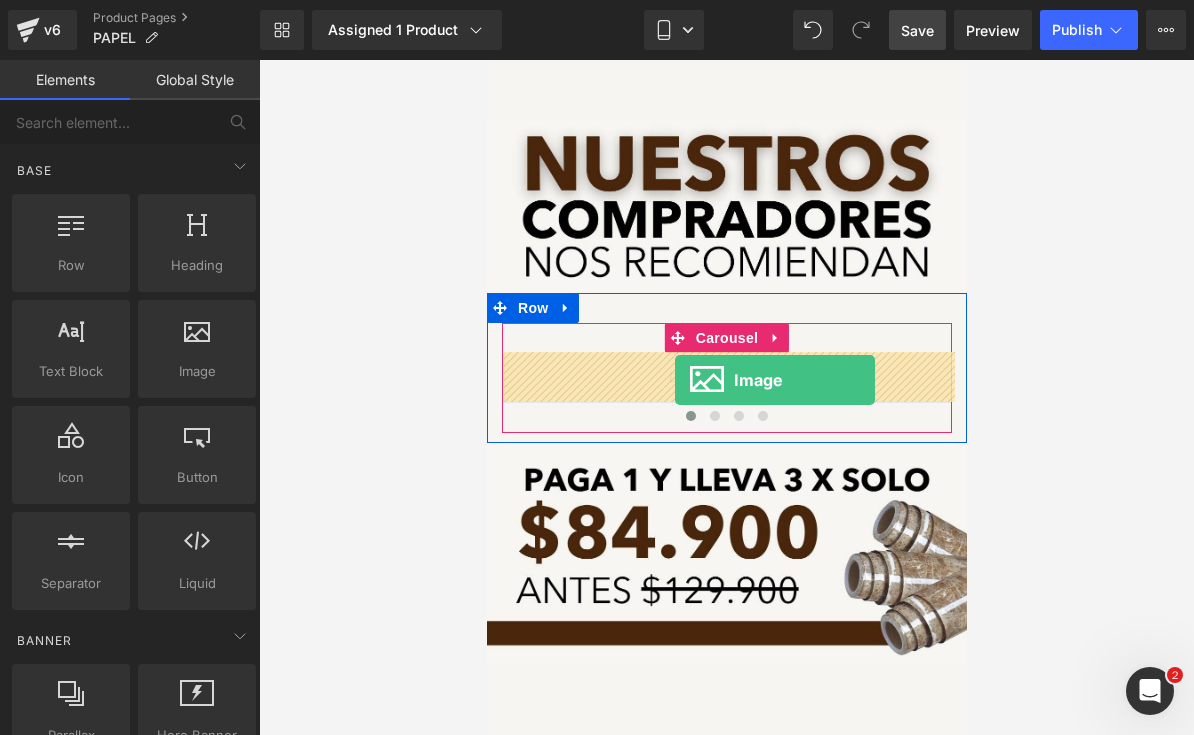 drag, startPoint x: 672, startPoint y: 420, endPoint x: 674, endPoint y: 380, distance: 40.04997 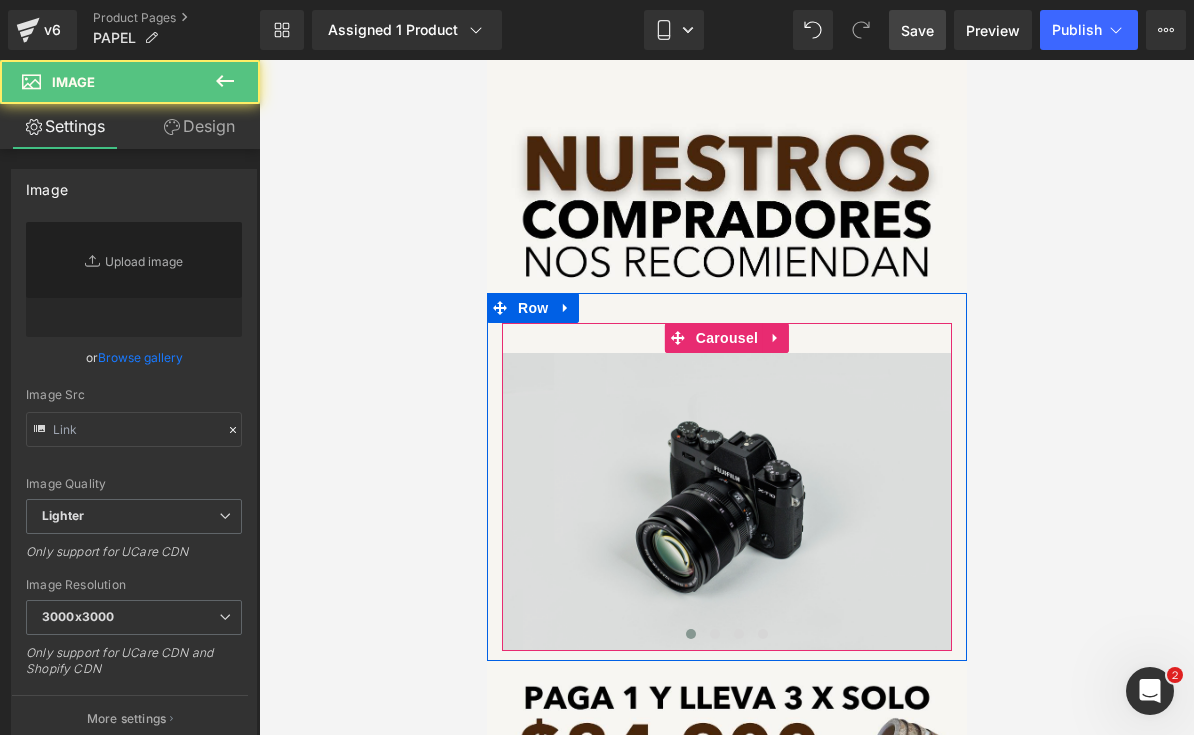 type on "//d1um8515vdn9kb.cloudfront.net/images/parallax.jpg" 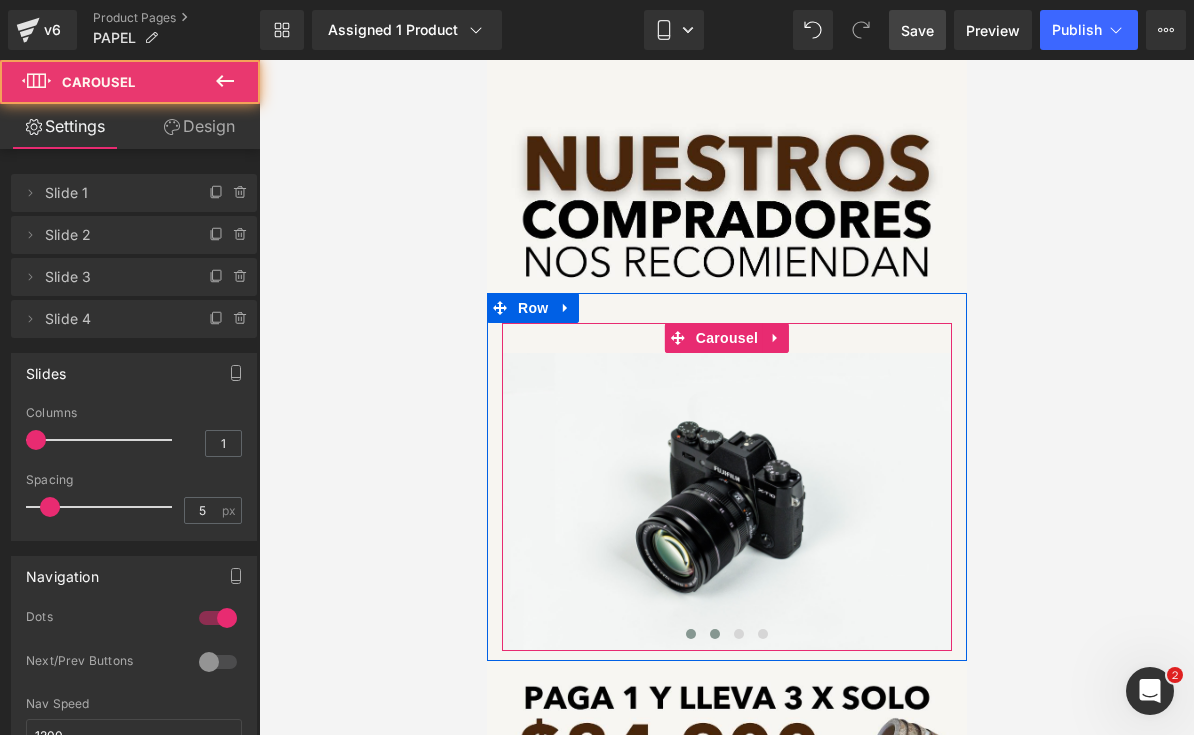 click at bounding box center (714, 634) 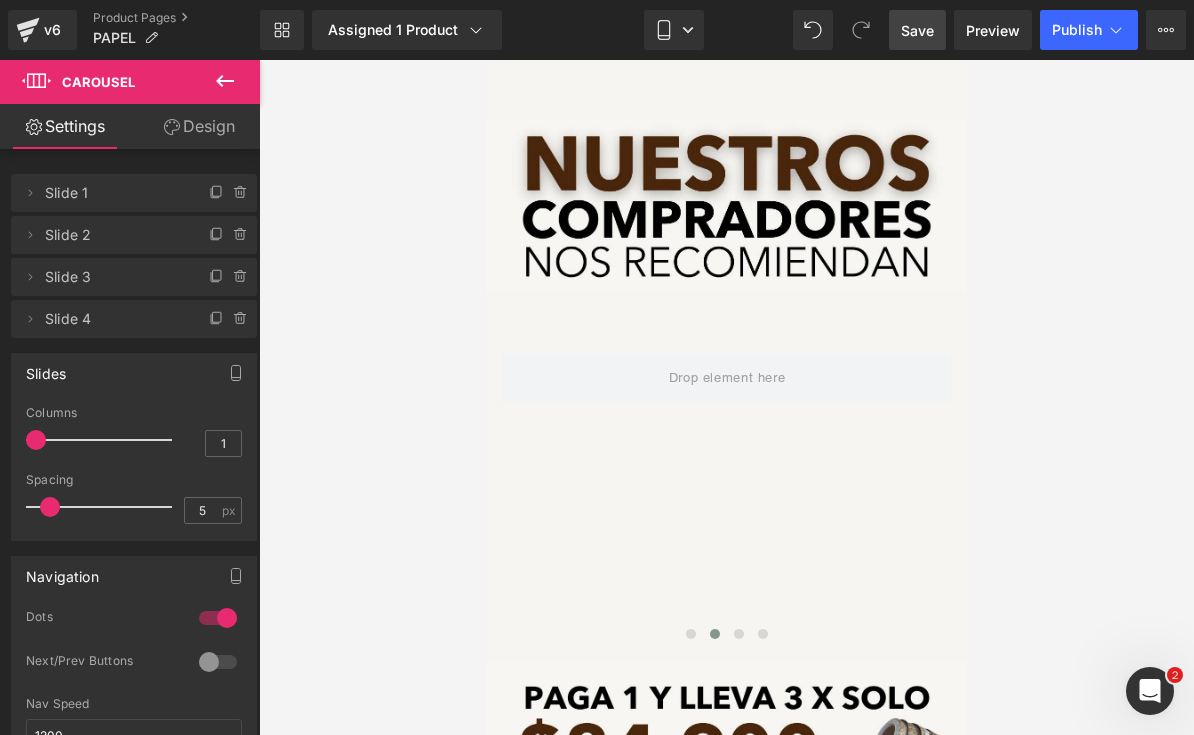 click 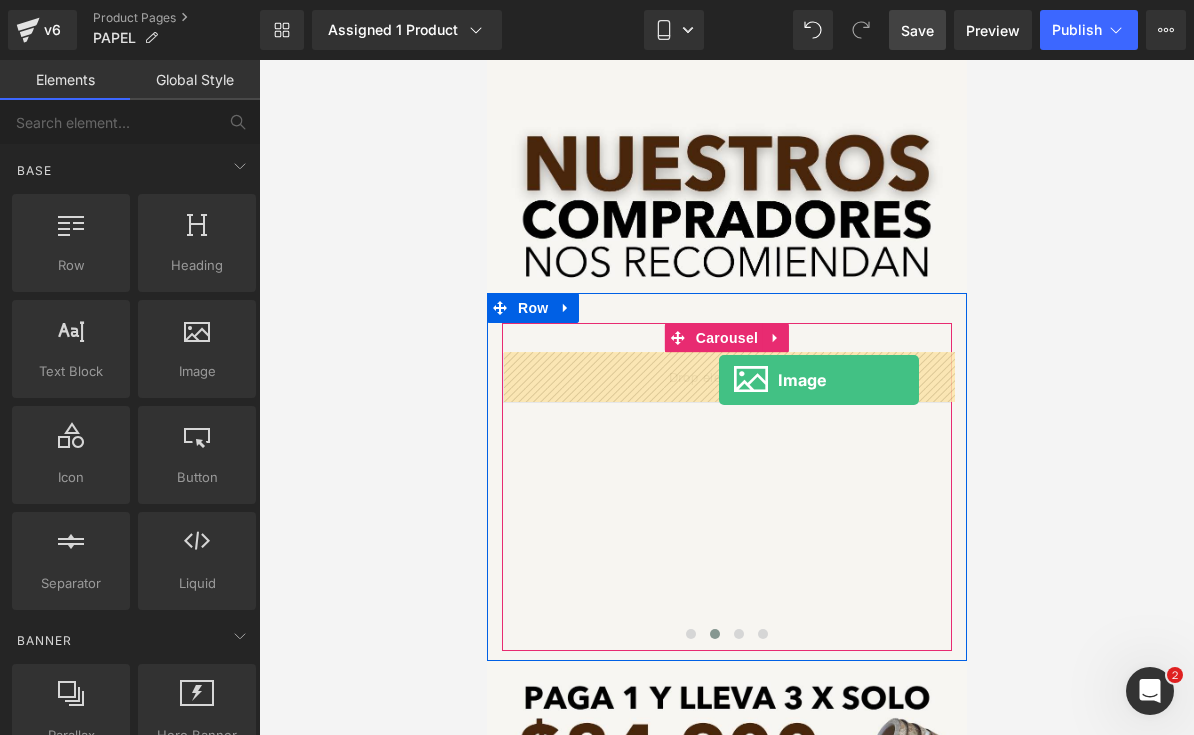 drag, startPoint x: 688, startPoint y: 410, endPoint x: 718, endPoint y: 380, distance: 42.426407 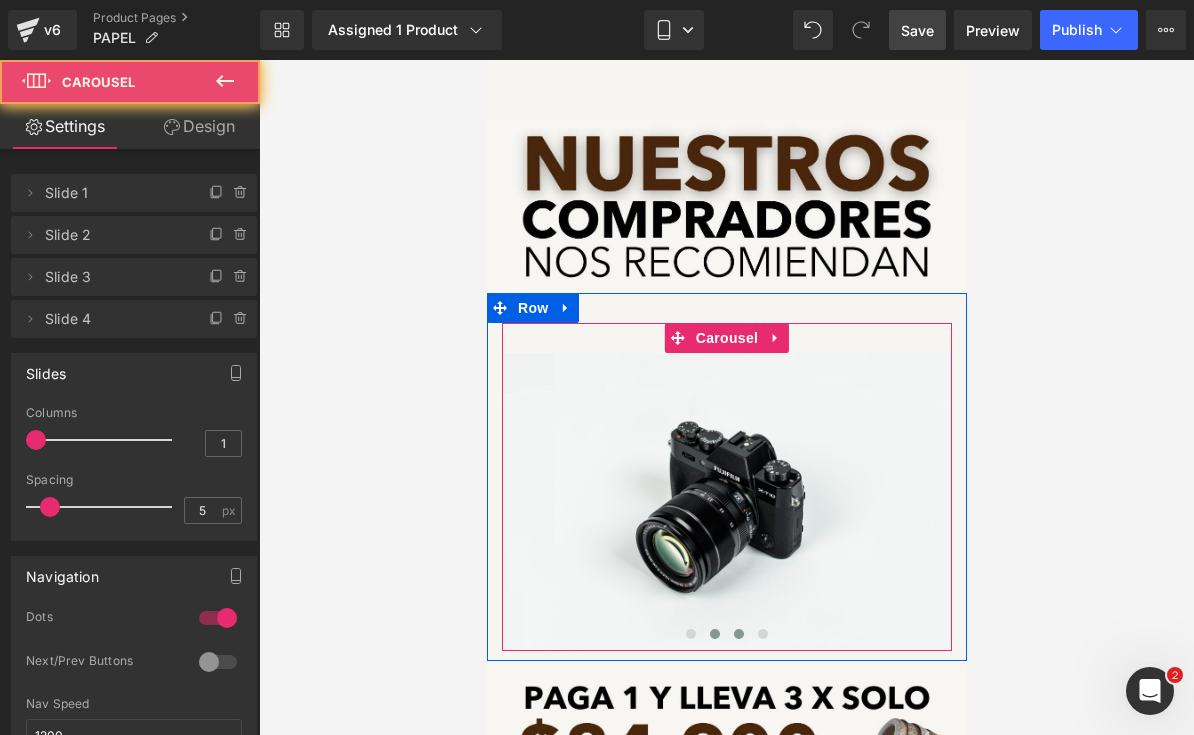 click at bounding box center (738, 634) 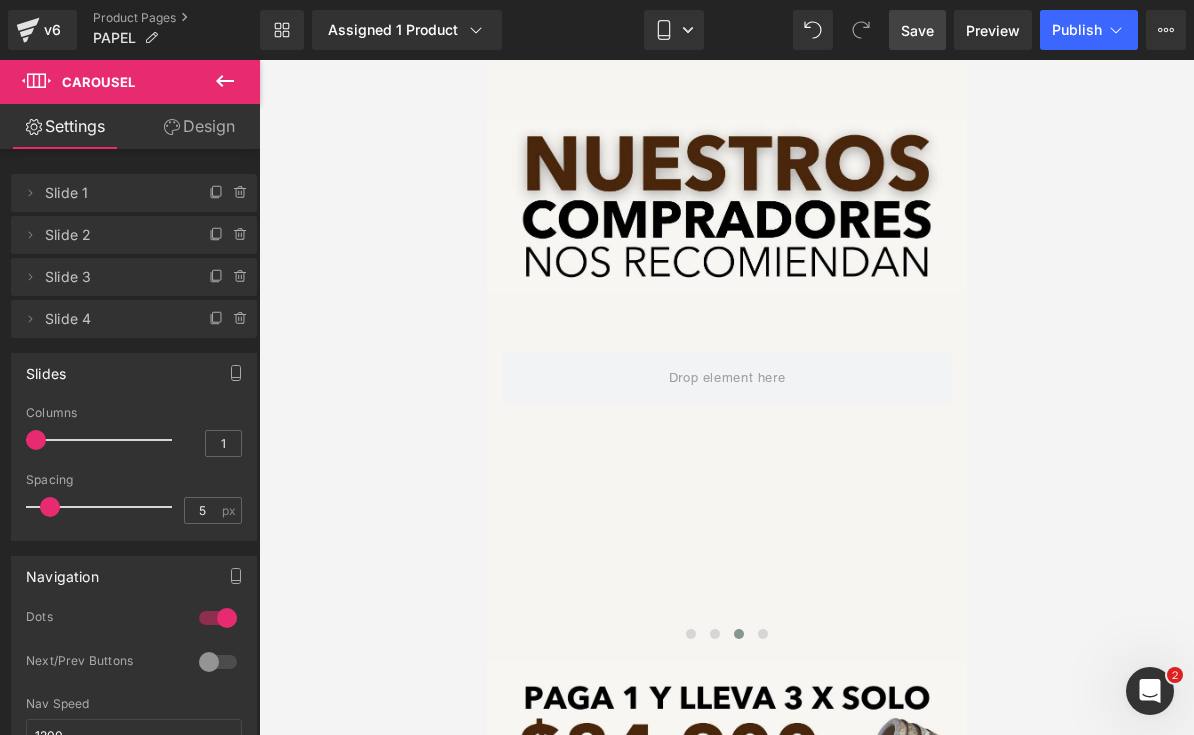 drag, startPoint x: 226, startPoint y: 86, endPoint x: 226, endPoint y: 118, distance: 32 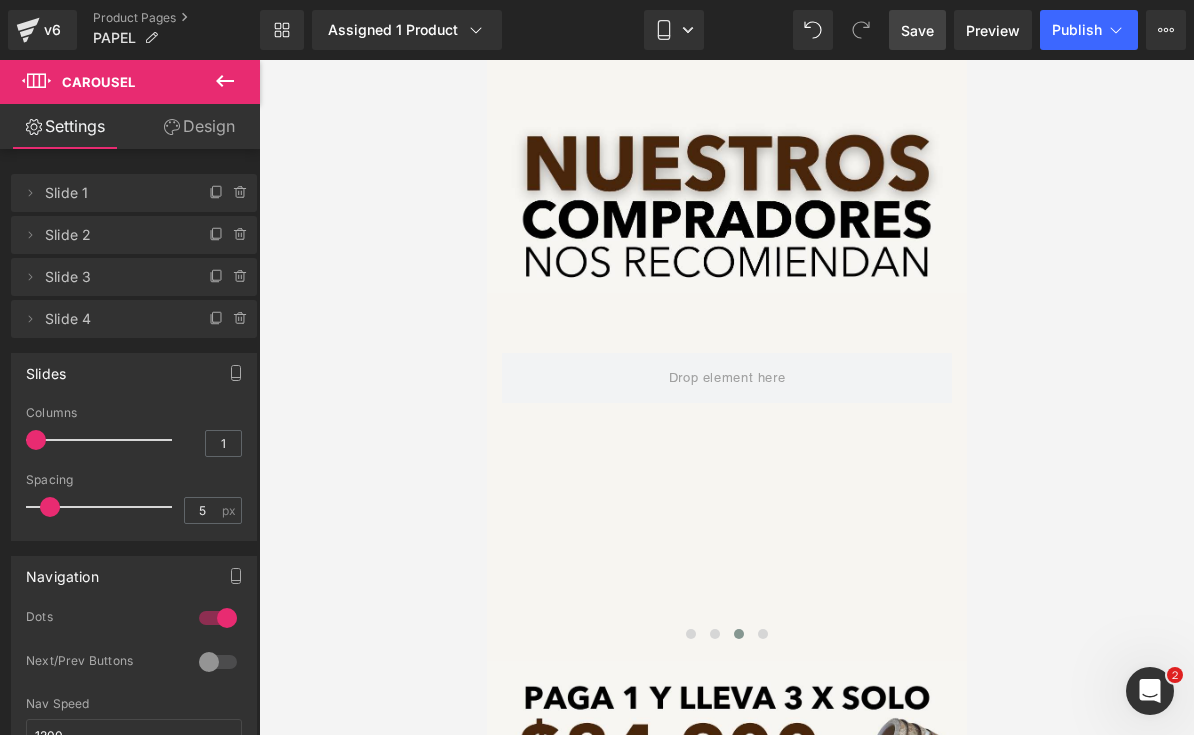 click 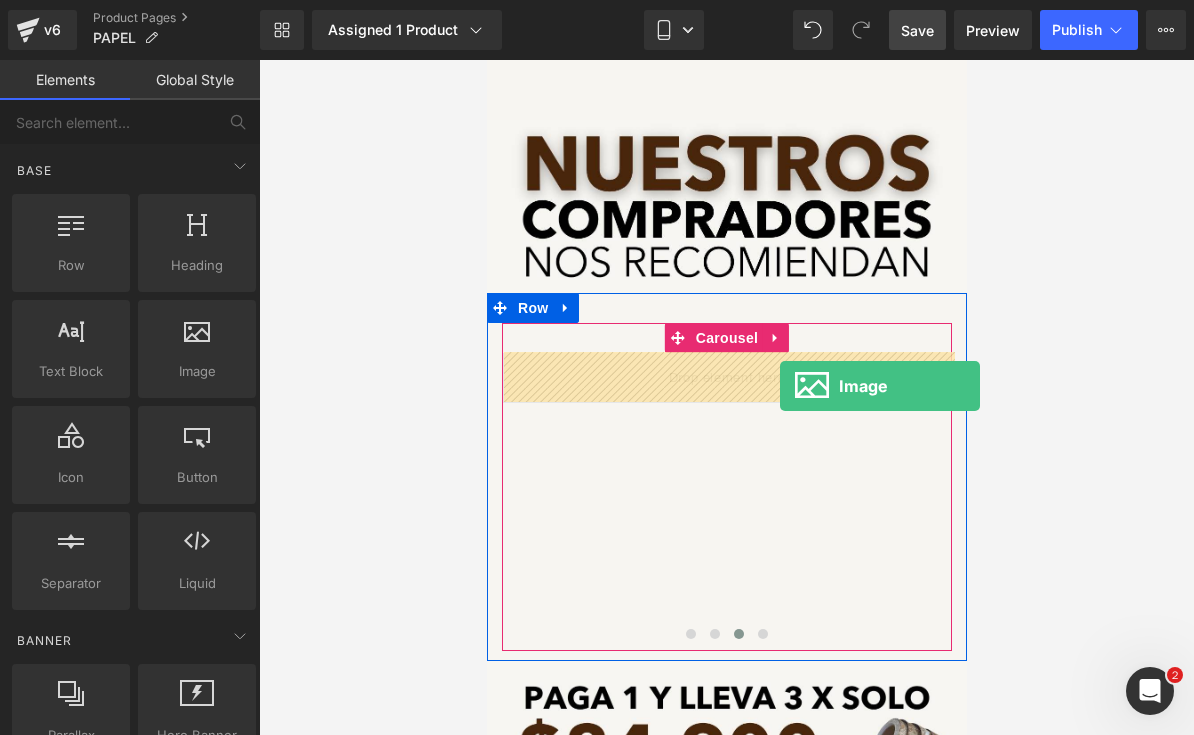 drag, startPoint x: 698, startPoint y: 392, endPoint x: 772, endPoint y: 389, distance: 74.06078 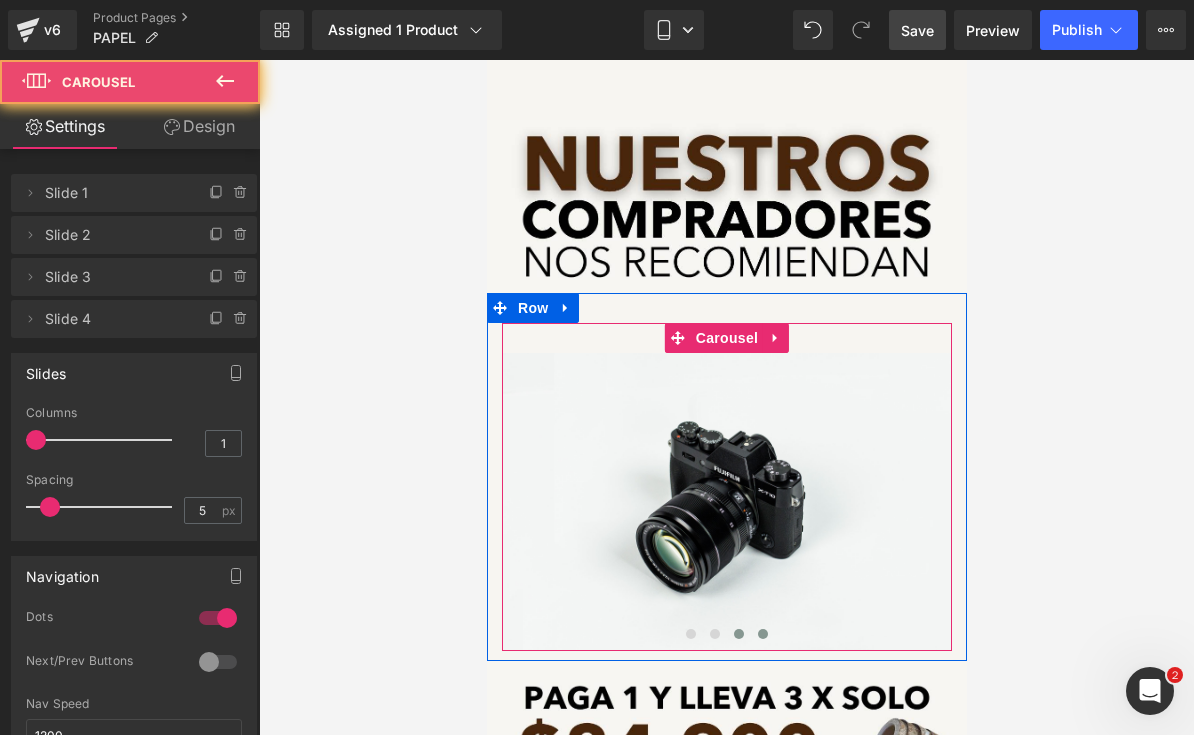 click at bounding box center [762, 634] 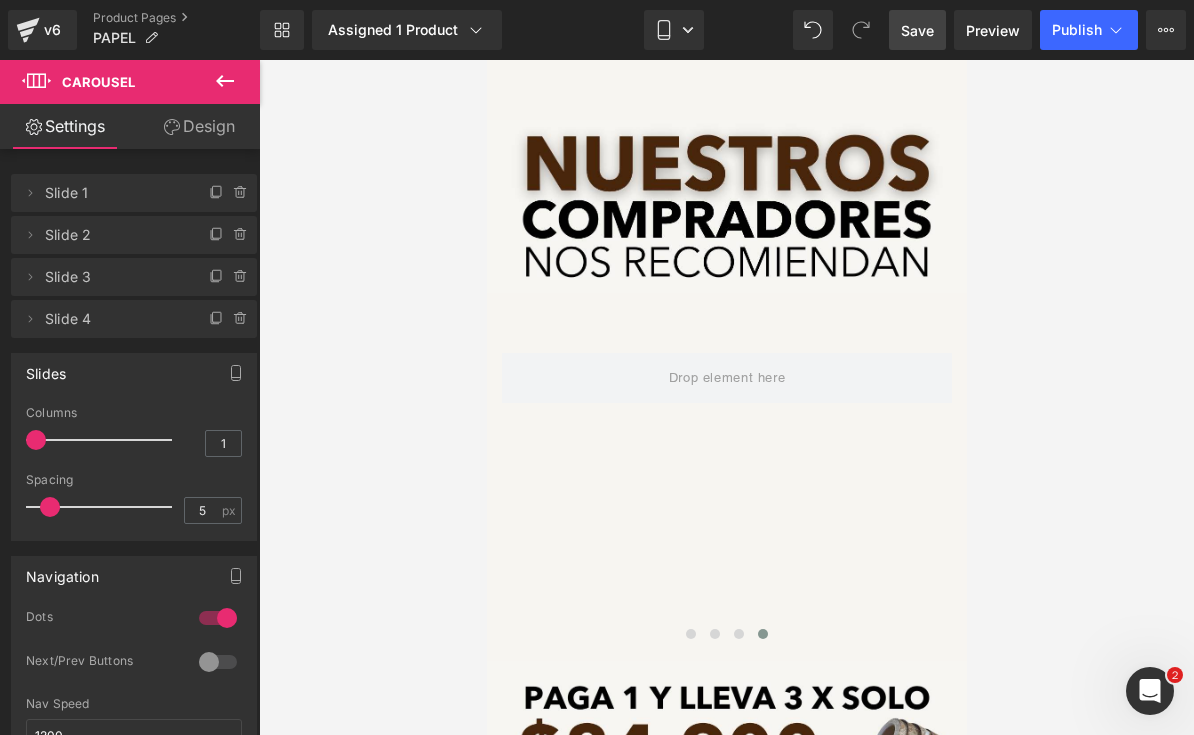 click at bounding box center (225, 82) 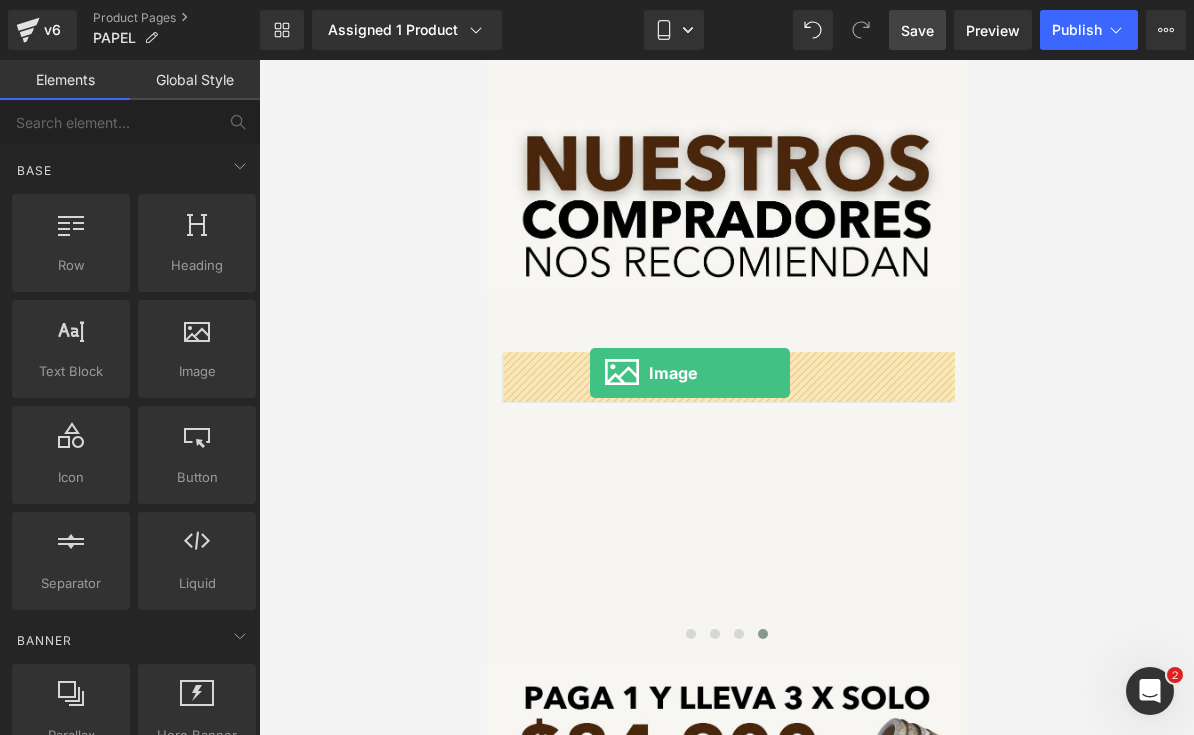 drag, startPoint x: 684, startPoint y: 417, endPoint x: 590, endPoint y: 373, distance: 103.788246 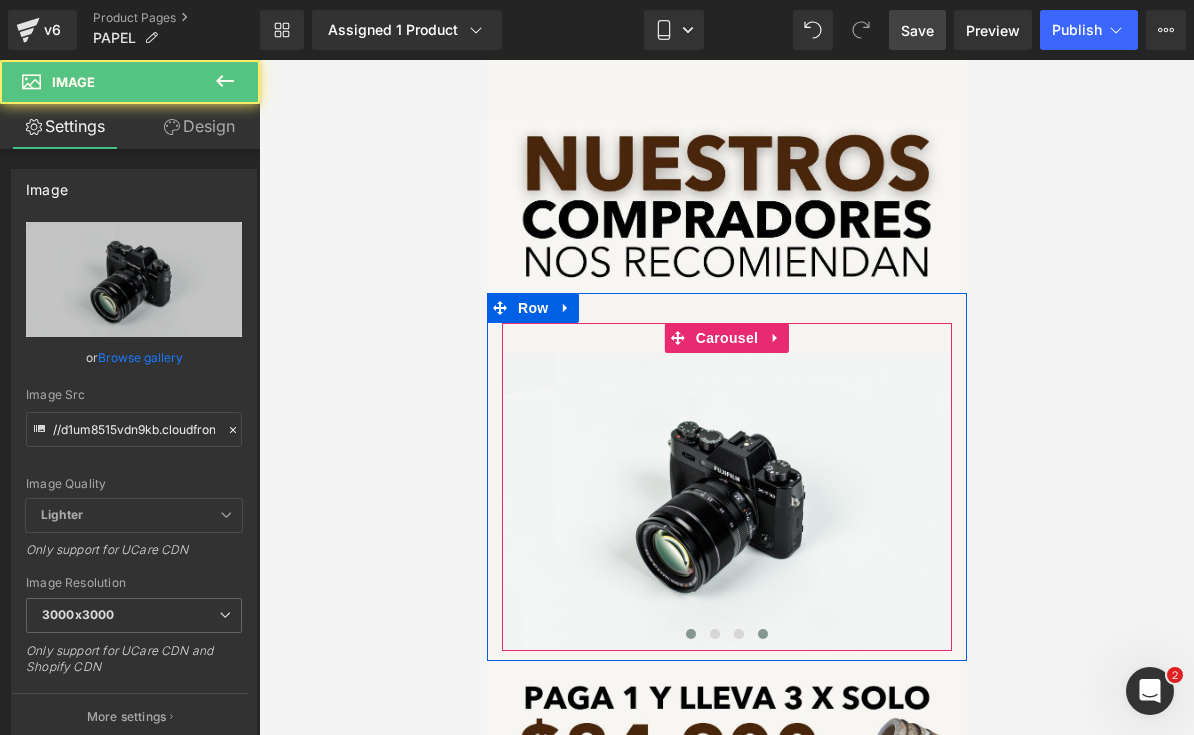 click at bounding box center (690, 634) 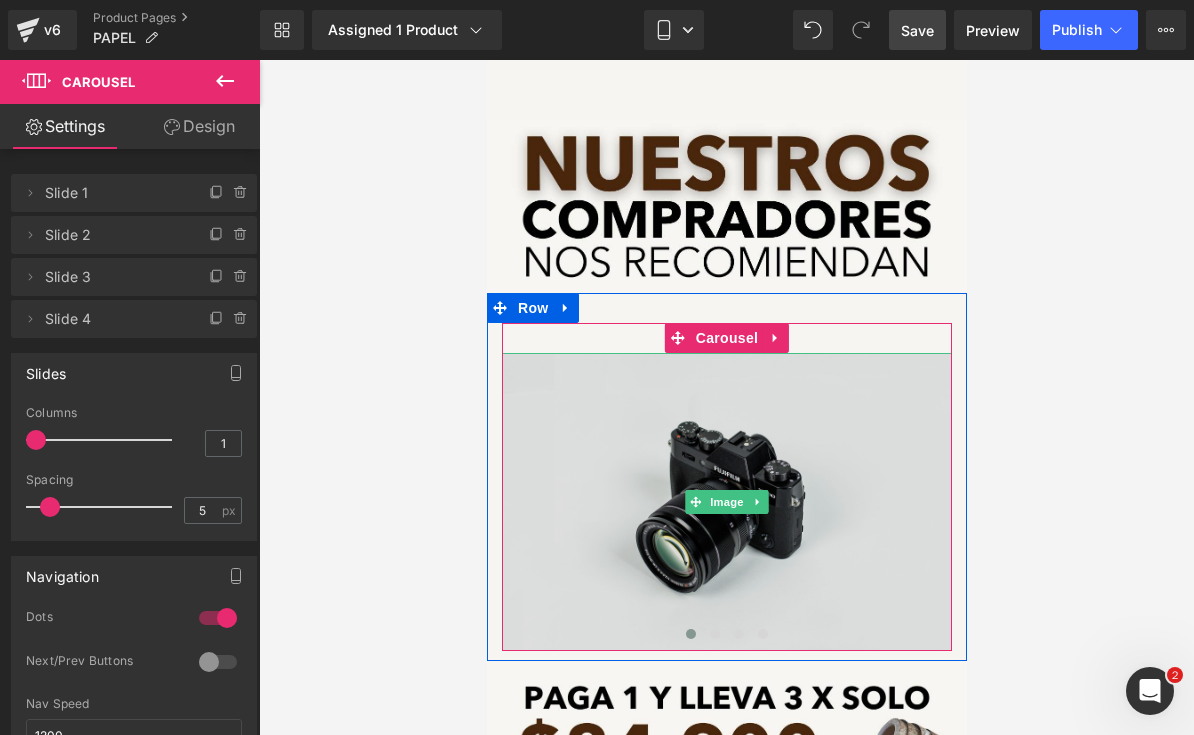 click at bounding box center [726, 502] 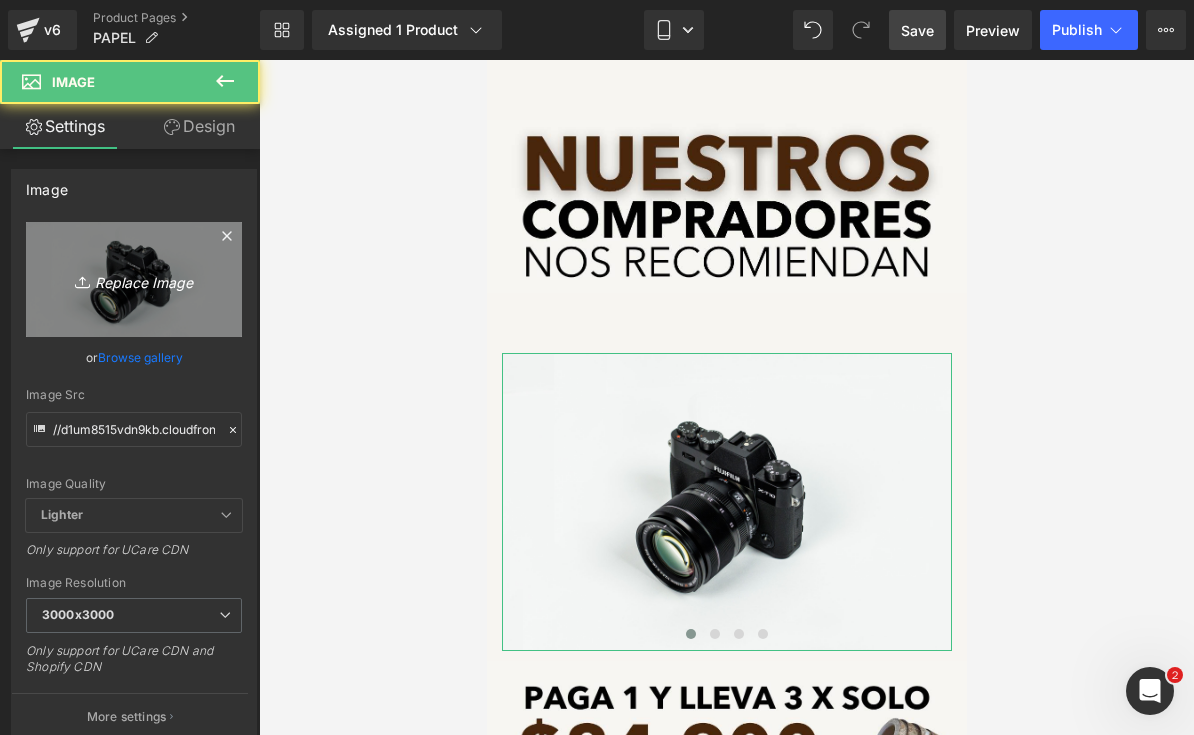 click on "Replace Image" at bounding box center [134, 279] 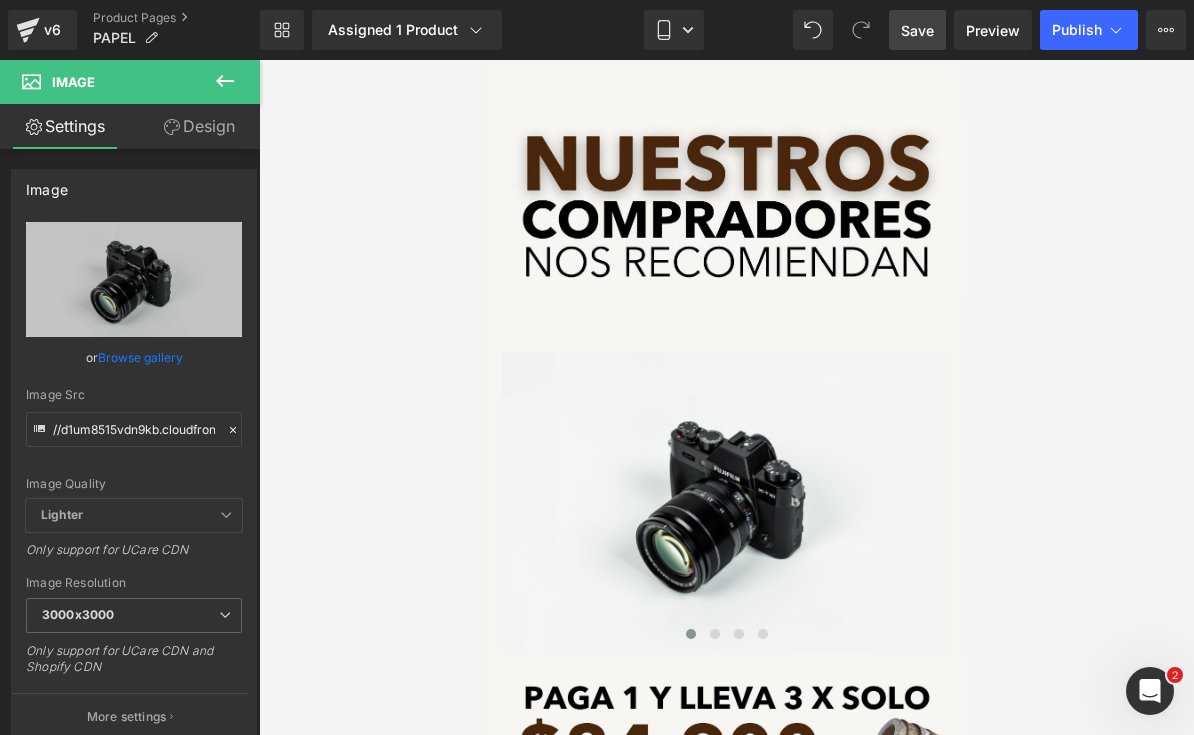 type on "C:\fakepath\[FILENAME] - 13.jpeg" 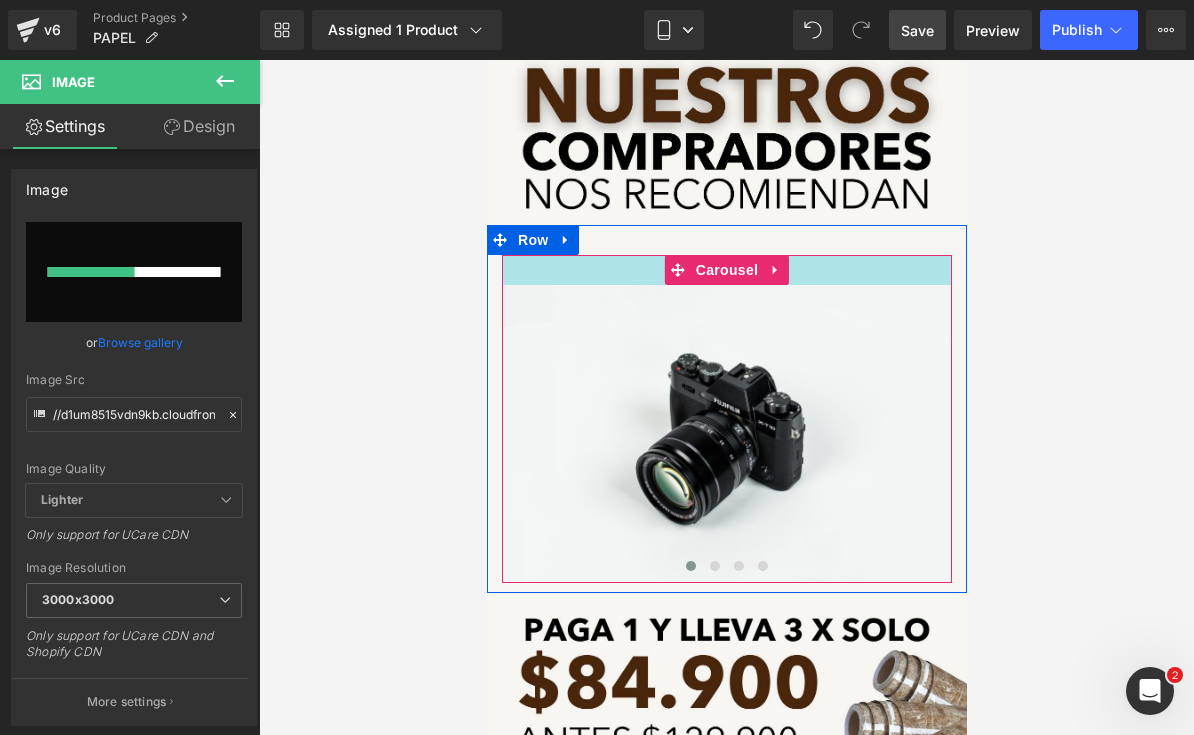scroll, scrollTop: 12004, scrollLeft: 0, axis: vertical 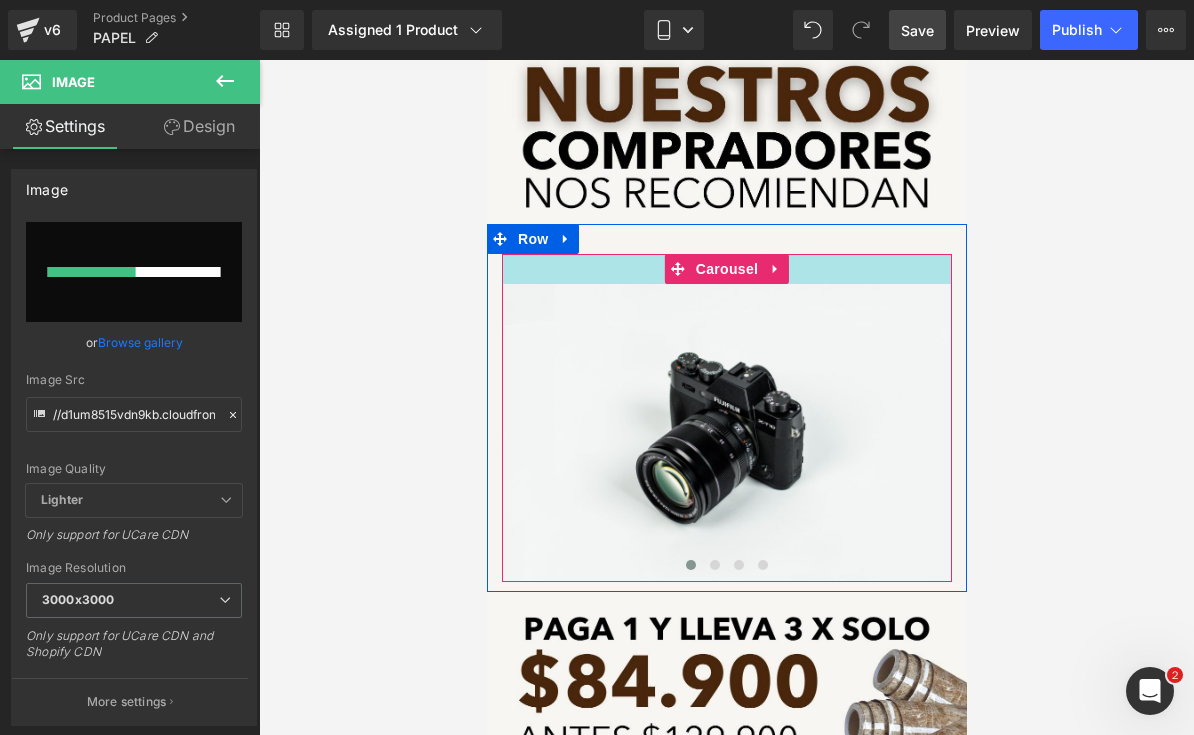 type 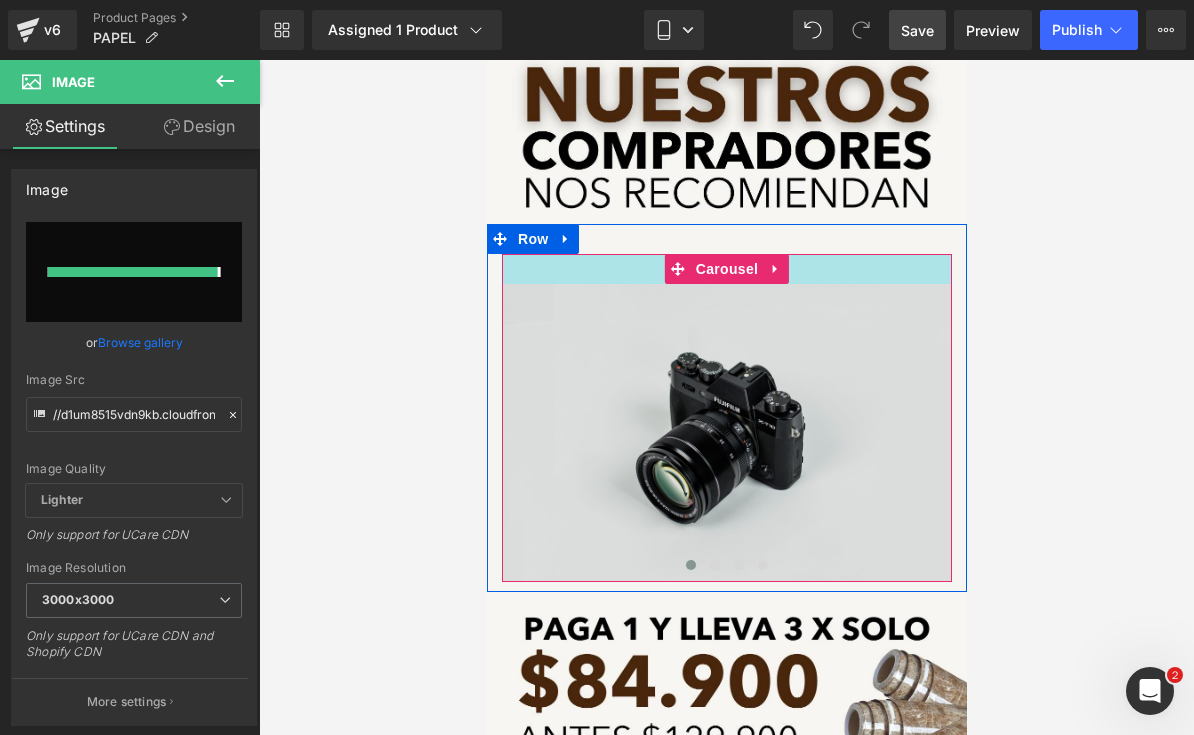 type on "https://ucarecdn.com/[UUID]/[FILENAME].zip - 13.jpeg" 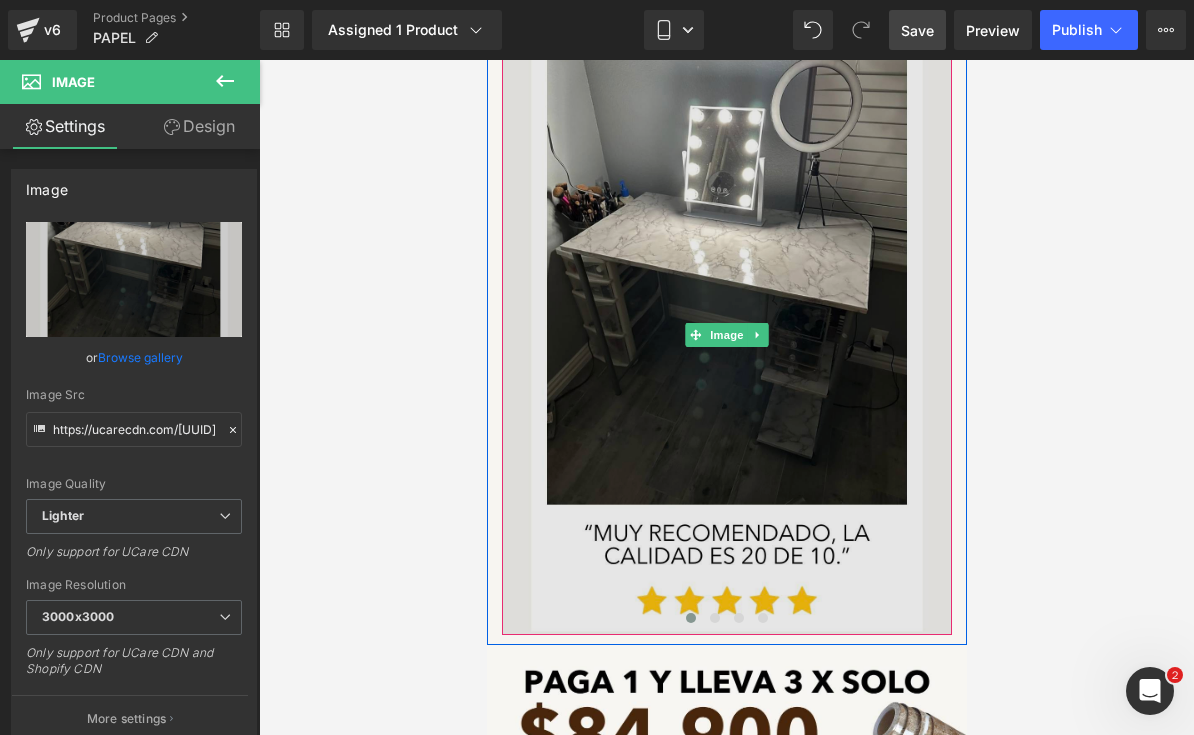 scroll, scrollTop: 12254, scrollLeft: 0, axis: vertical 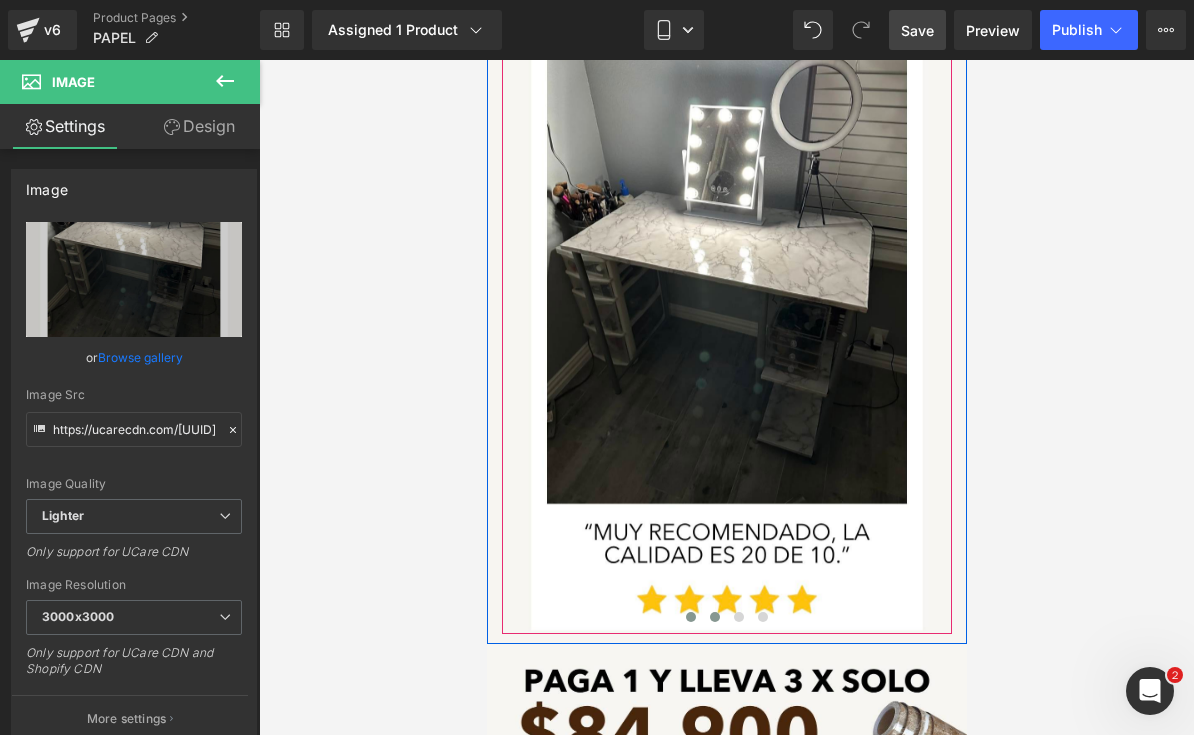 click at bounding box center (714, 617) 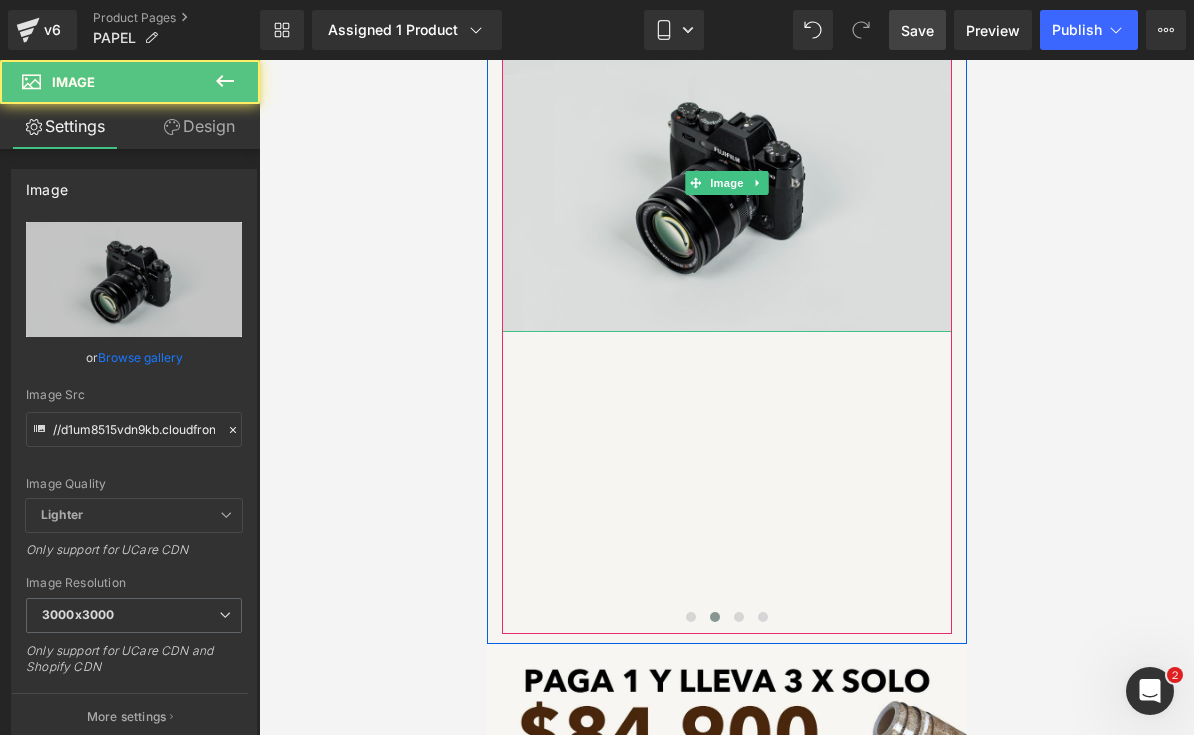 click at bounding box center [726, 183] 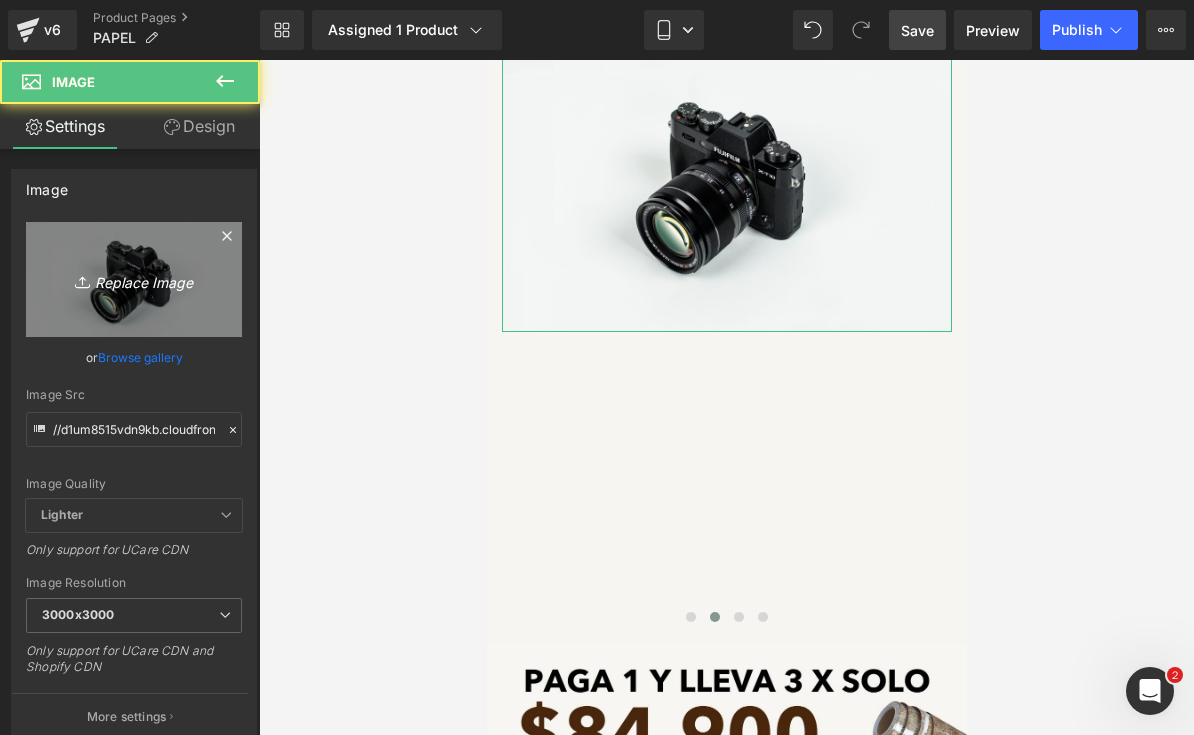 click on "Replace Image" at bounding box center (134, 279) 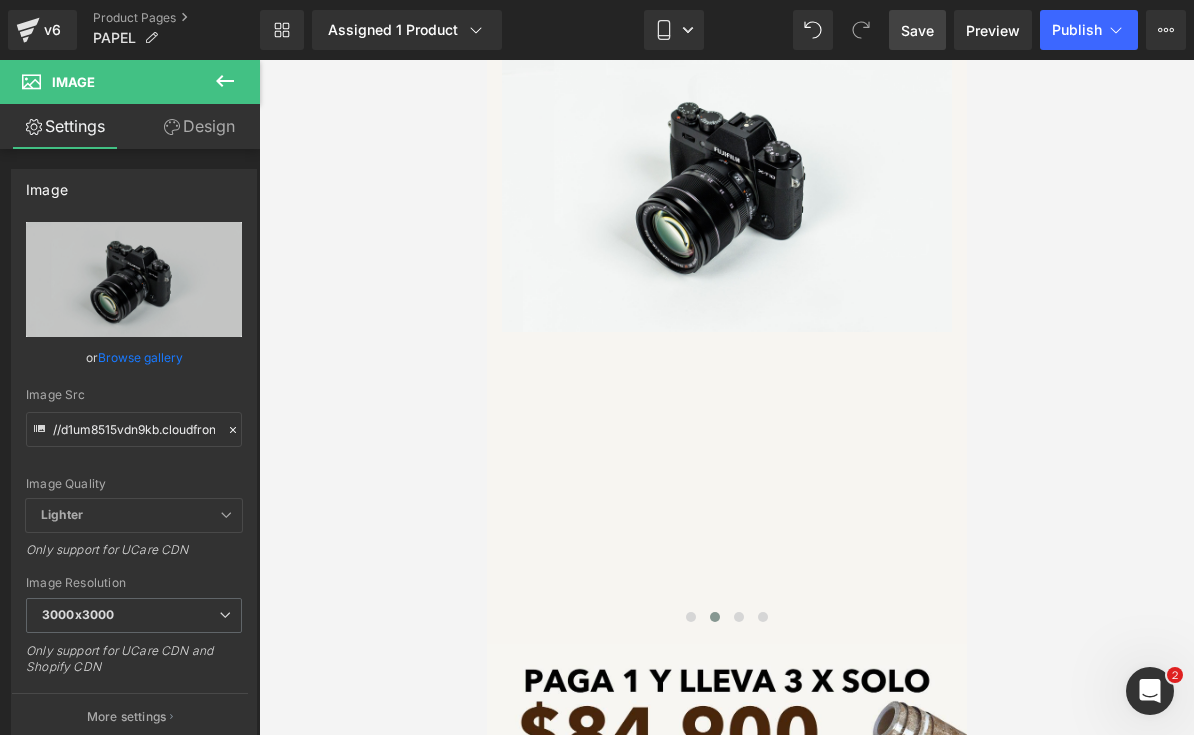 type on "C:\fakepath\[FILENAME] - 12.jpeg" 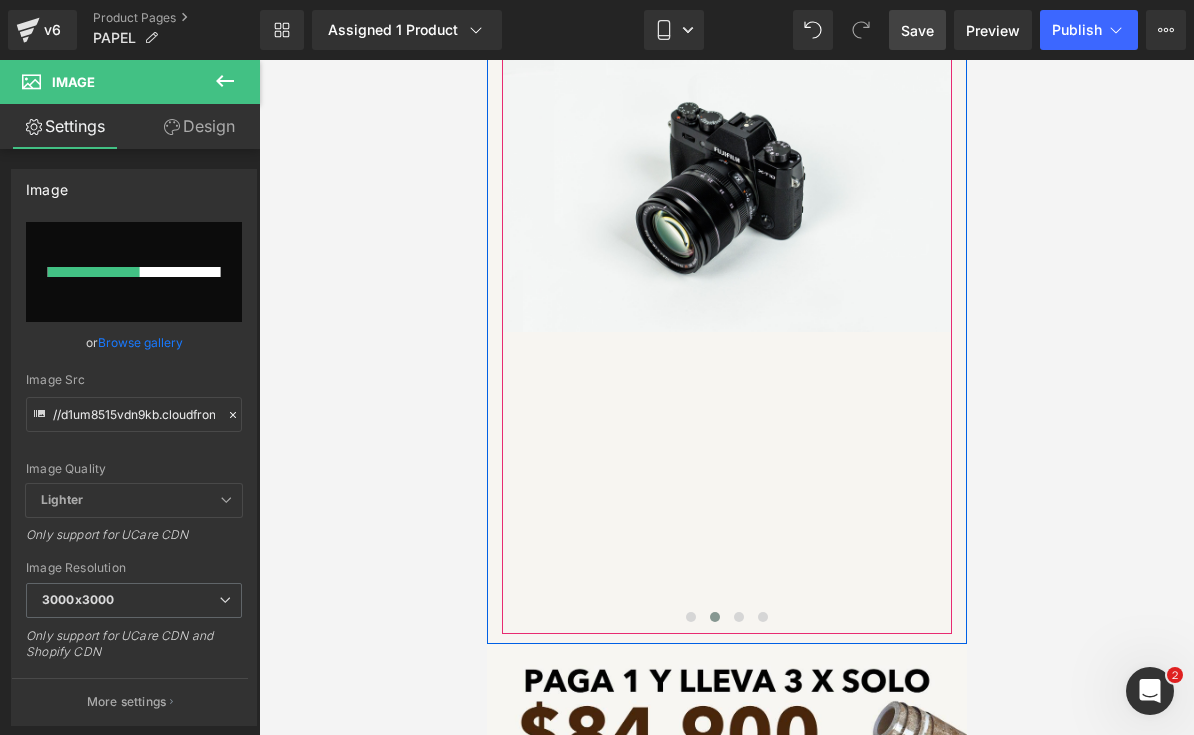 type 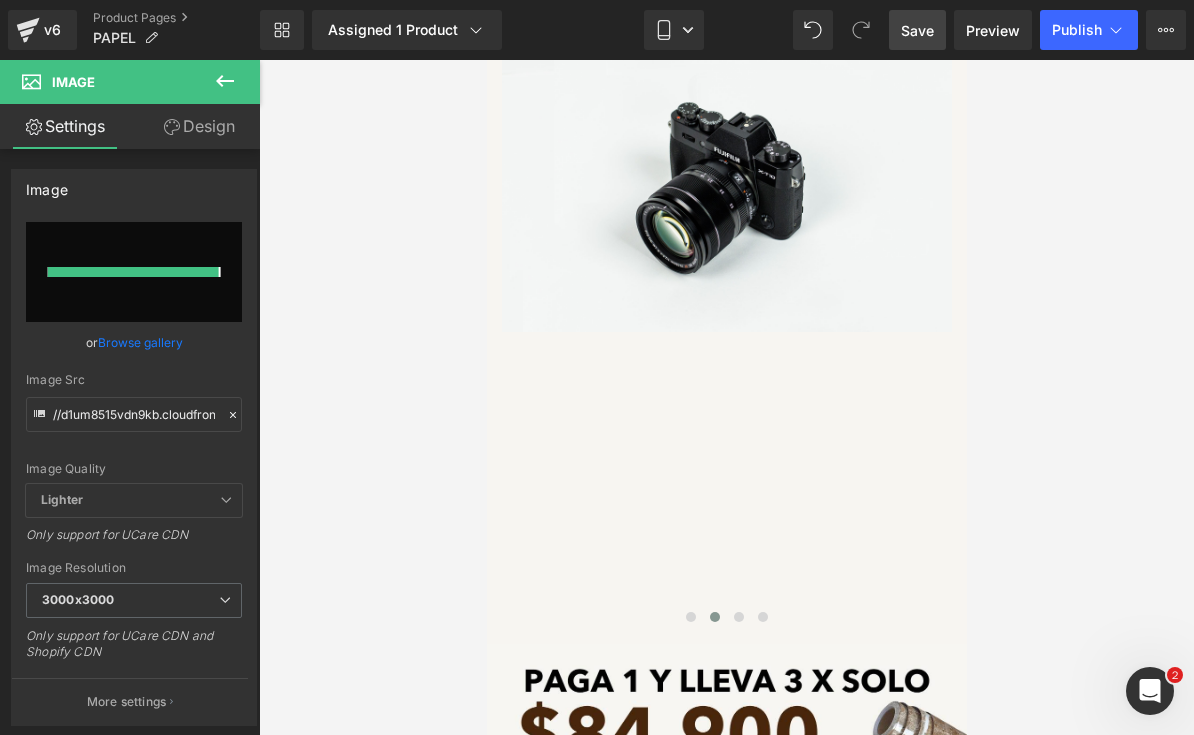 type on "https://ucarecdn.com/[UUID]/[FILENAME].zip - 12.jpeg" 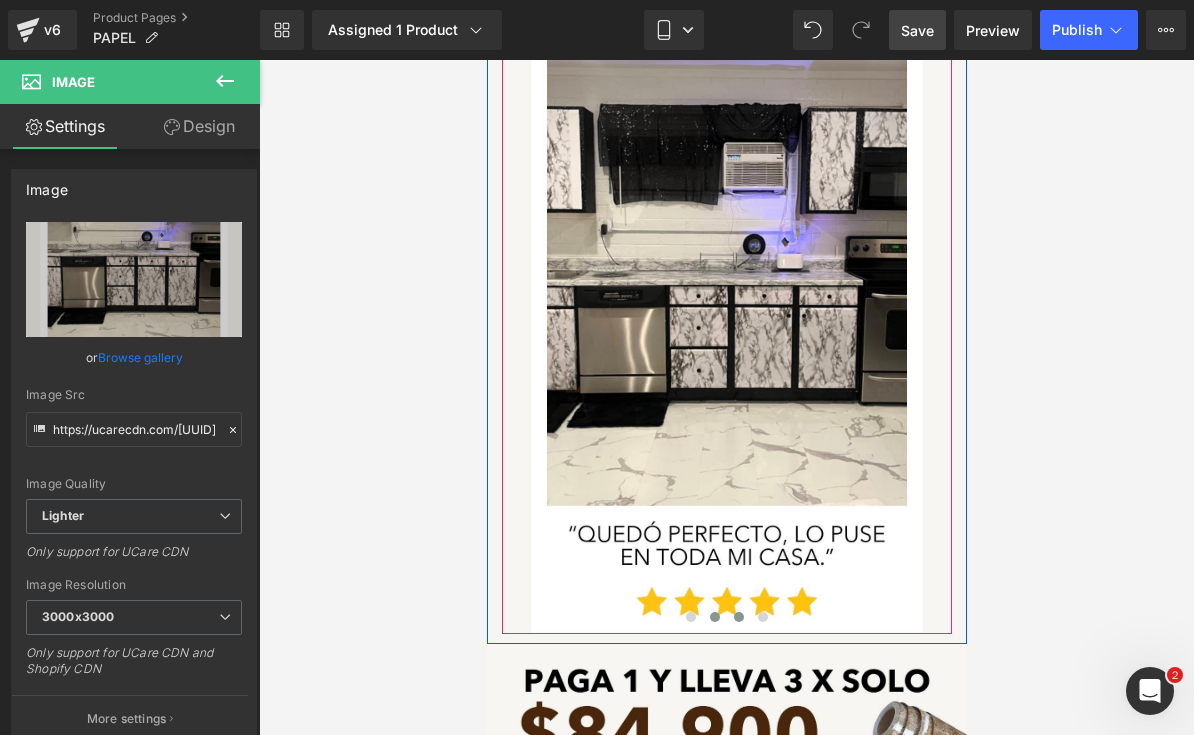 click at bounding box center (738, 617) 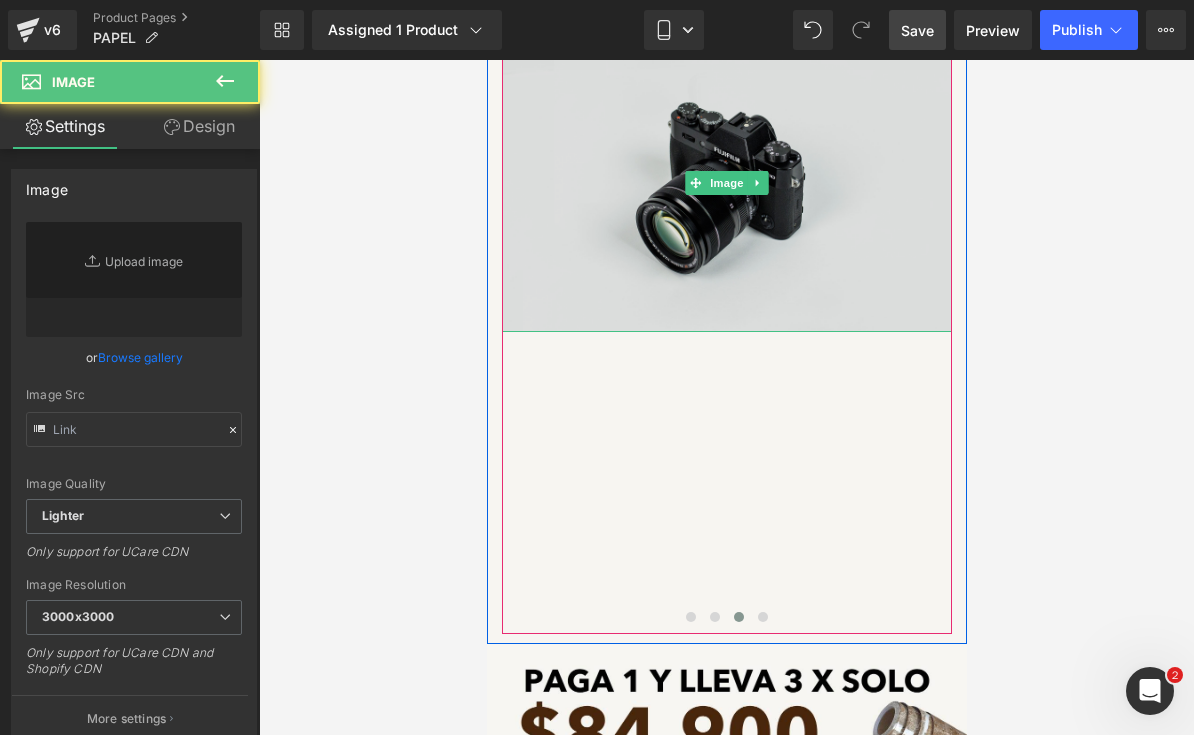 type on "//d1um8515vdn9kb.cloudfront.net/images/parallax.jpg" 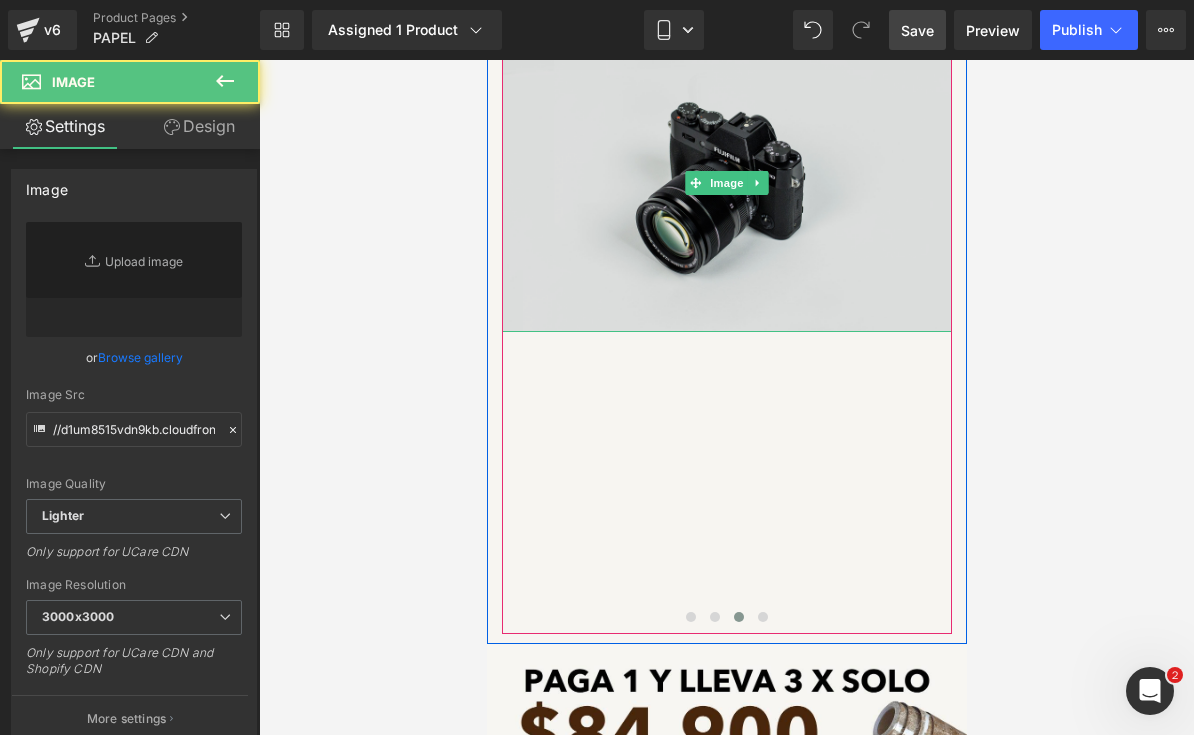 click at bounding box center (726, 183) 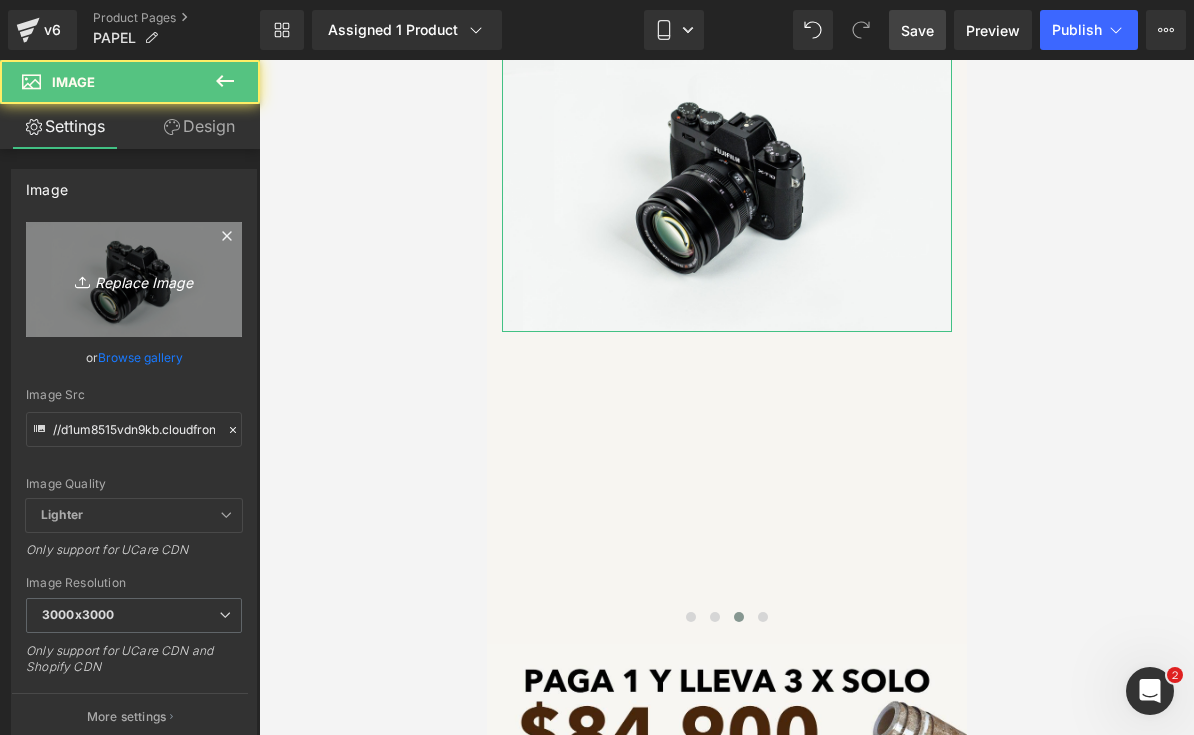 click on "Replace Image" at bounding box center (134, 279) 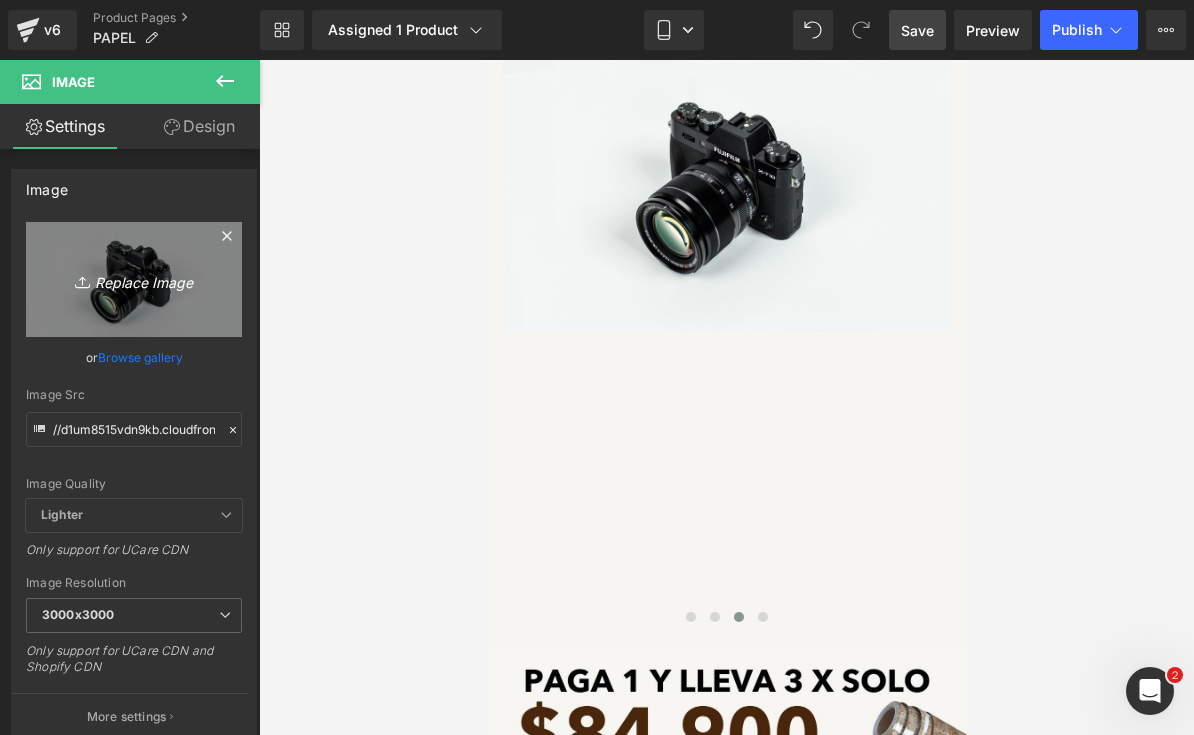 type on "C:\fakepath\[FILENAME] - 10.jpeg" 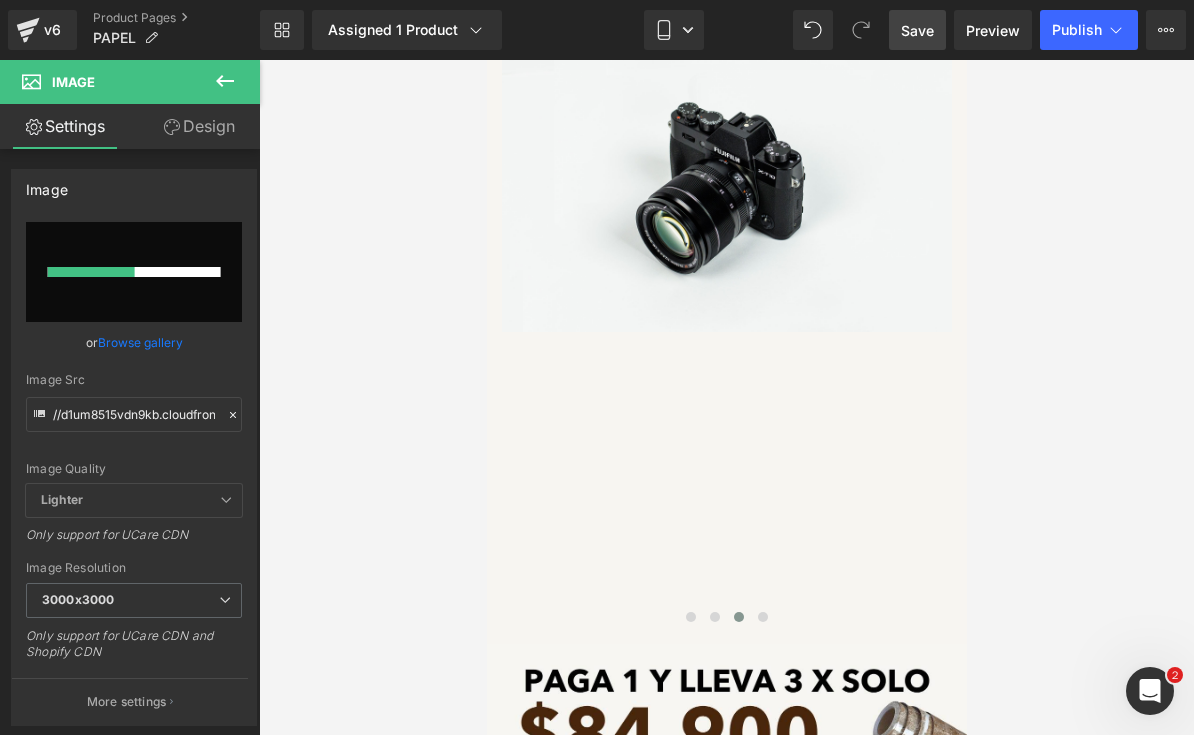type 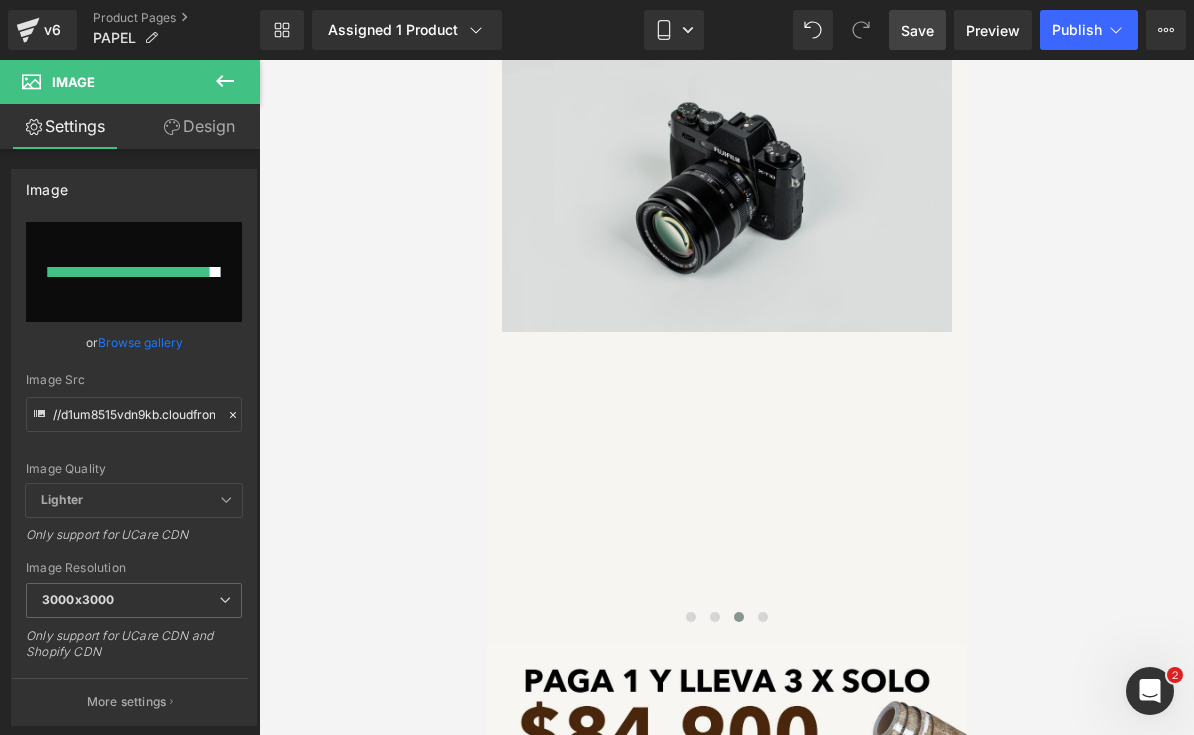 type on "https://ucarecdn.com/[UUID]/[FILENAME].zip - 10.jpeg" 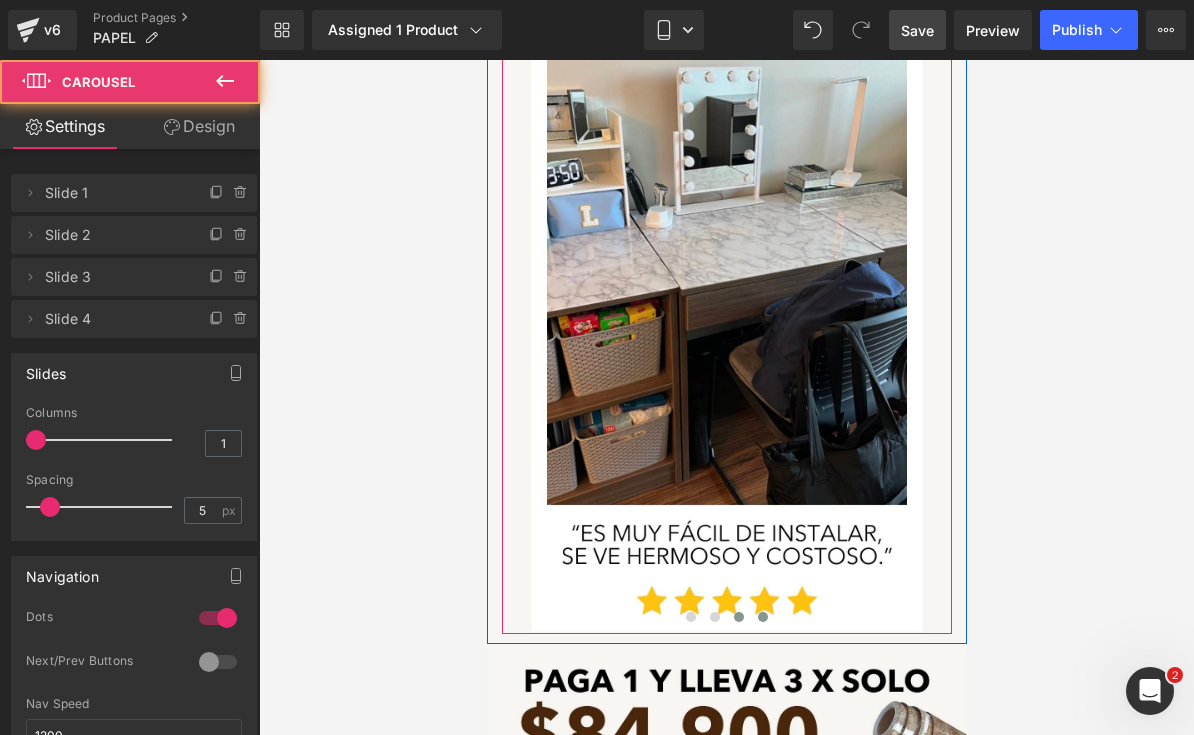 click at bounding box center (762, 617) 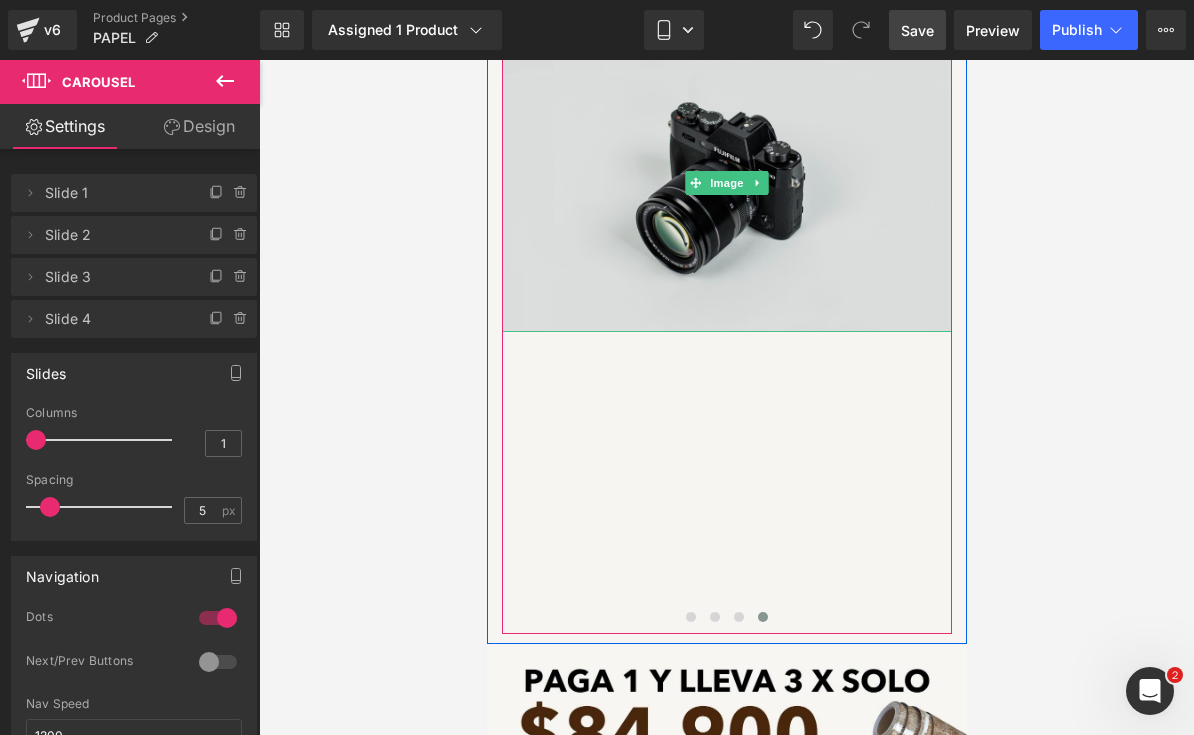 click at bounding box center [726, 183] 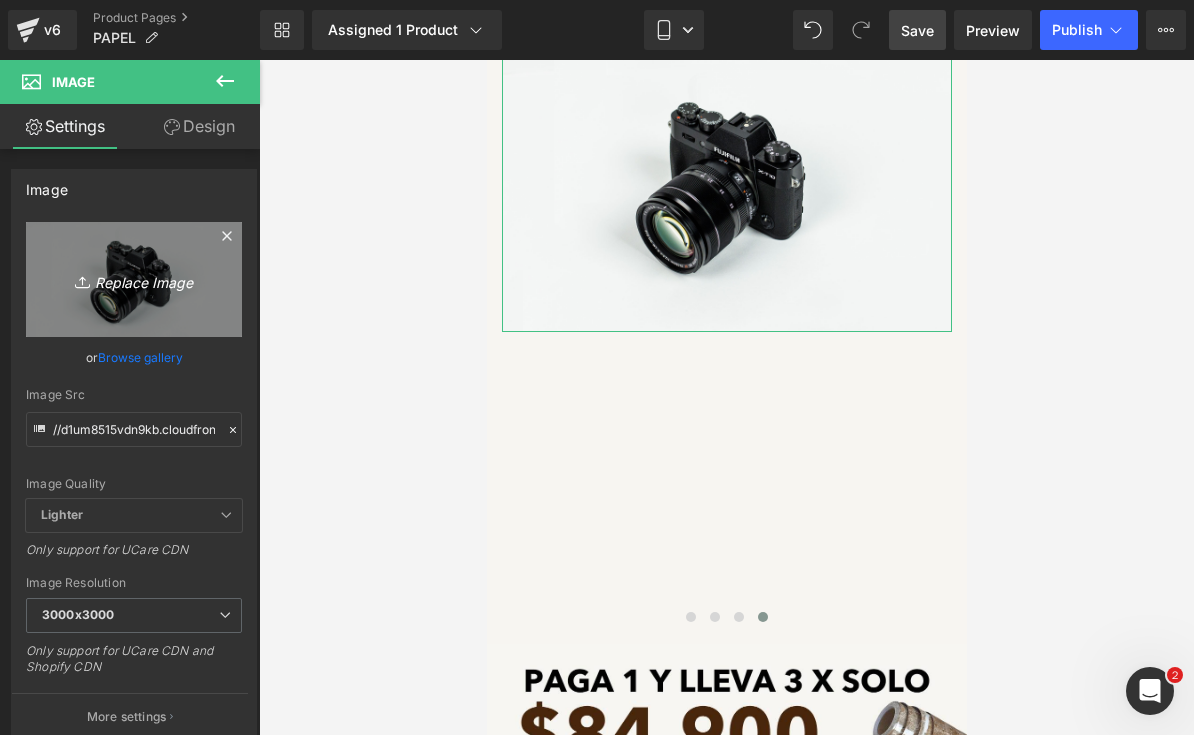 click on "Replace Image" at bounding box center (134, 279) 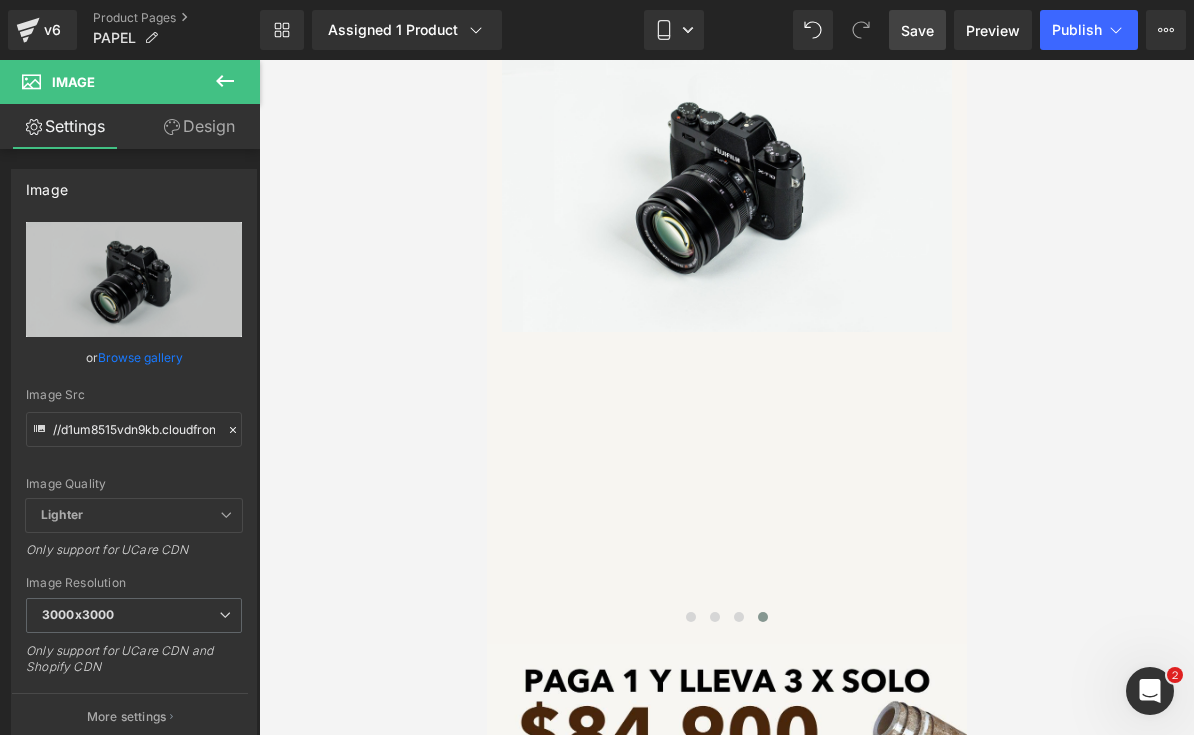 type on "C:\fakepath\[FILENAME] - 11.jpeg" 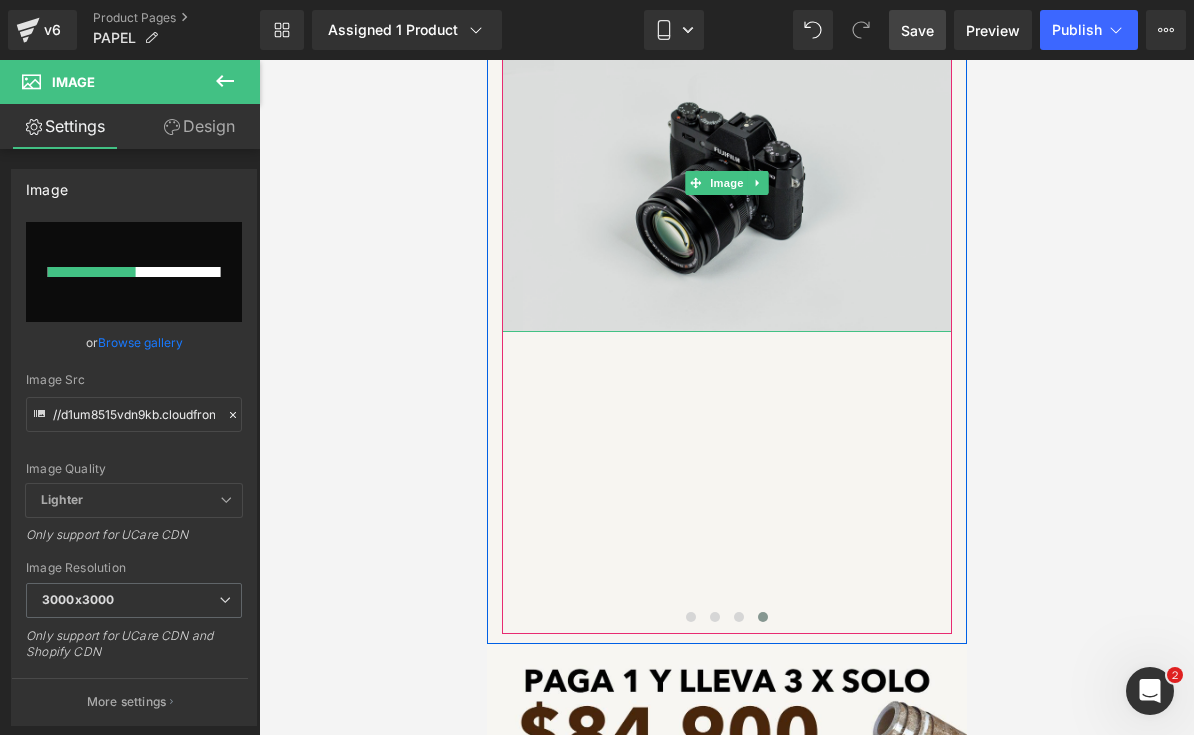type 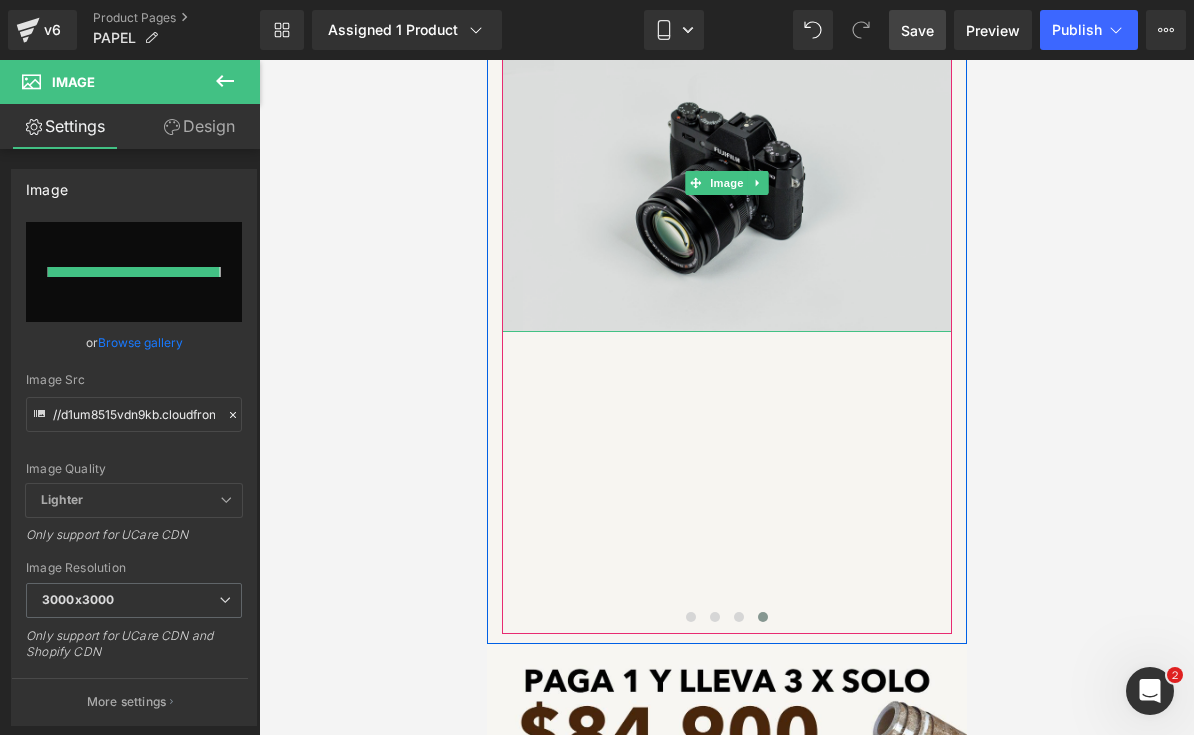 type on "https://ucarecdn.com/[UUID]/[FILENAME].zip - 11.jpeg" 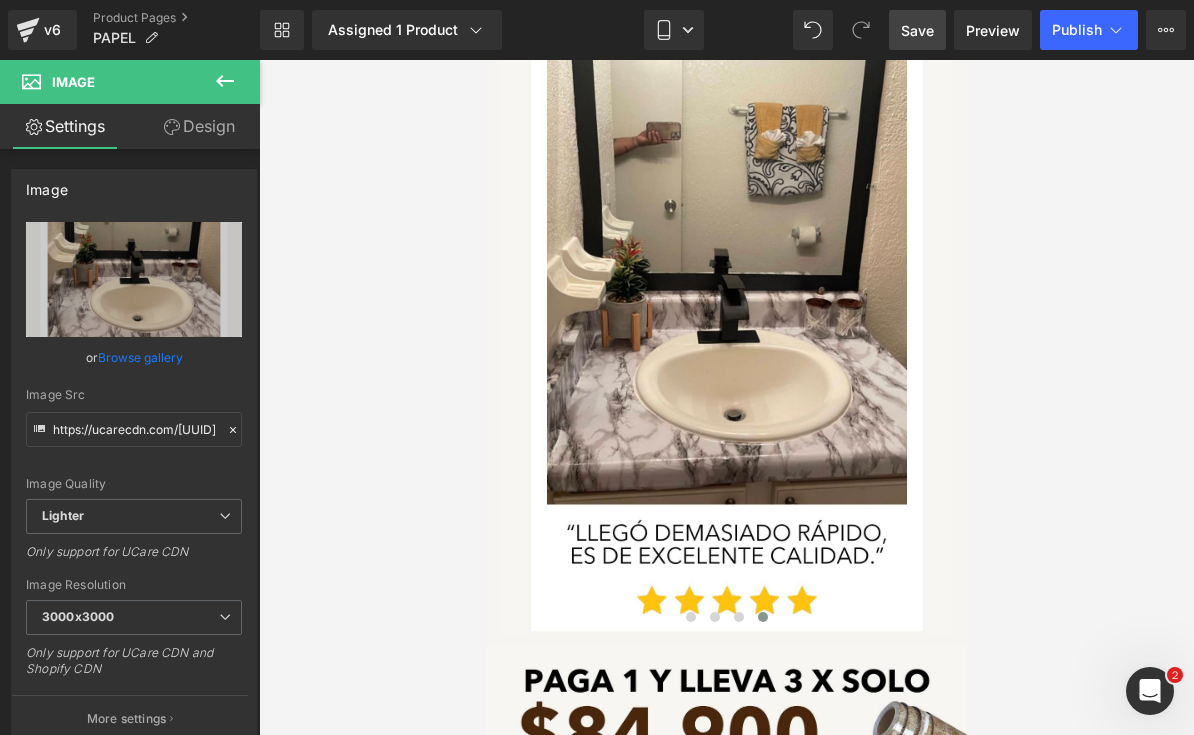 click on "Save" at bounding box center (917, 30) 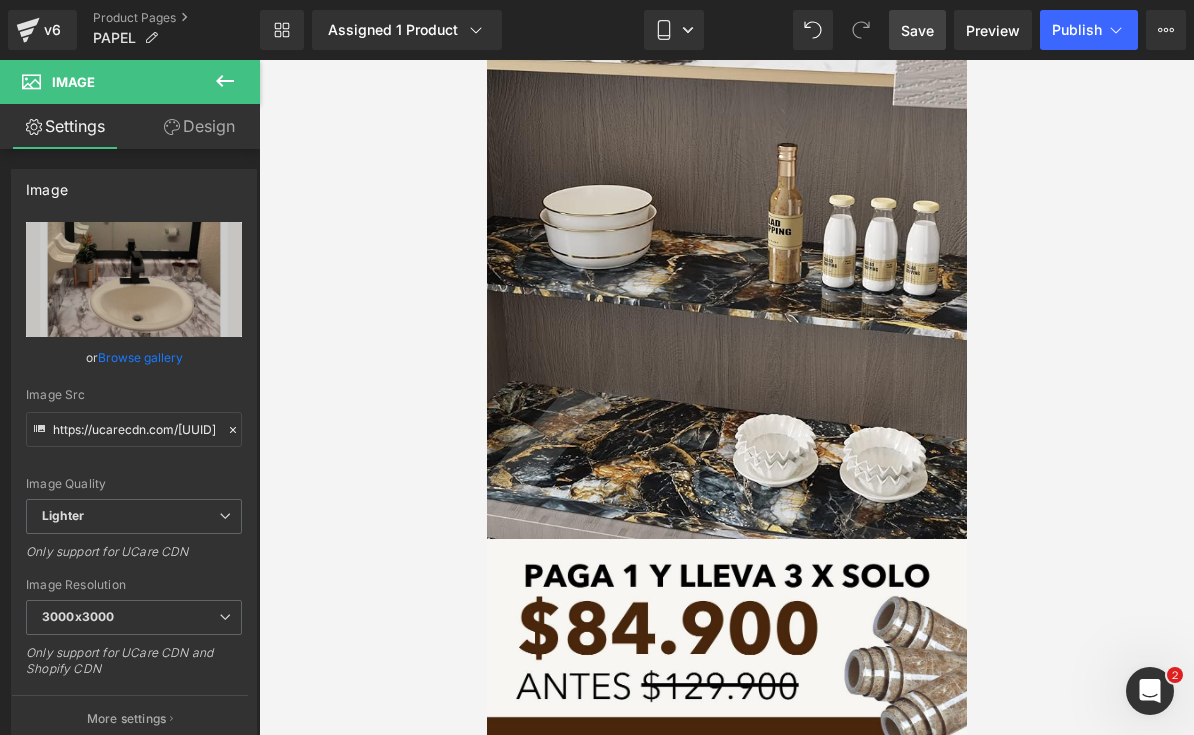 scroll, scrollTop: 9533, scrollLeft: 0, axis: vertical 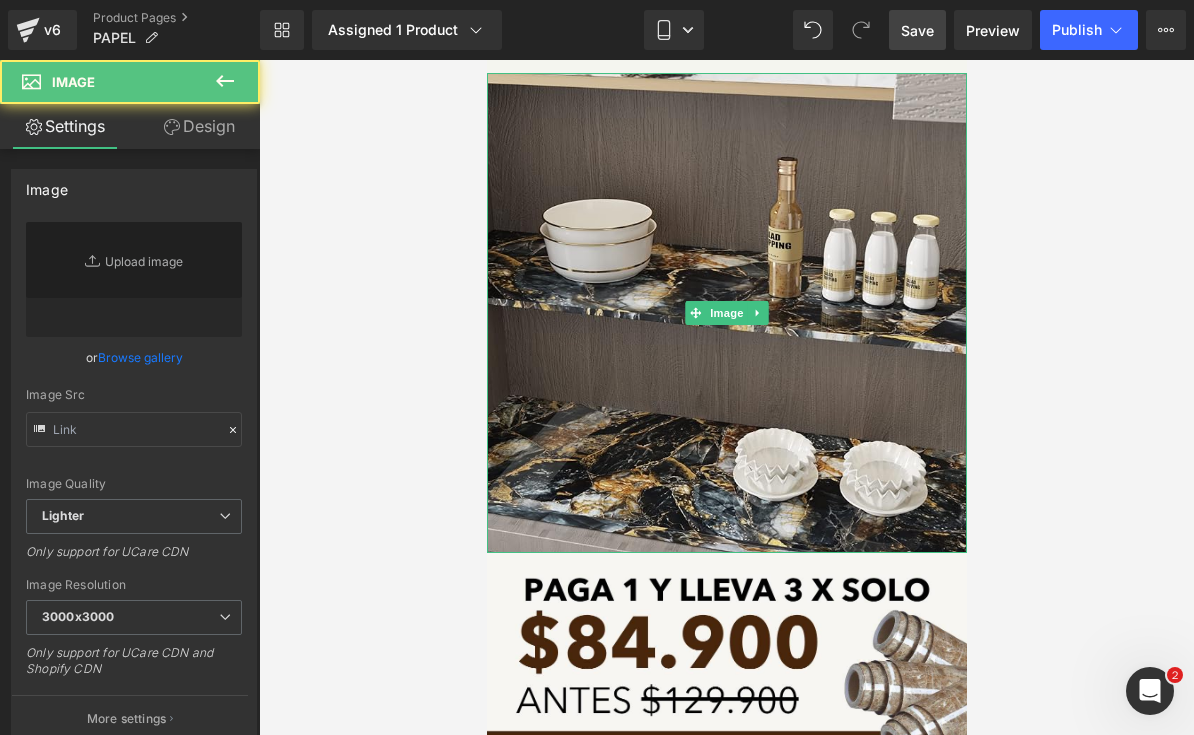 type on "https://m.media-amazon.com/images/I/[FILENAME].jpg" 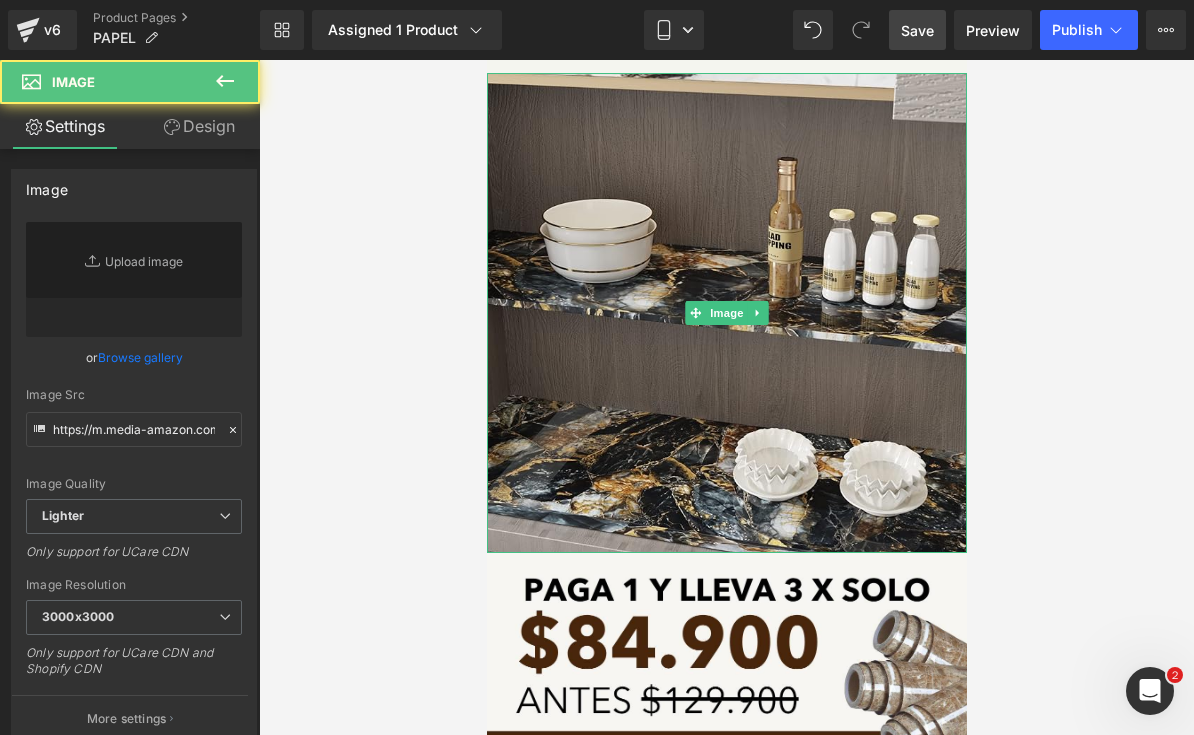 click at bounding box center (726, 313) 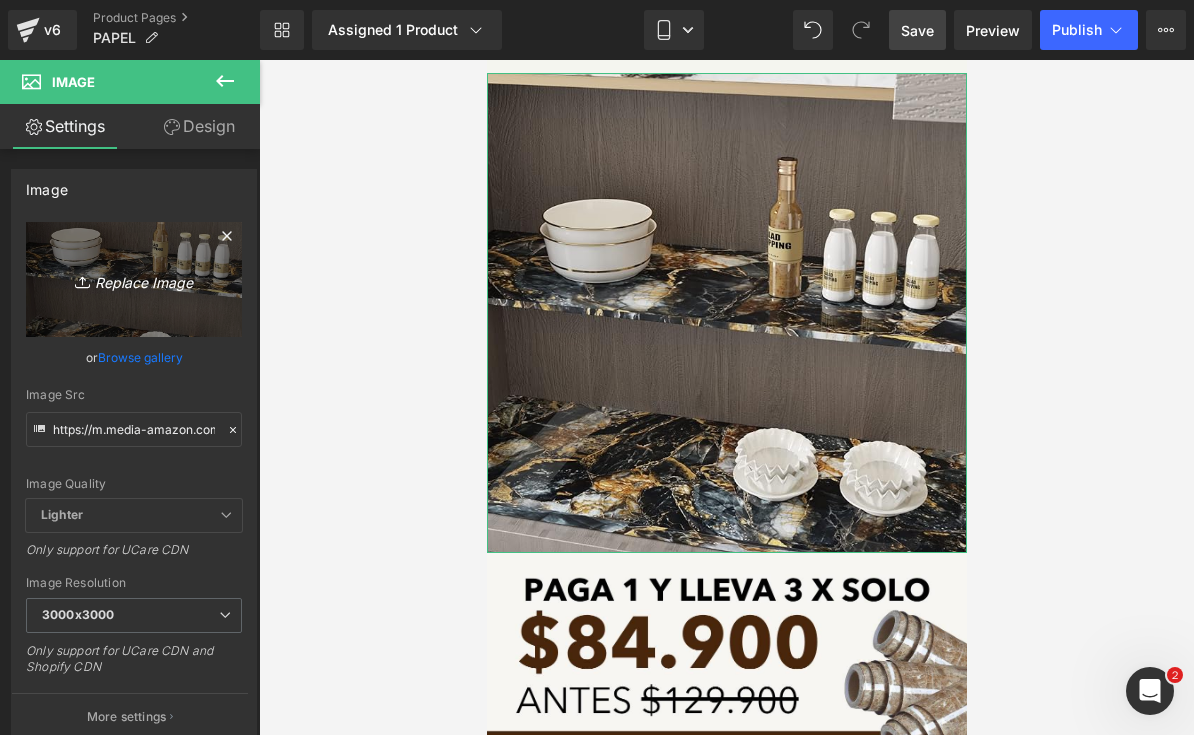 click on "Replace Image" at bounding box center [134, 279] 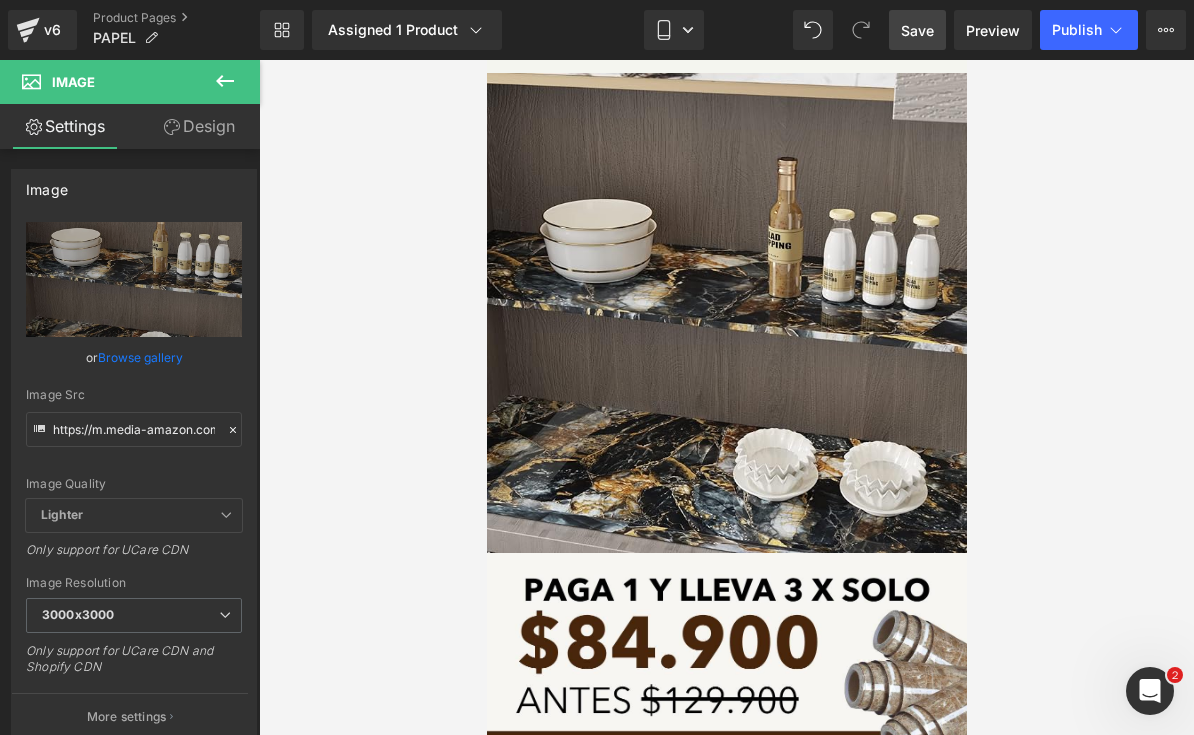 click on "Save" at bounding box center [917, 30] 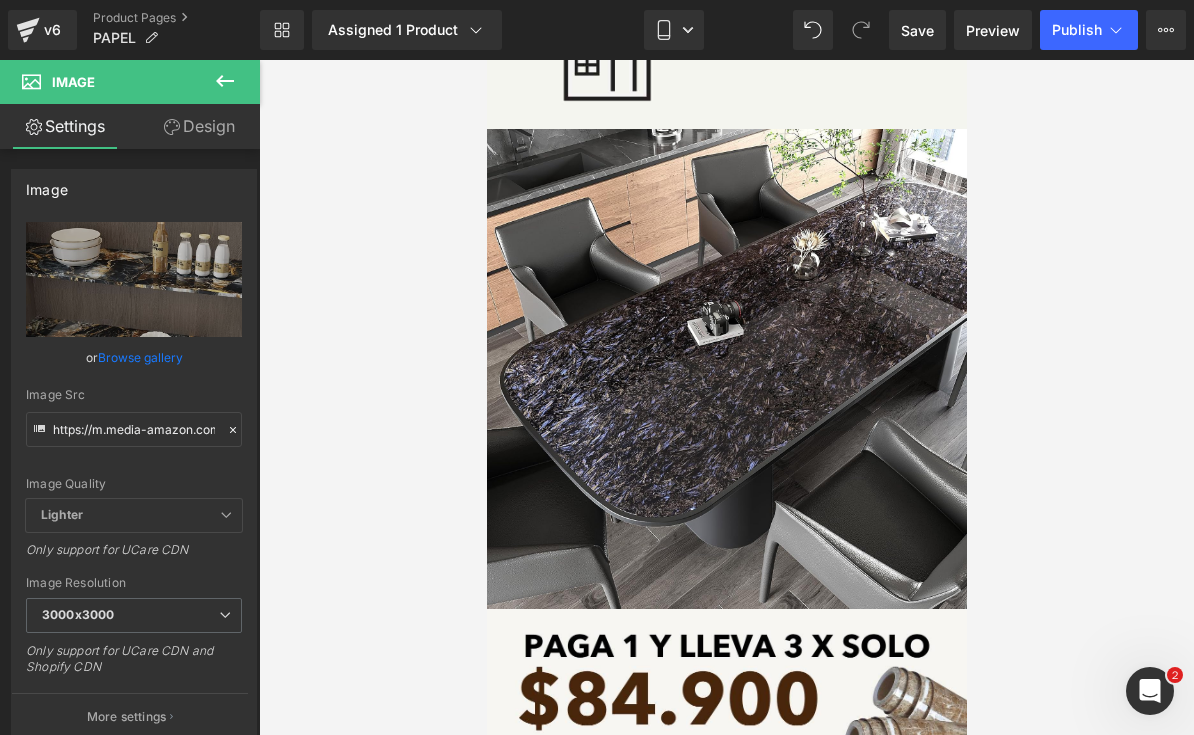 scroll, scrollTop: 6016, scrollLeft: 0, axis: vertical 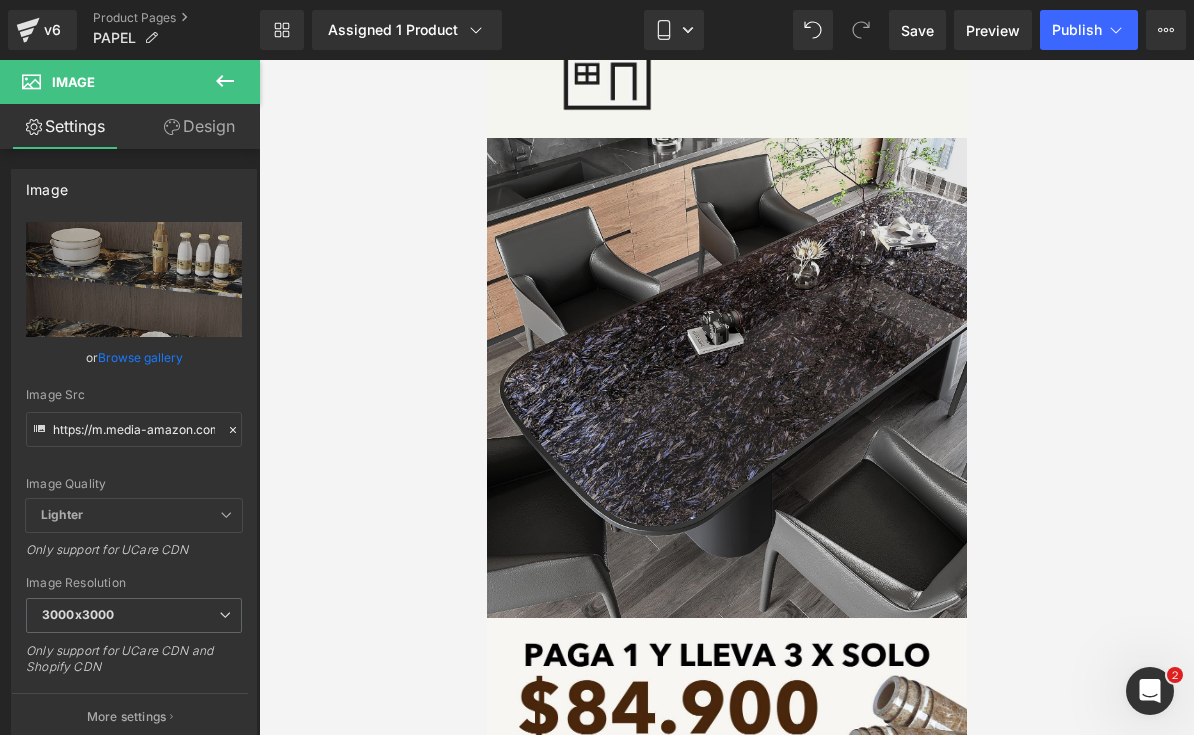click at bounding box center [726, 378] 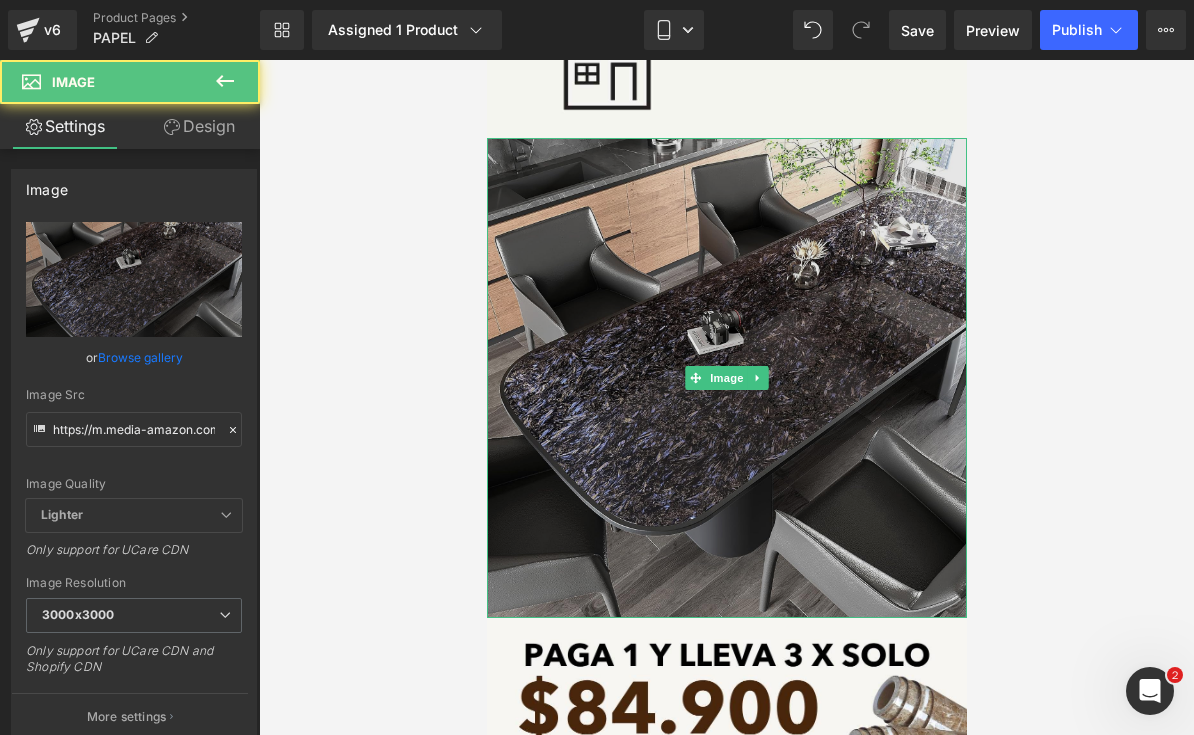 click at bounding box center (726, 378) 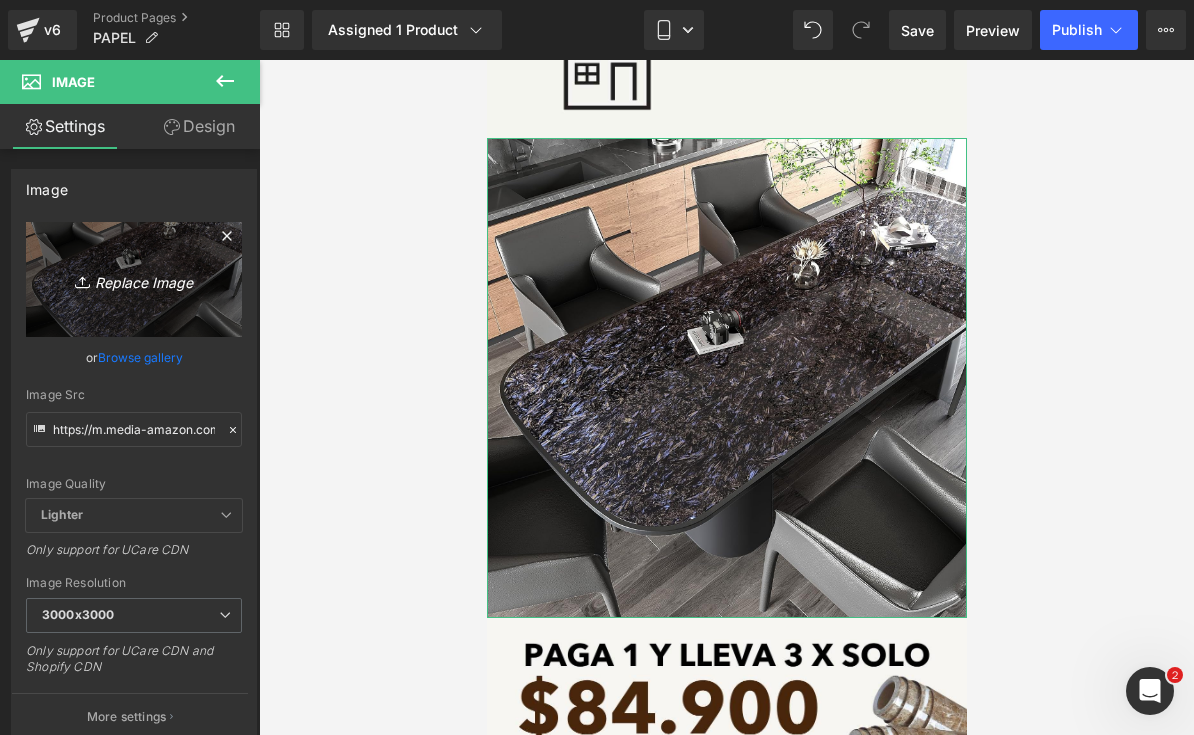 click on "Replace Image" at bounding box center [134, 279] 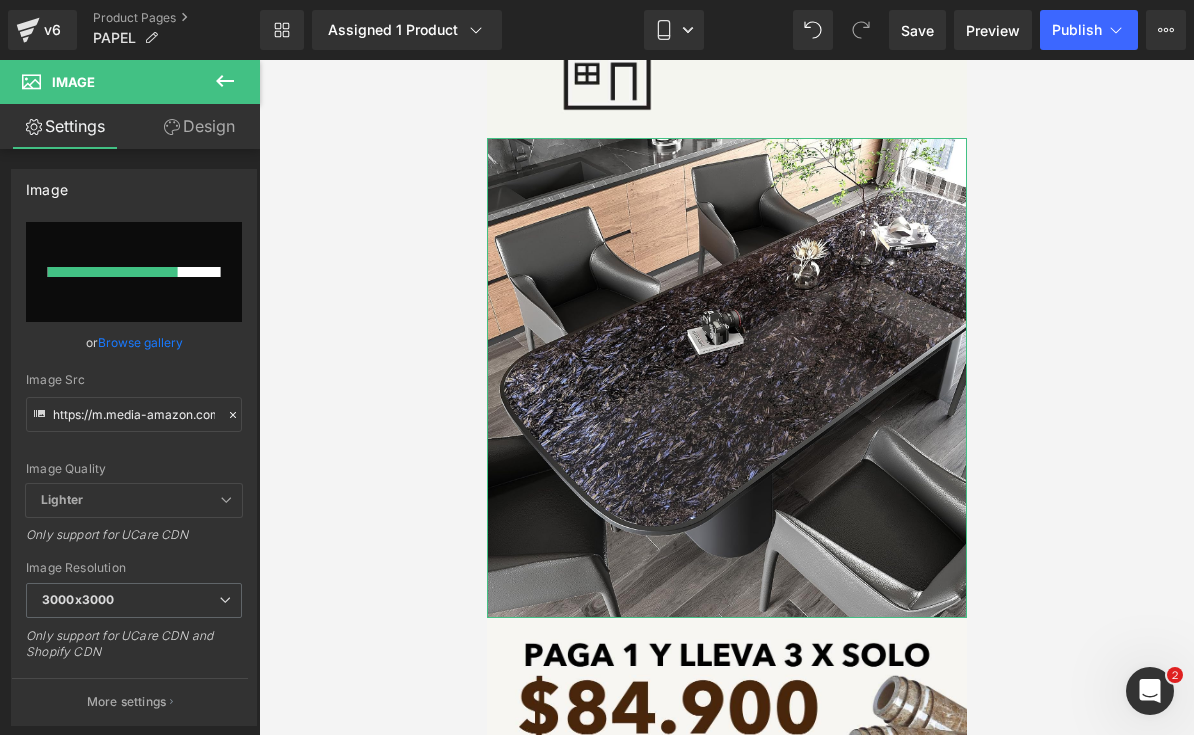 type 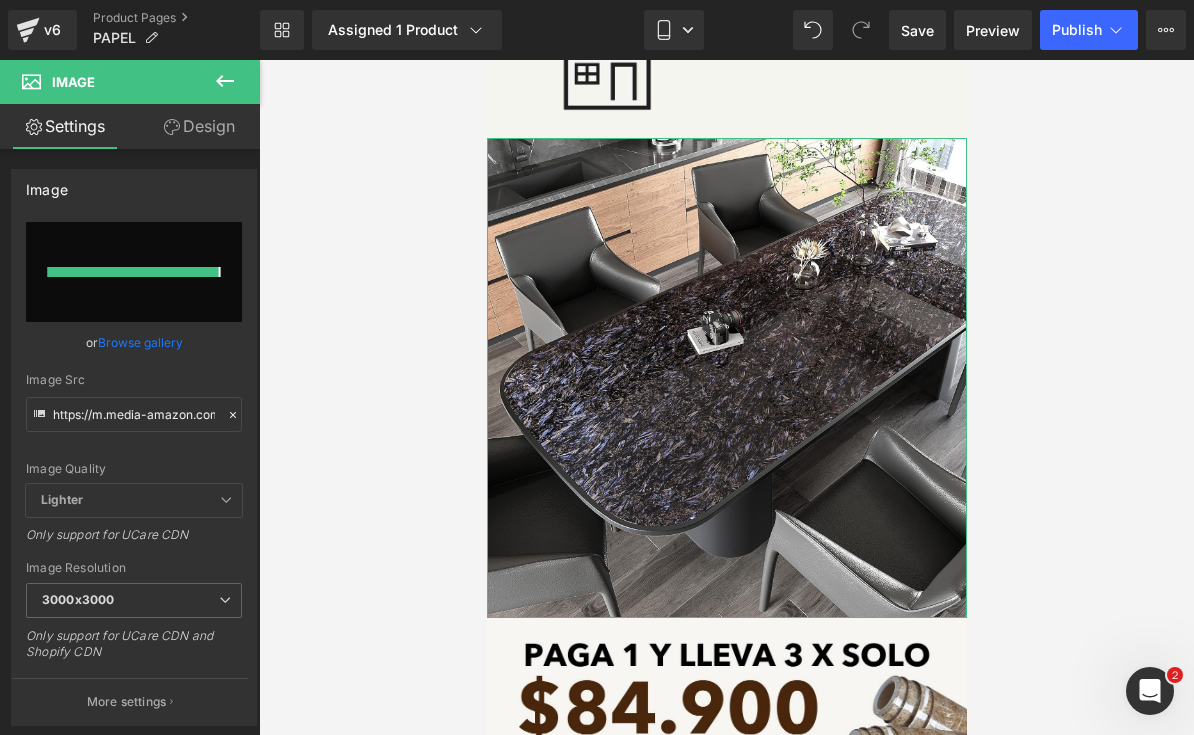 type on "https://ucarecdn.com/13fe00bd-78fc-4dae-ae32-84bef3efef2f/GIF%20LANDING.gif" 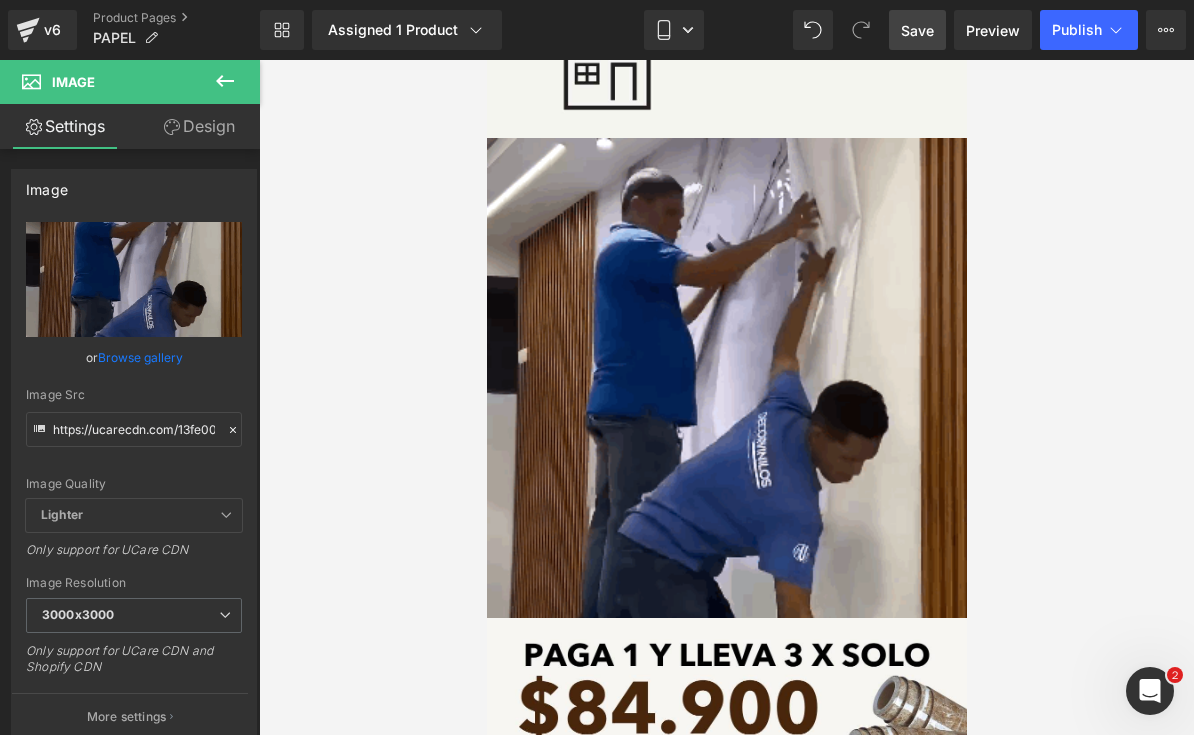 click on "Save" at bounding box center (917, 30) 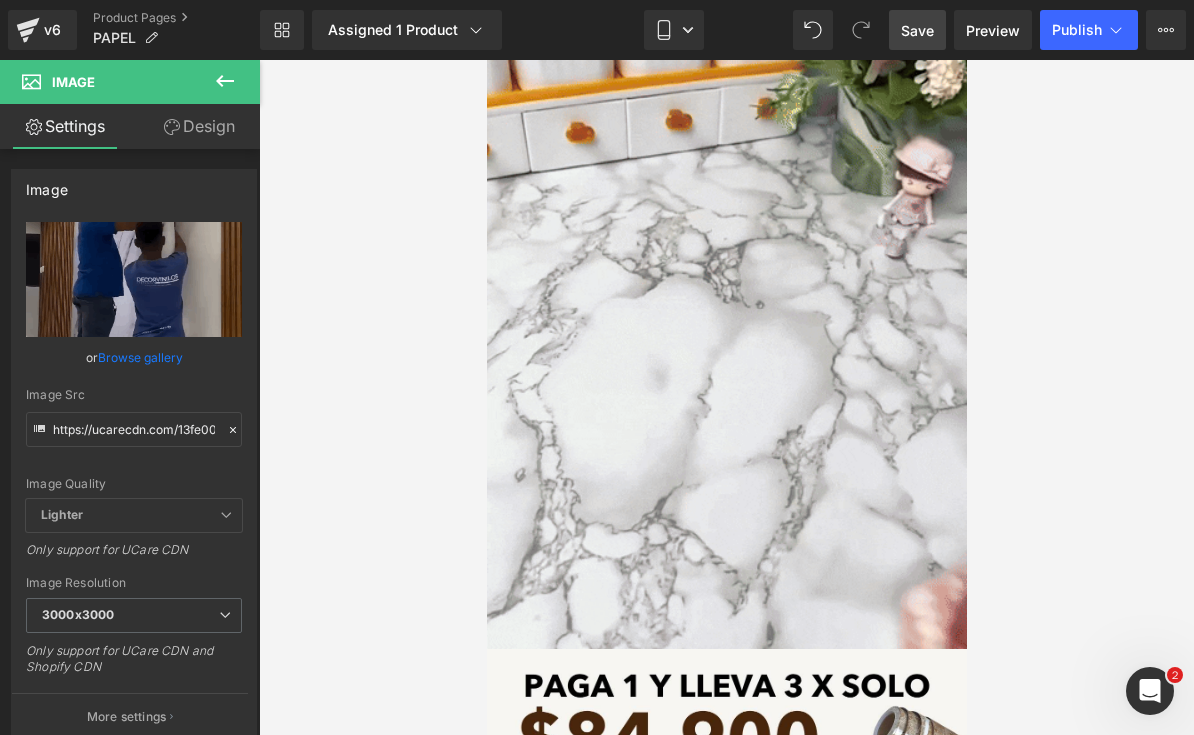 scroll, scrollTop: 7770, scrollLeft: 0, axis: vertical 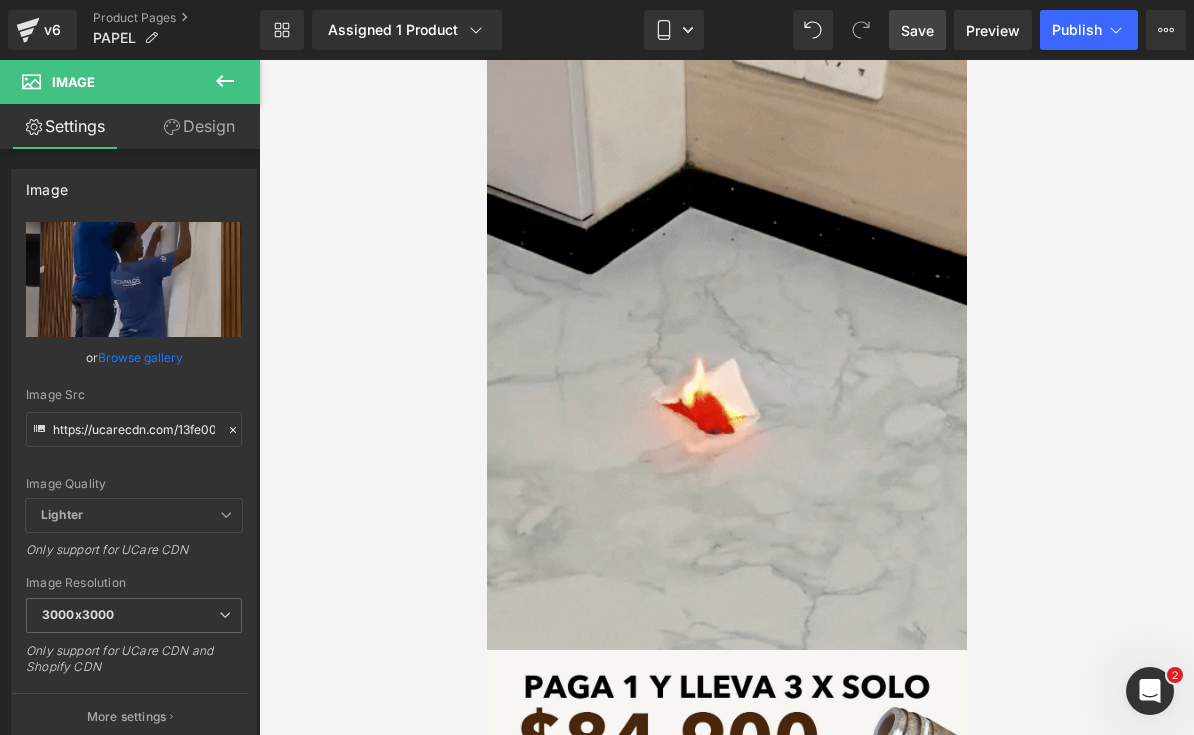 click on "Save" at bounding box center [917, 30] 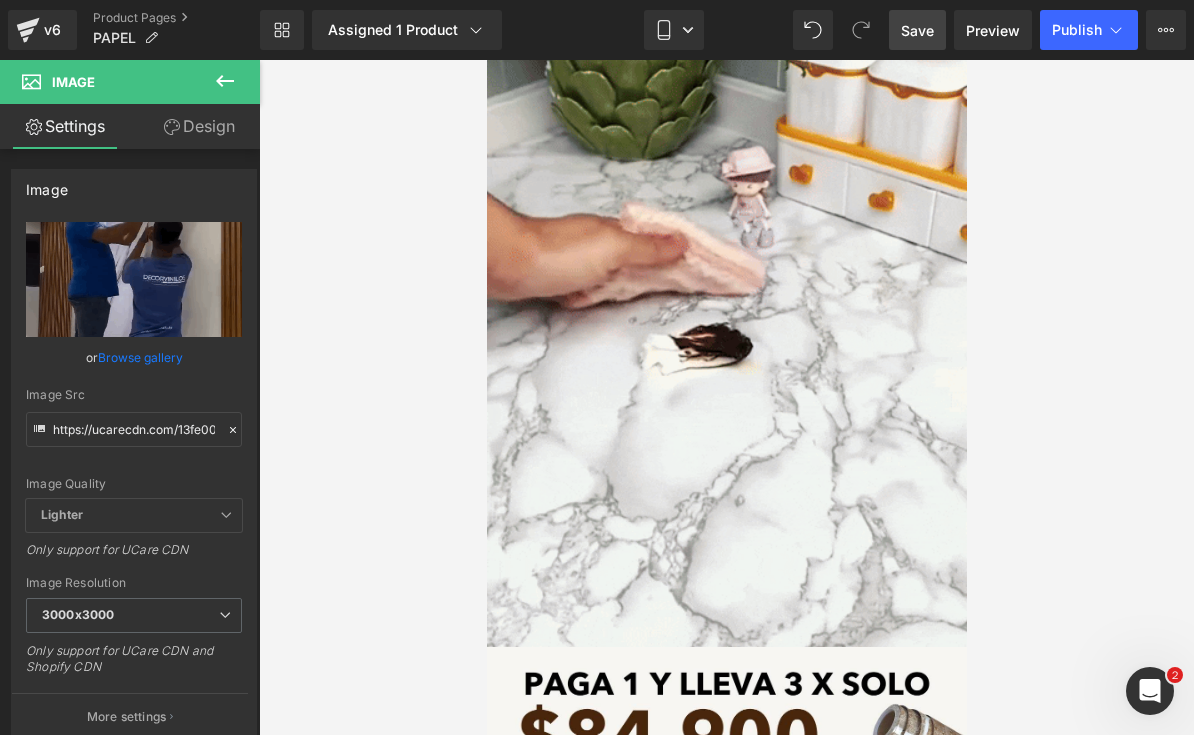 scroll, scrollTop: 7772, scrollLeft: 0, axis: vertical 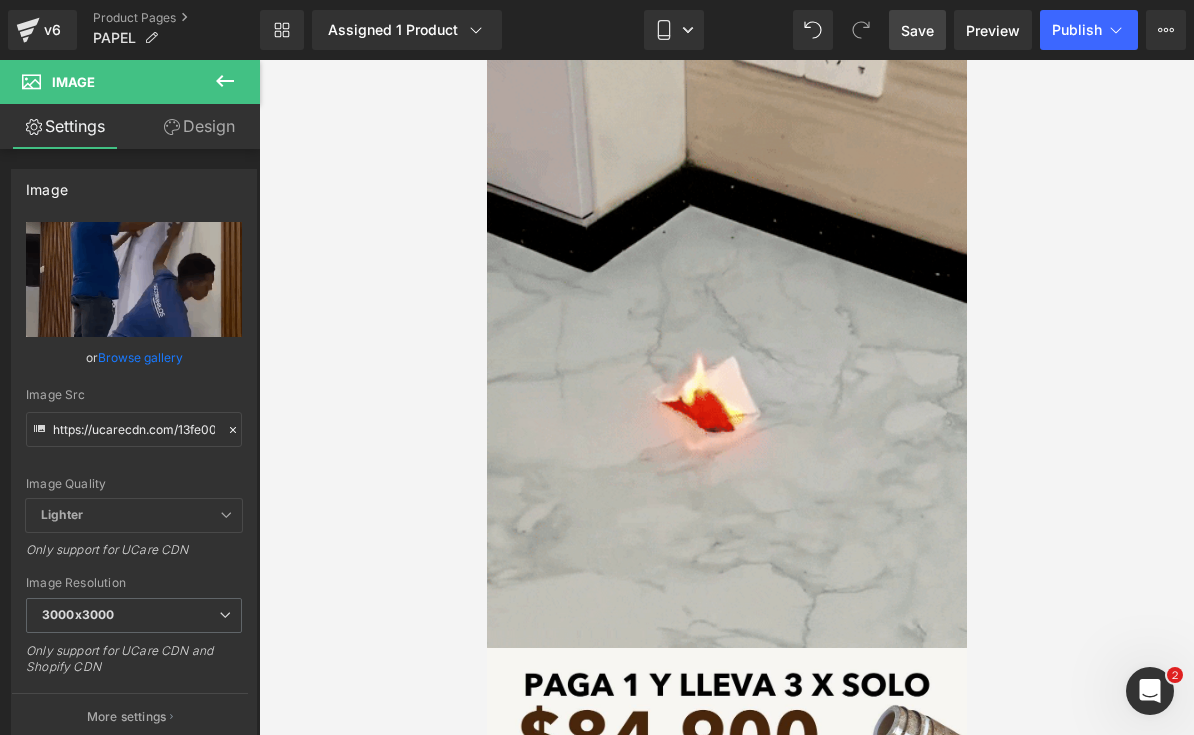 click at bounding box center (726, 348) 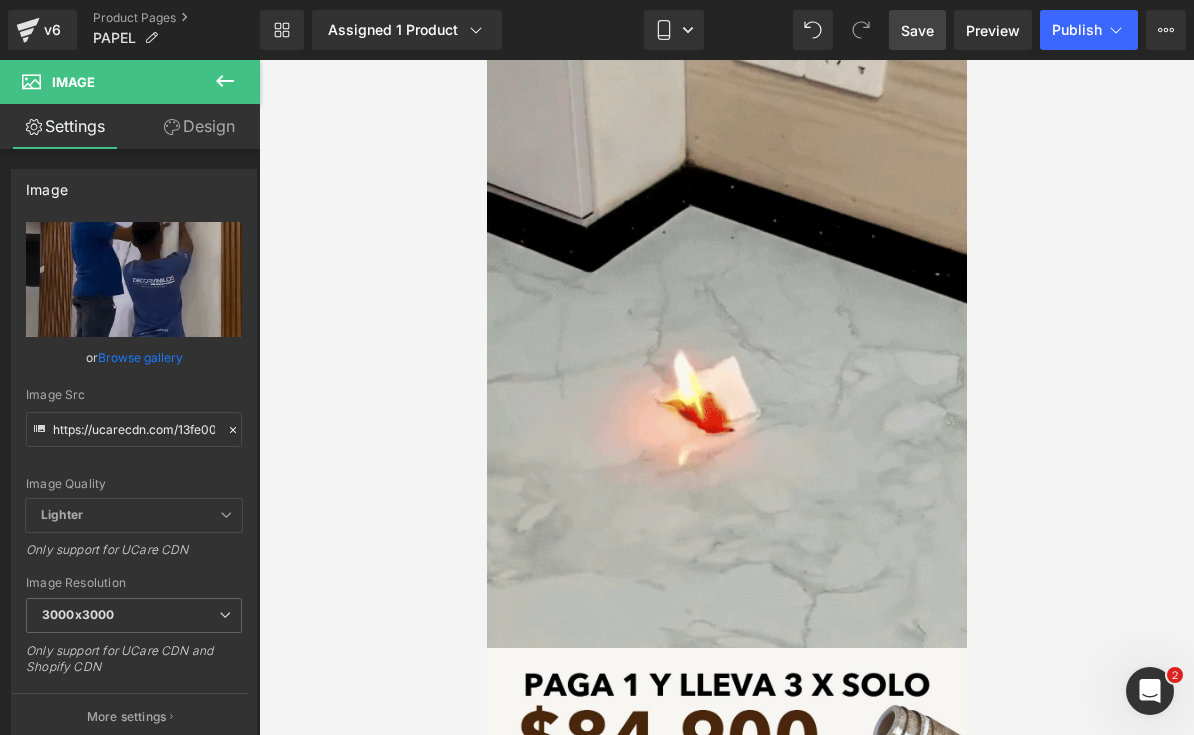 click at bounding box center [726, 348] 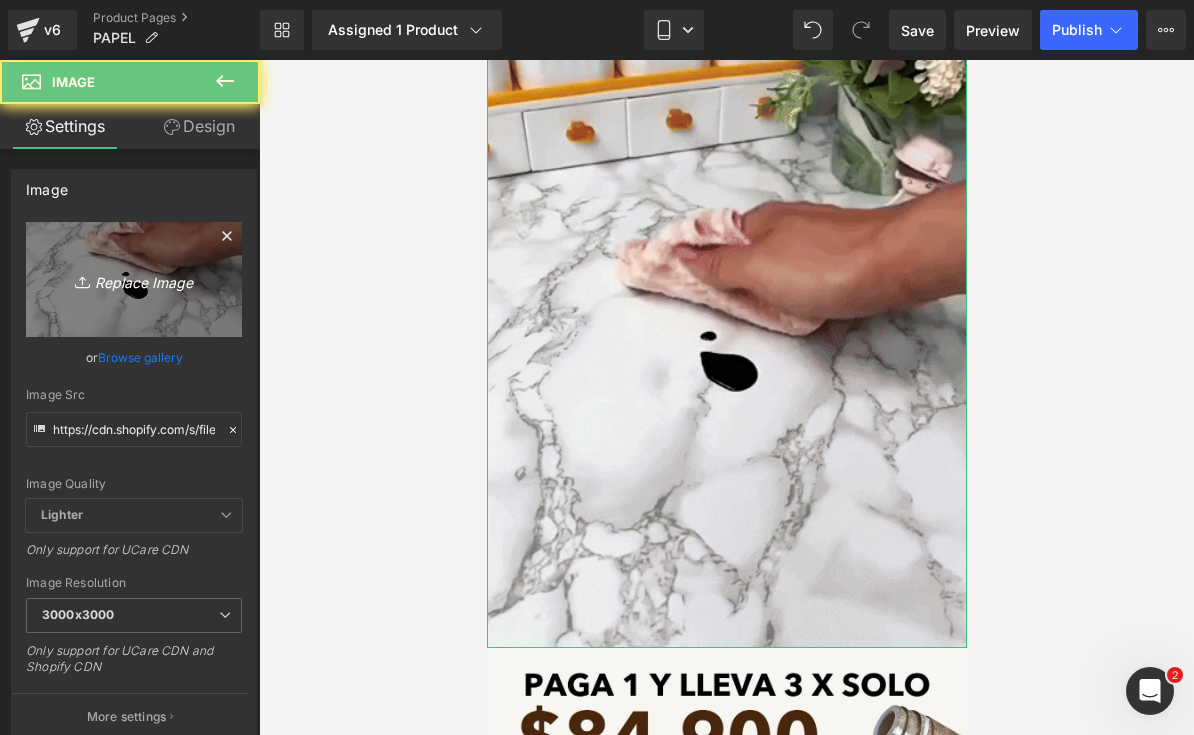 click 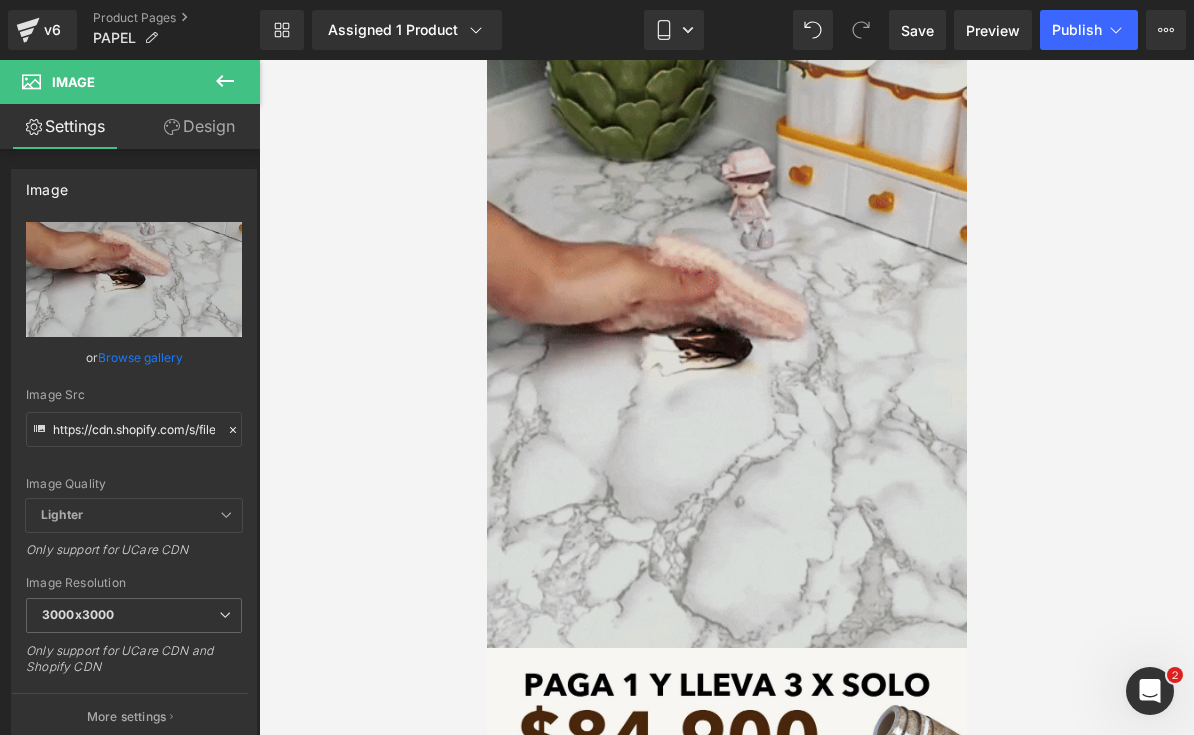 click at bounding box center [726, 348] 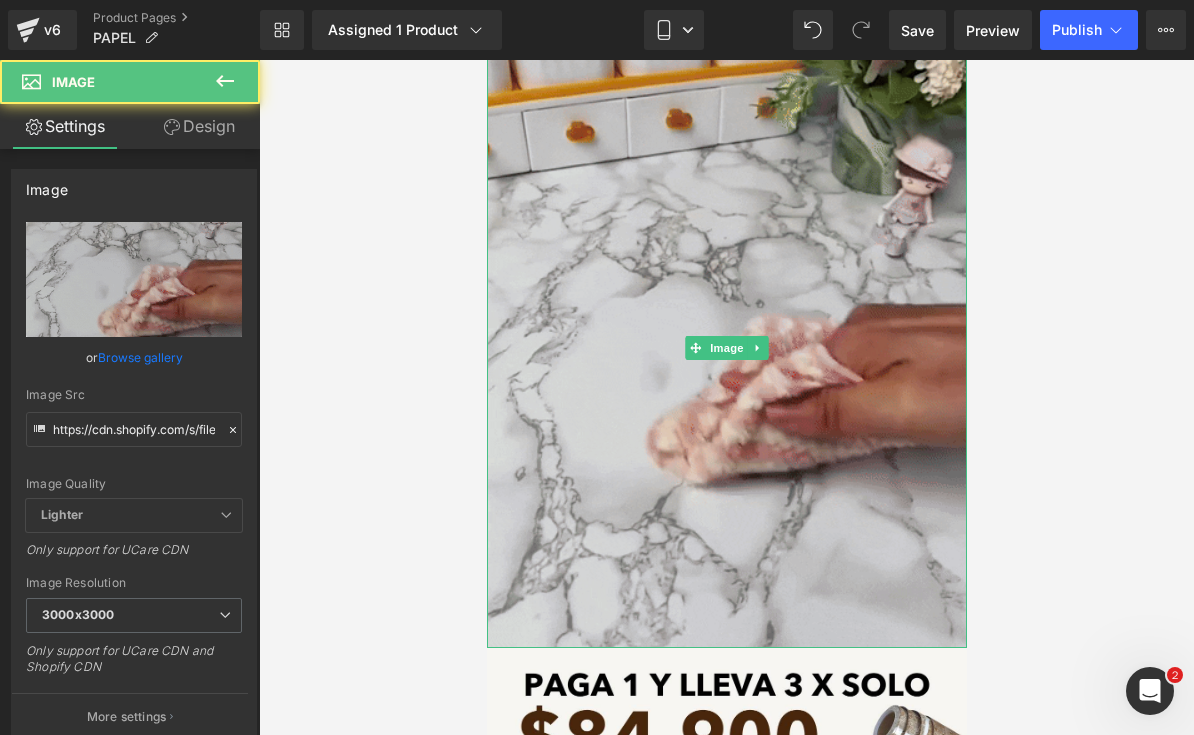 click at bounding box center (726, 348) 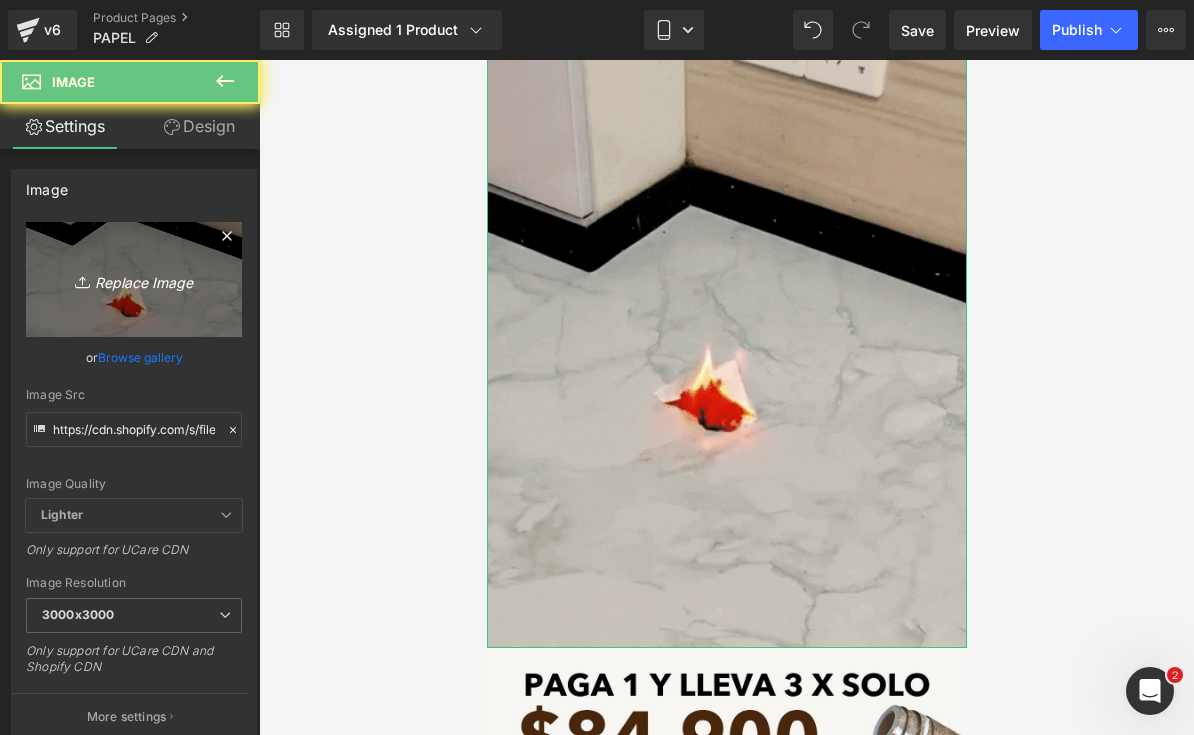 click on "Replace Image" at bounding box center [134, 279] 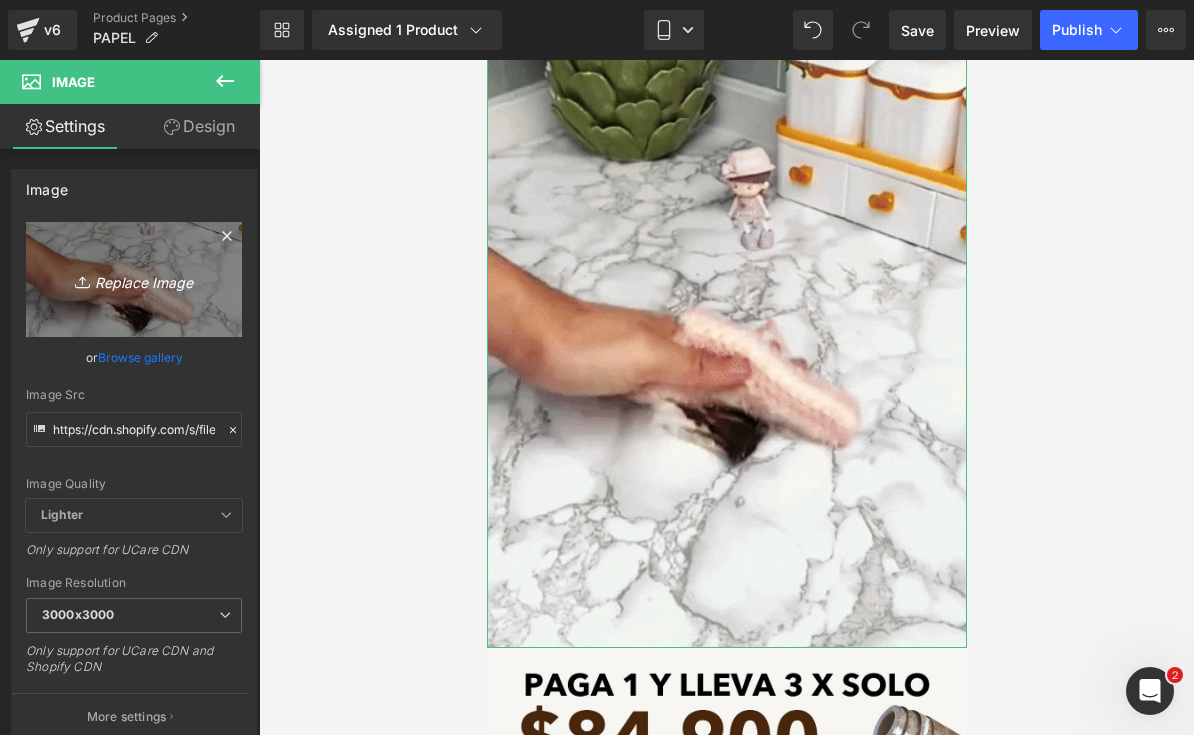 click on "Replace Image" at bounding box center [134, 279] 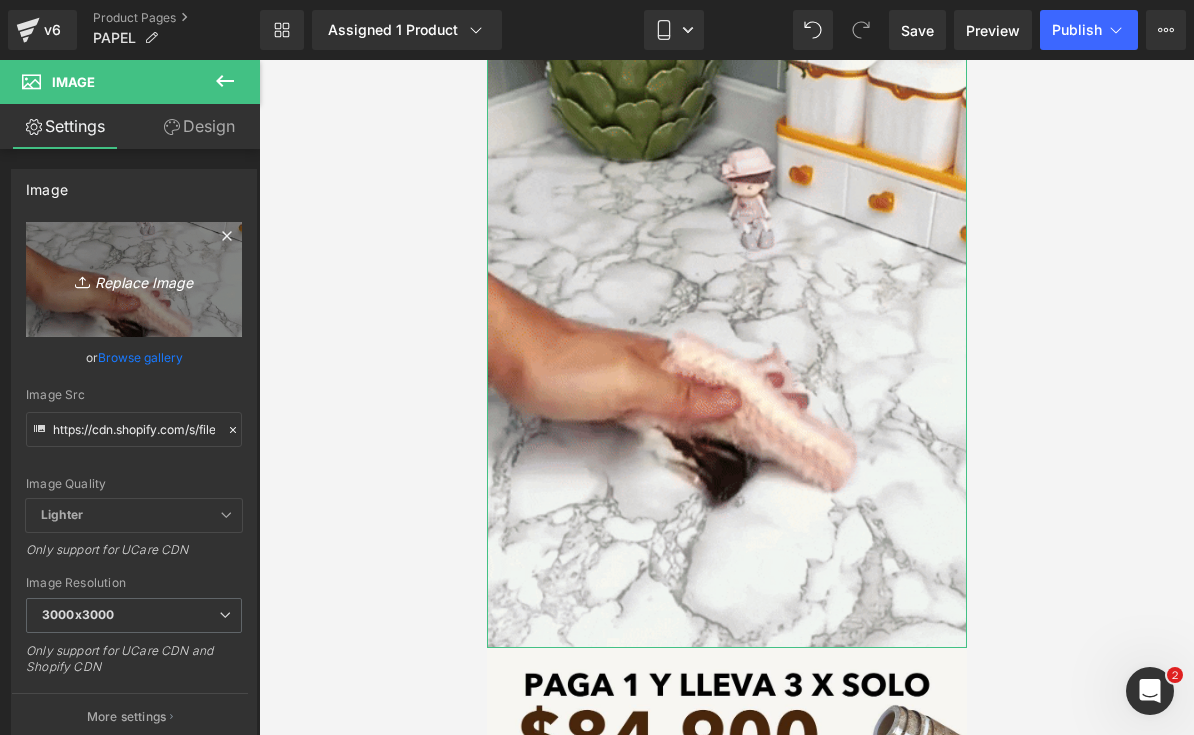 click on "Replace Image" at bounding box center (134, 279) 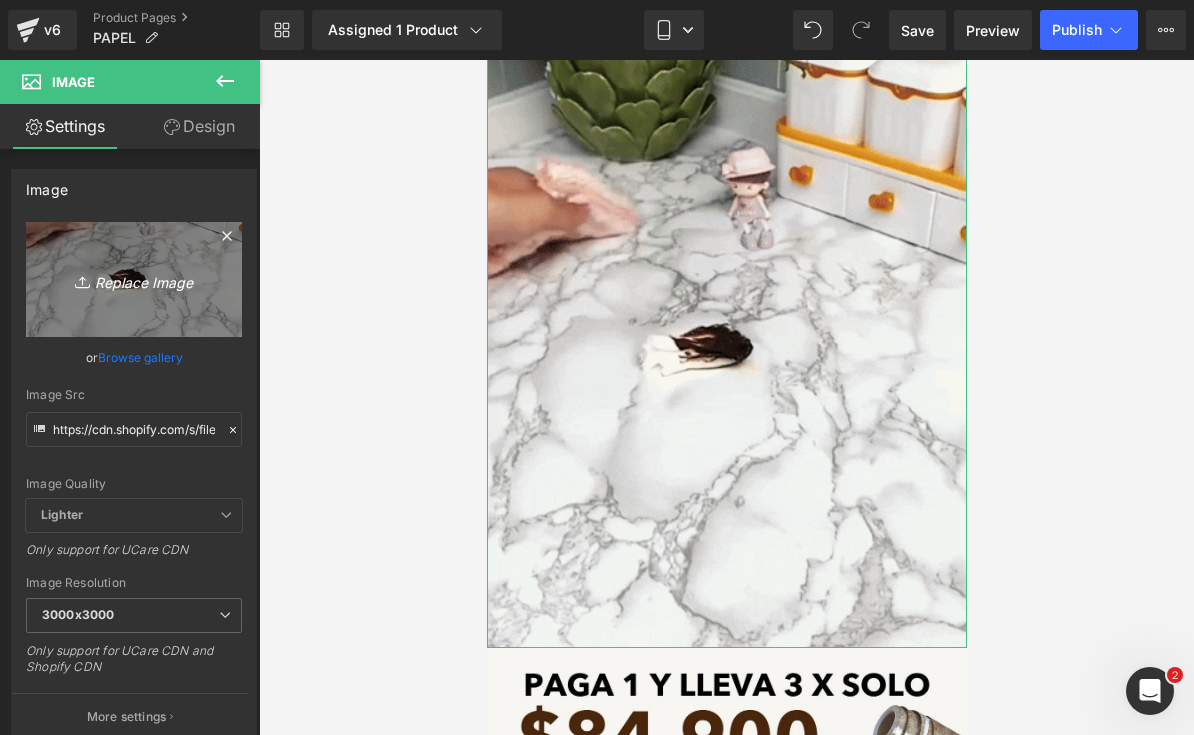 type on "C:\fakepath\GIF LANDING.gif" 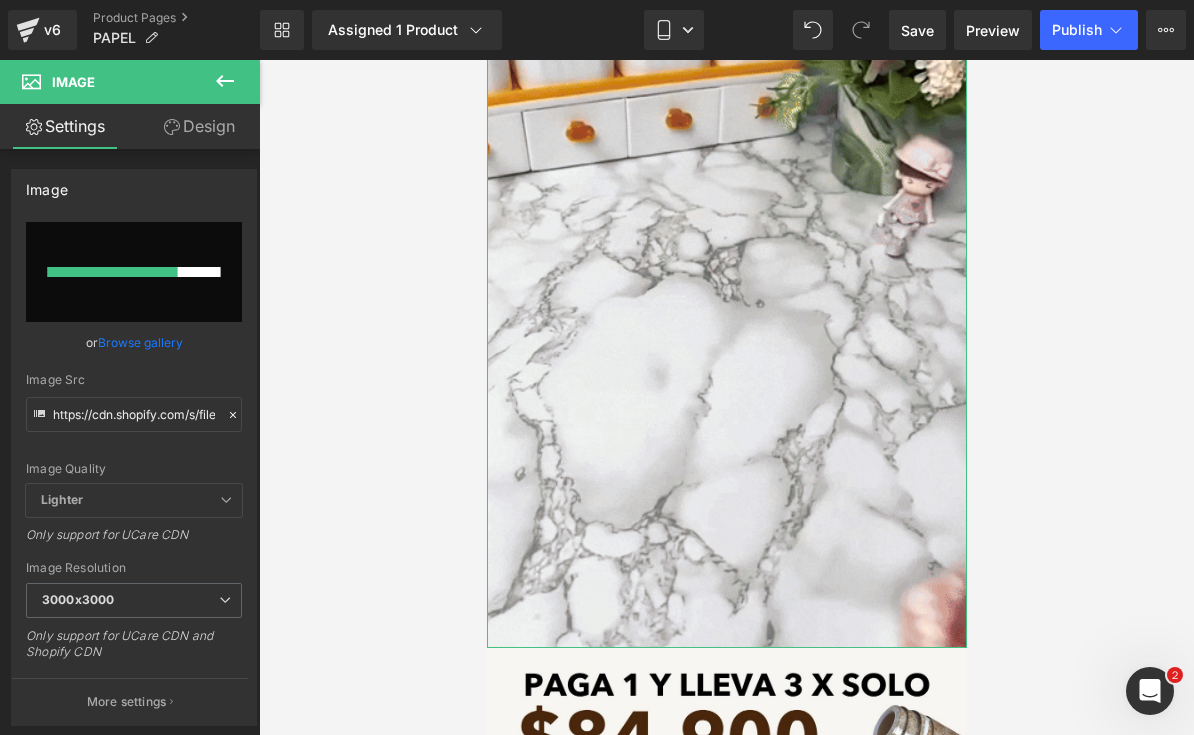type 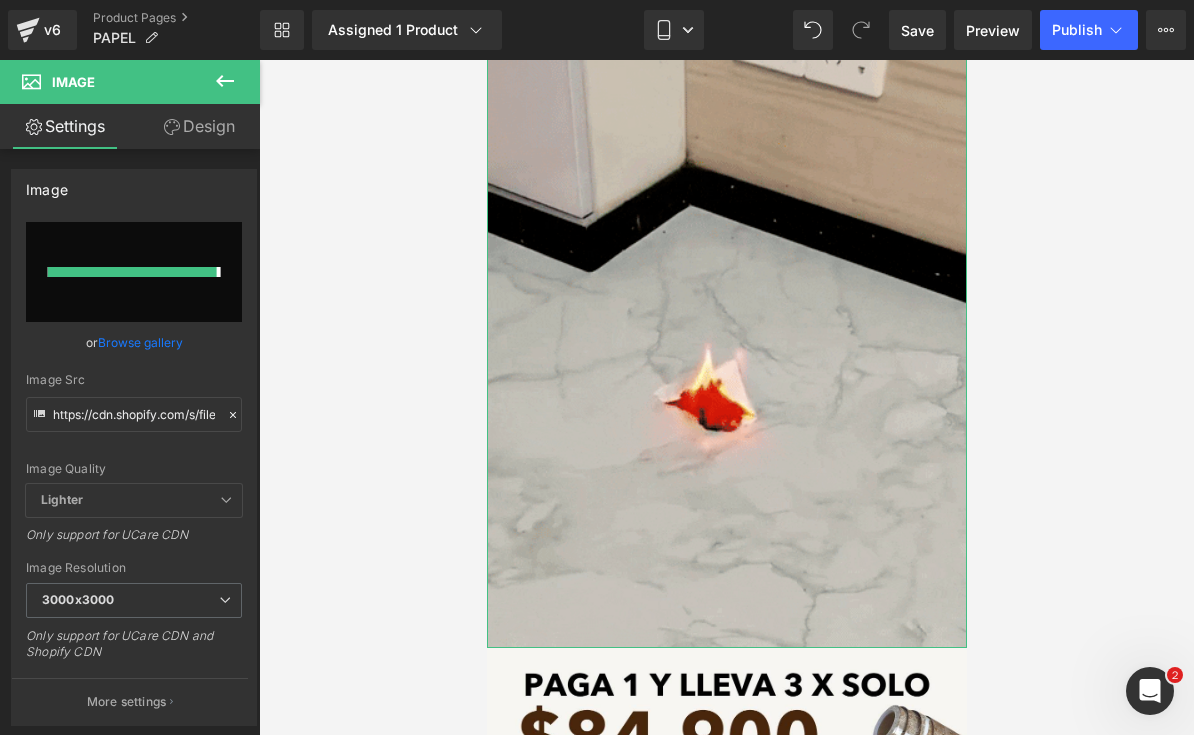 type on "https://ucarecdn.com/[UUID]/[FILENAME].gif" 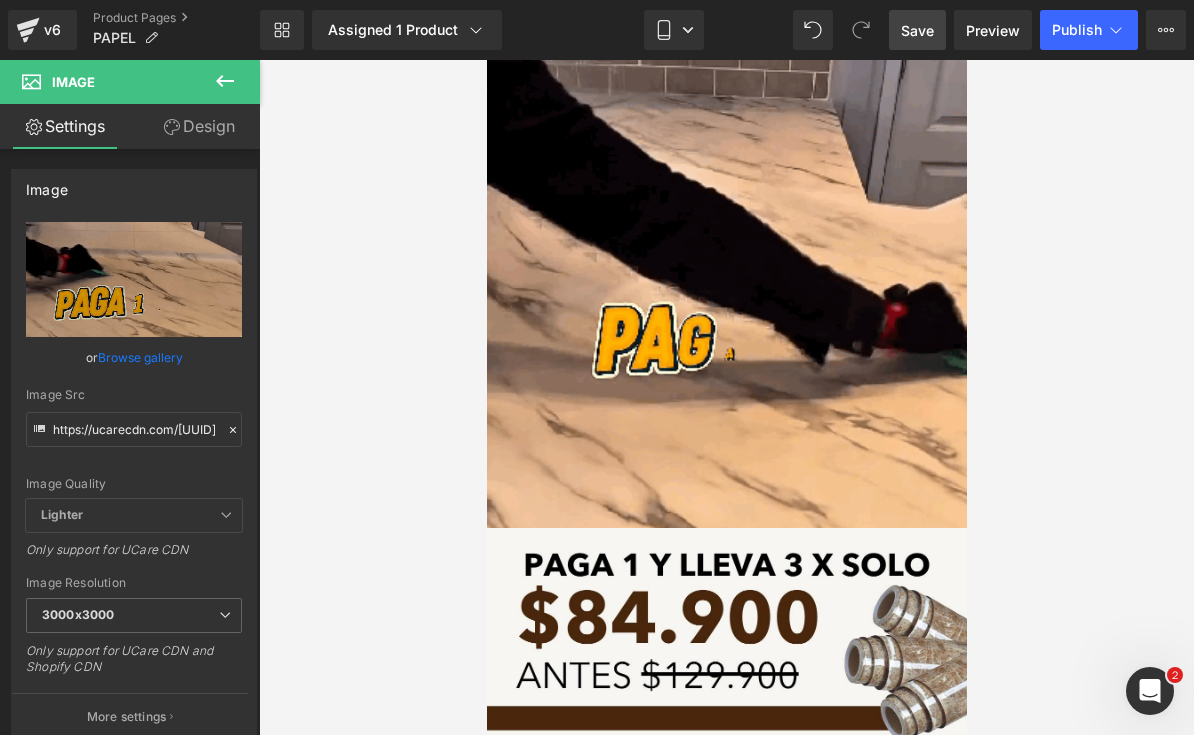 click on "Save" at bounding box center (917, 30) 